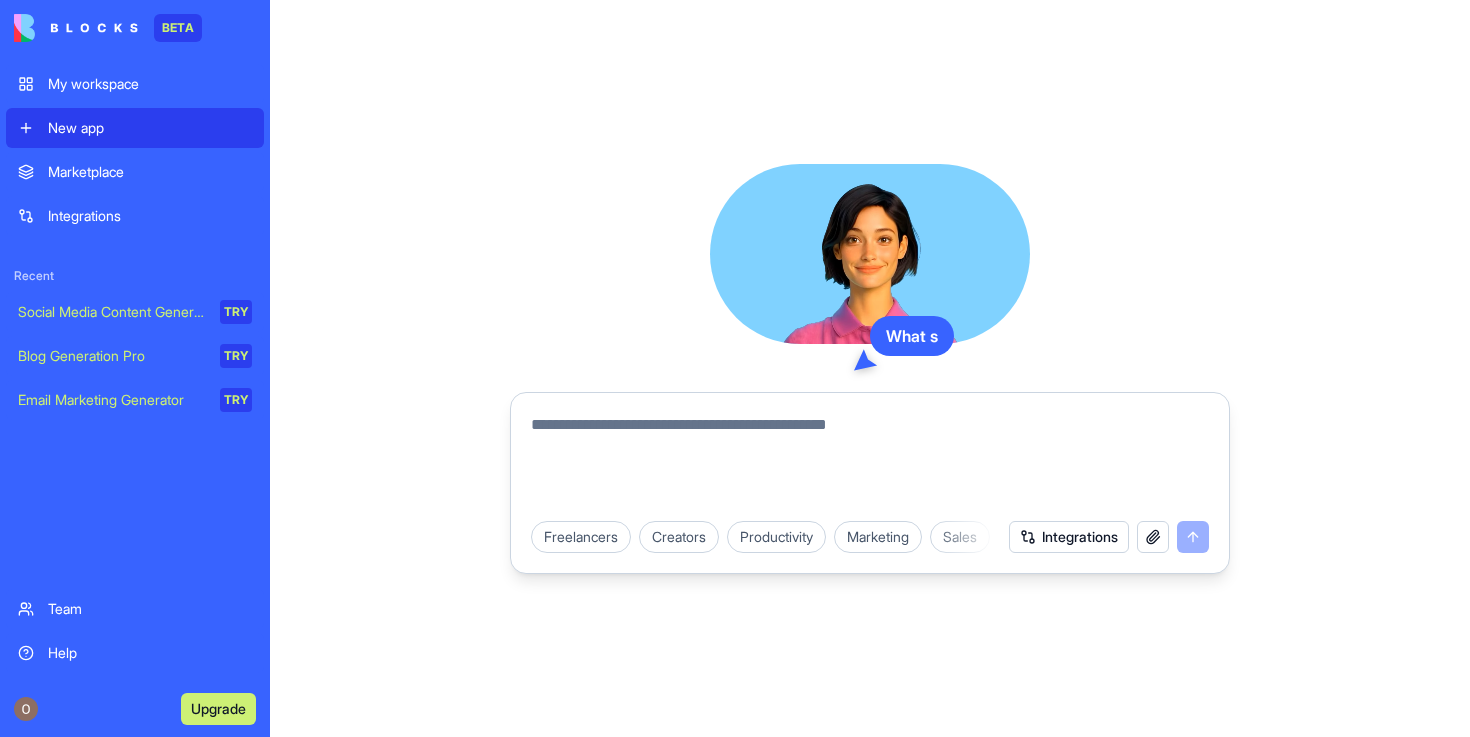 scroll, scrollTop: 0, scrollLeft: 0, axis: both 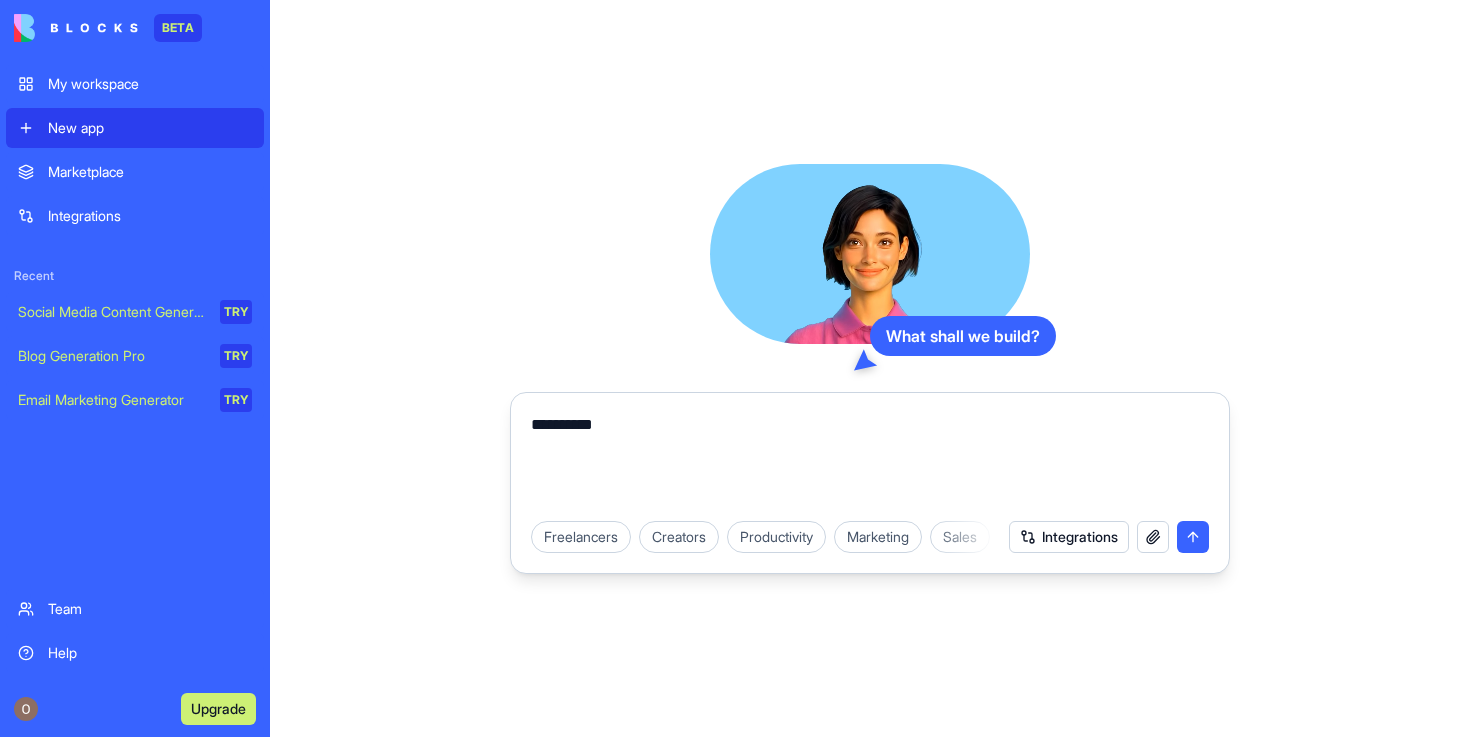 type on "*" 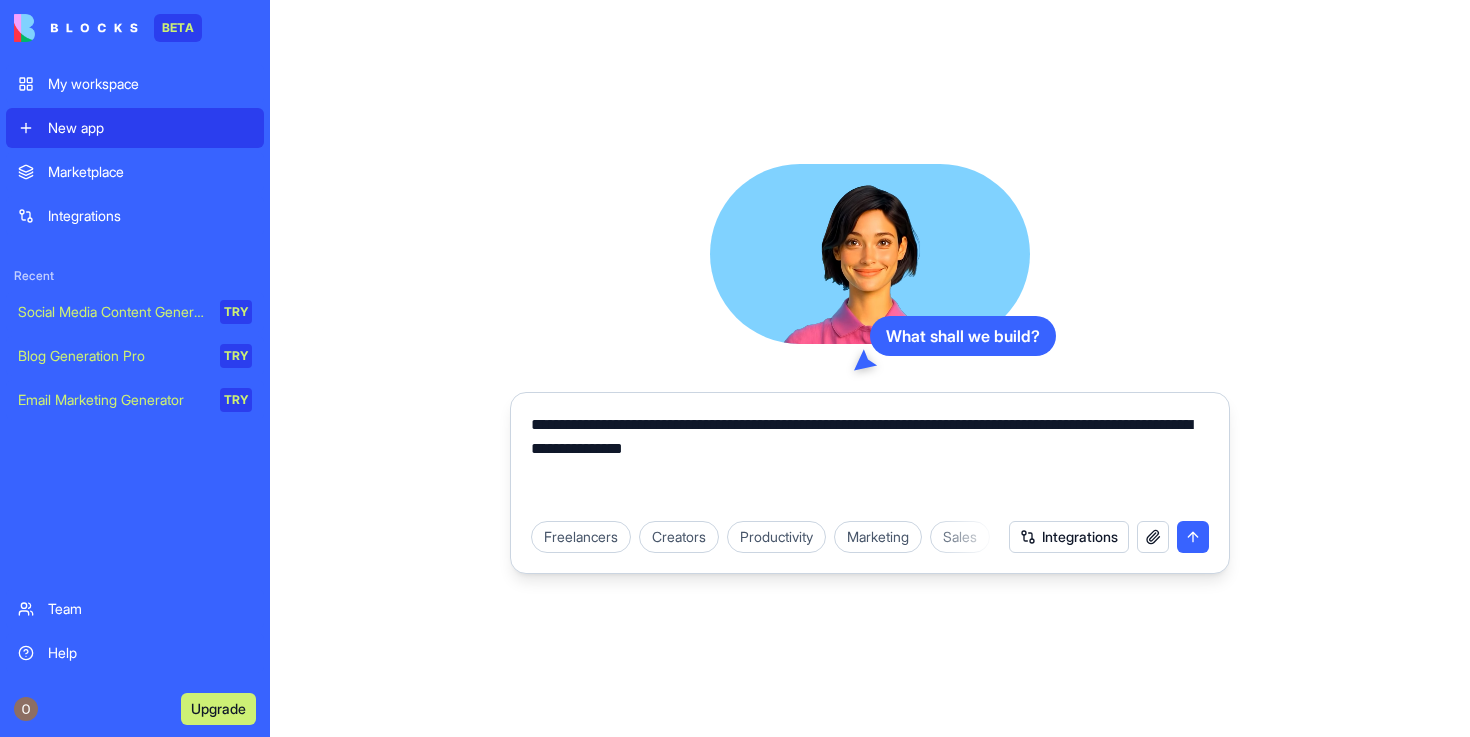 drag, startPoint x: 892, startPoint y: 454, endPoint x: 1019, endPoint y: 429, distance: 129.43724 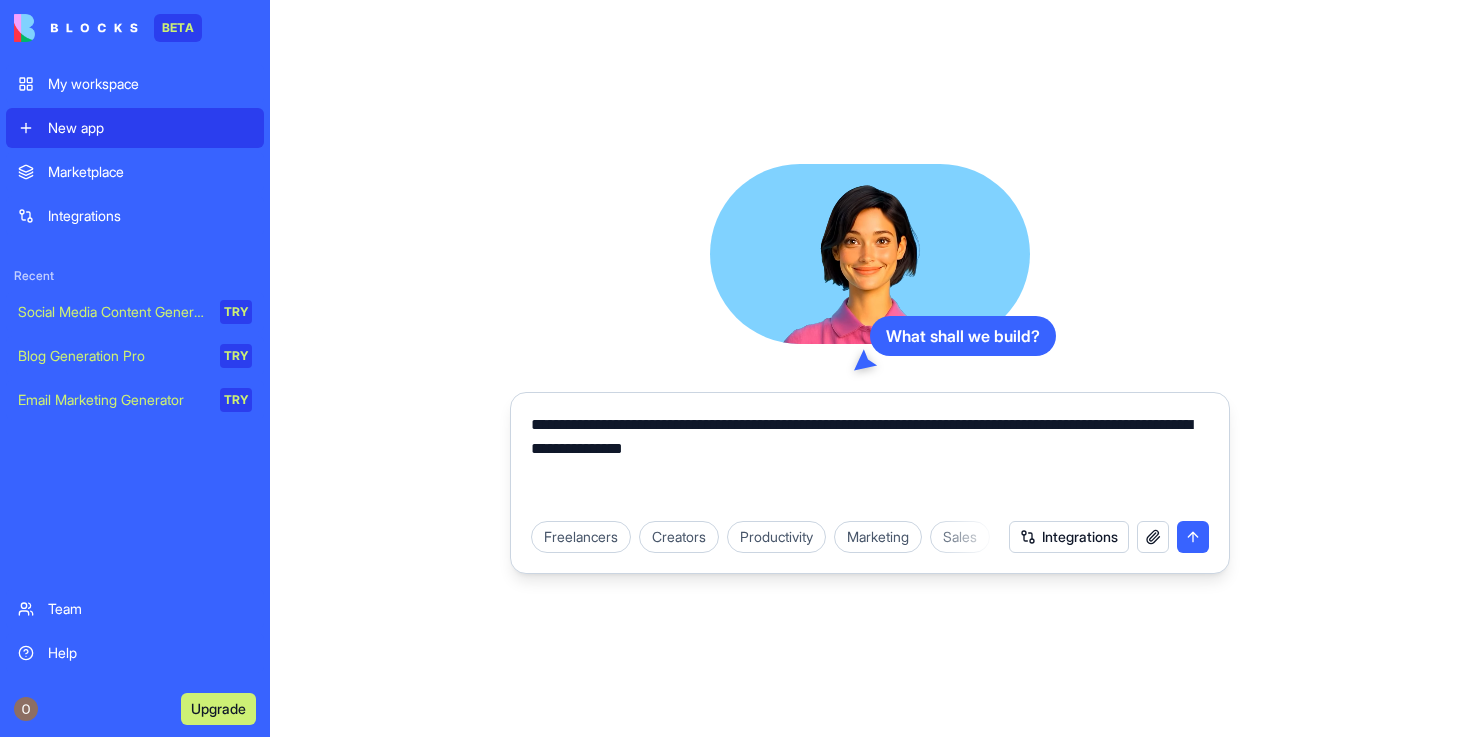 click on "**********" at bounding box center [870, 461] 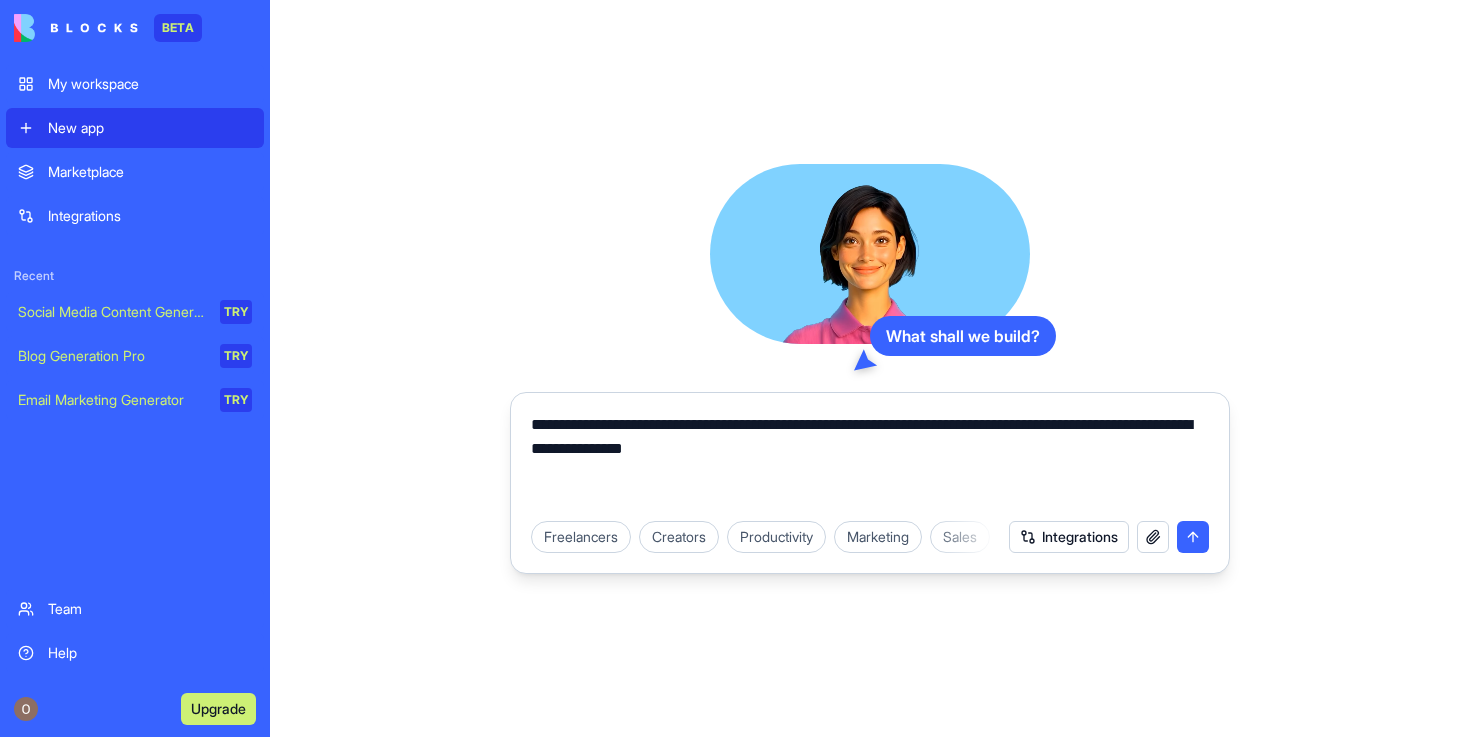 click on "**********" at bounding box center (870, 461) 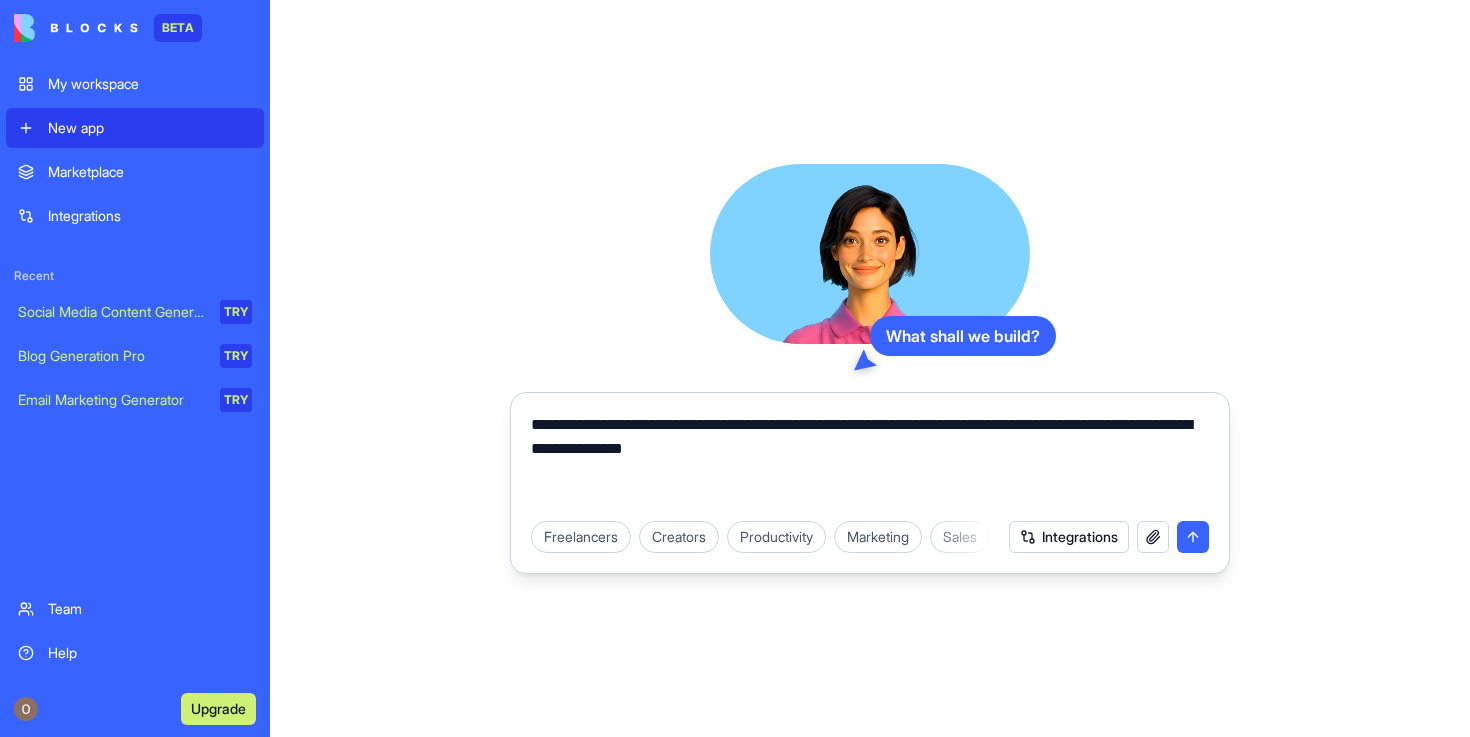 click on "**********" at bounding box center [870, 461] 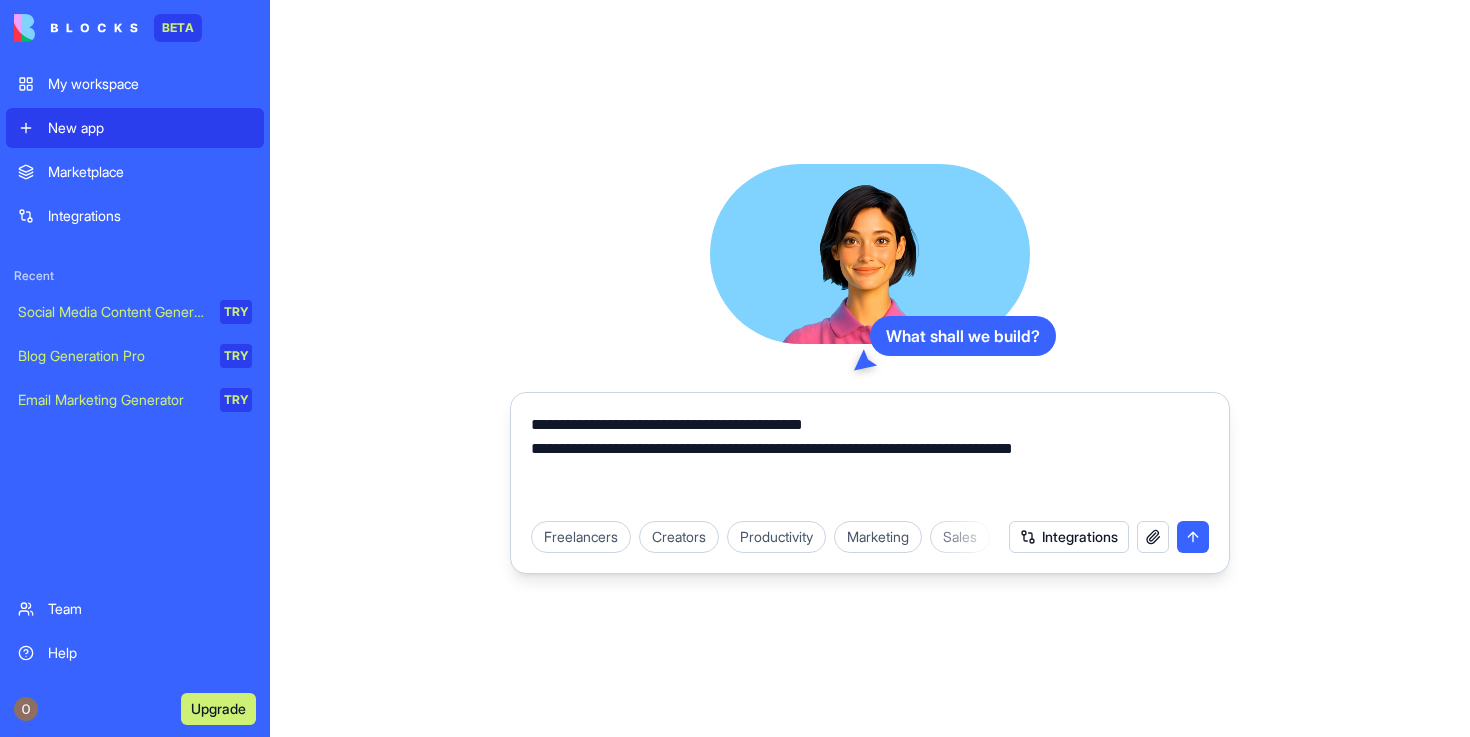 click on "**********" at bounding box center [870, 461] 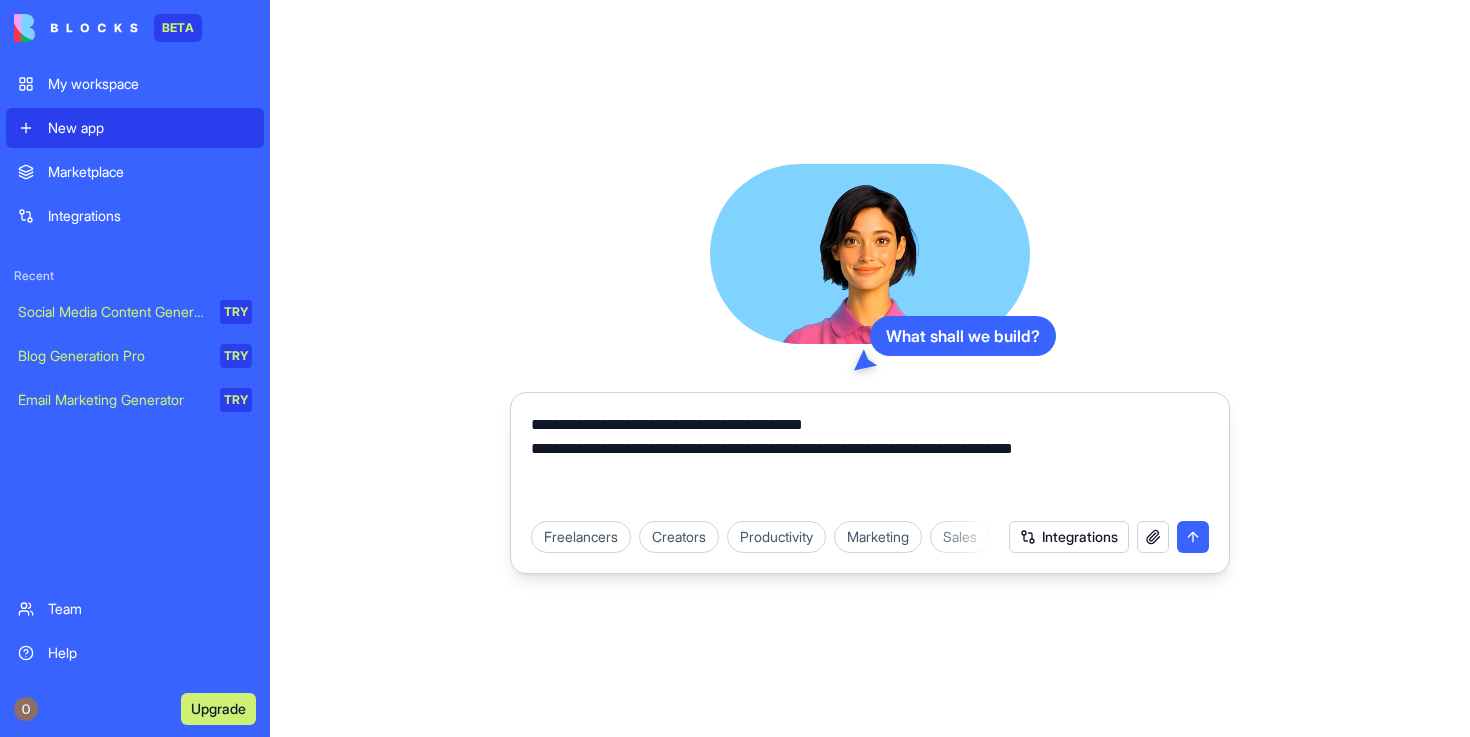click on "**********" at bounding box center [870, 461] 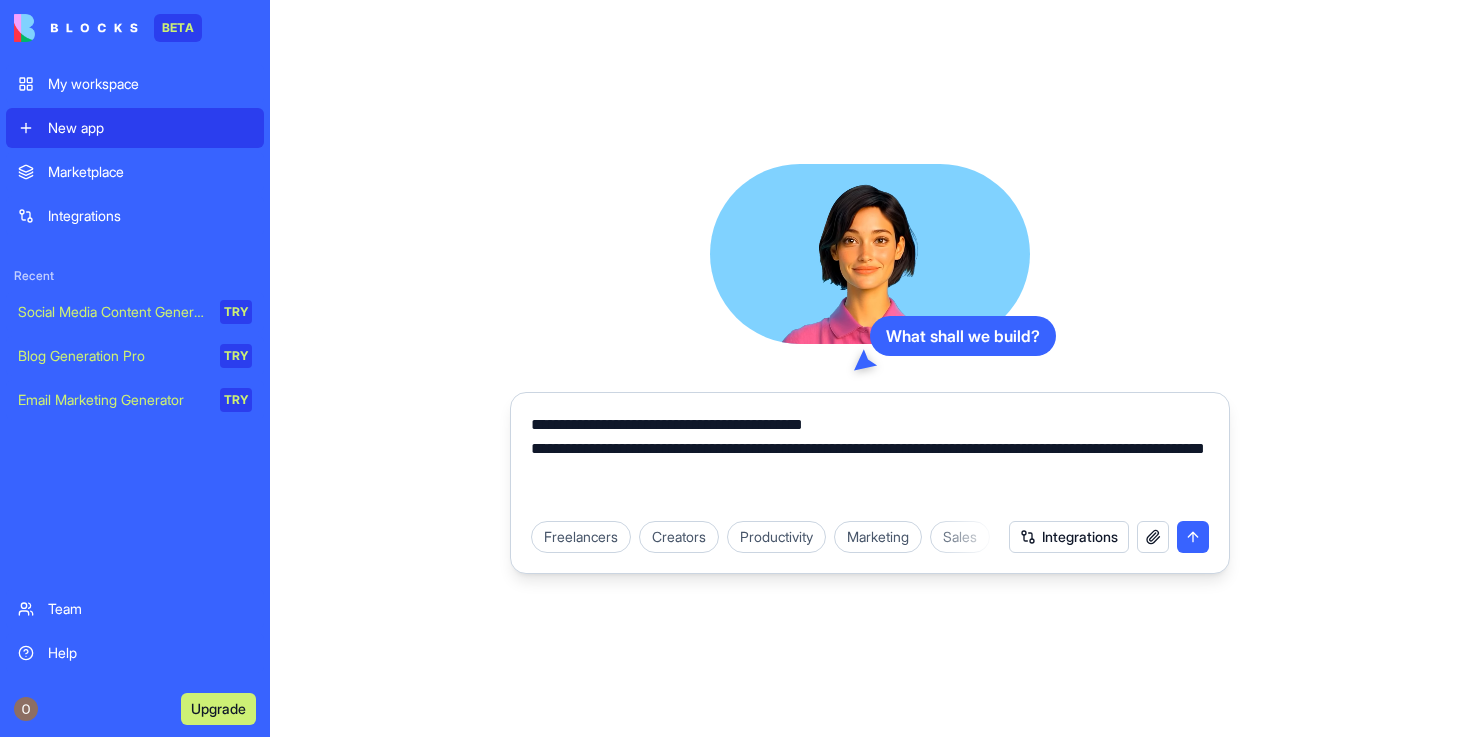 click on "**********" at bounding box center [870, 461] 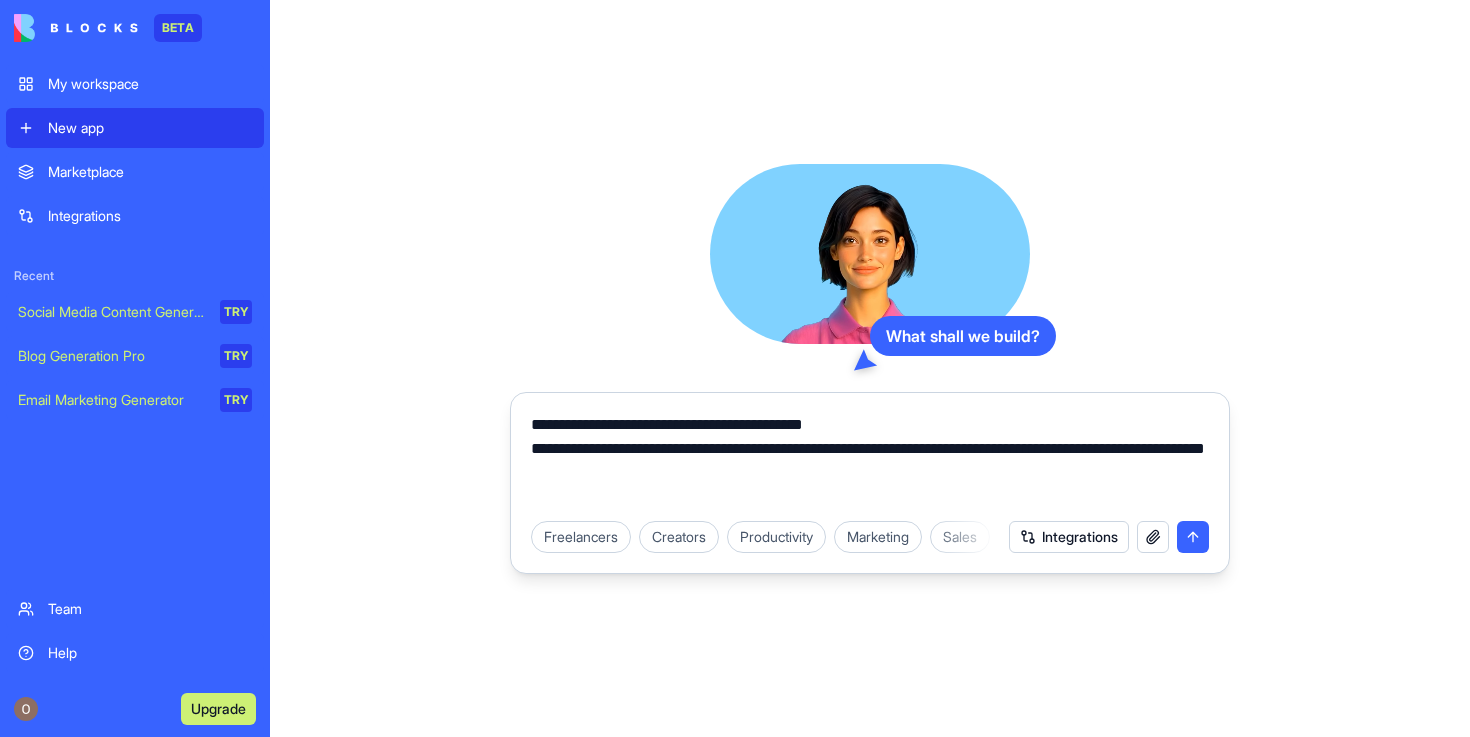 click on "**********" at bounding box center (870, 461) 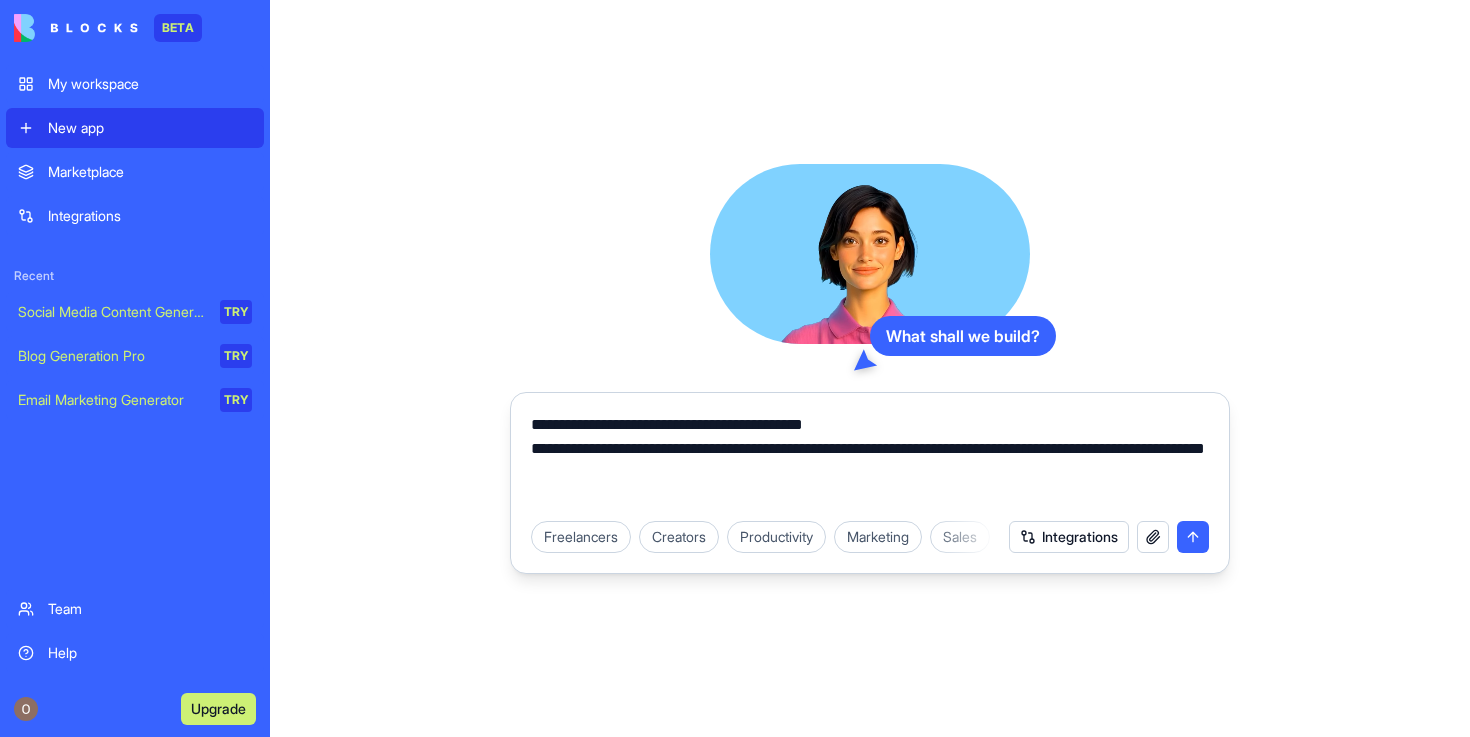 click on "**********" at bounding box center (870, 461) 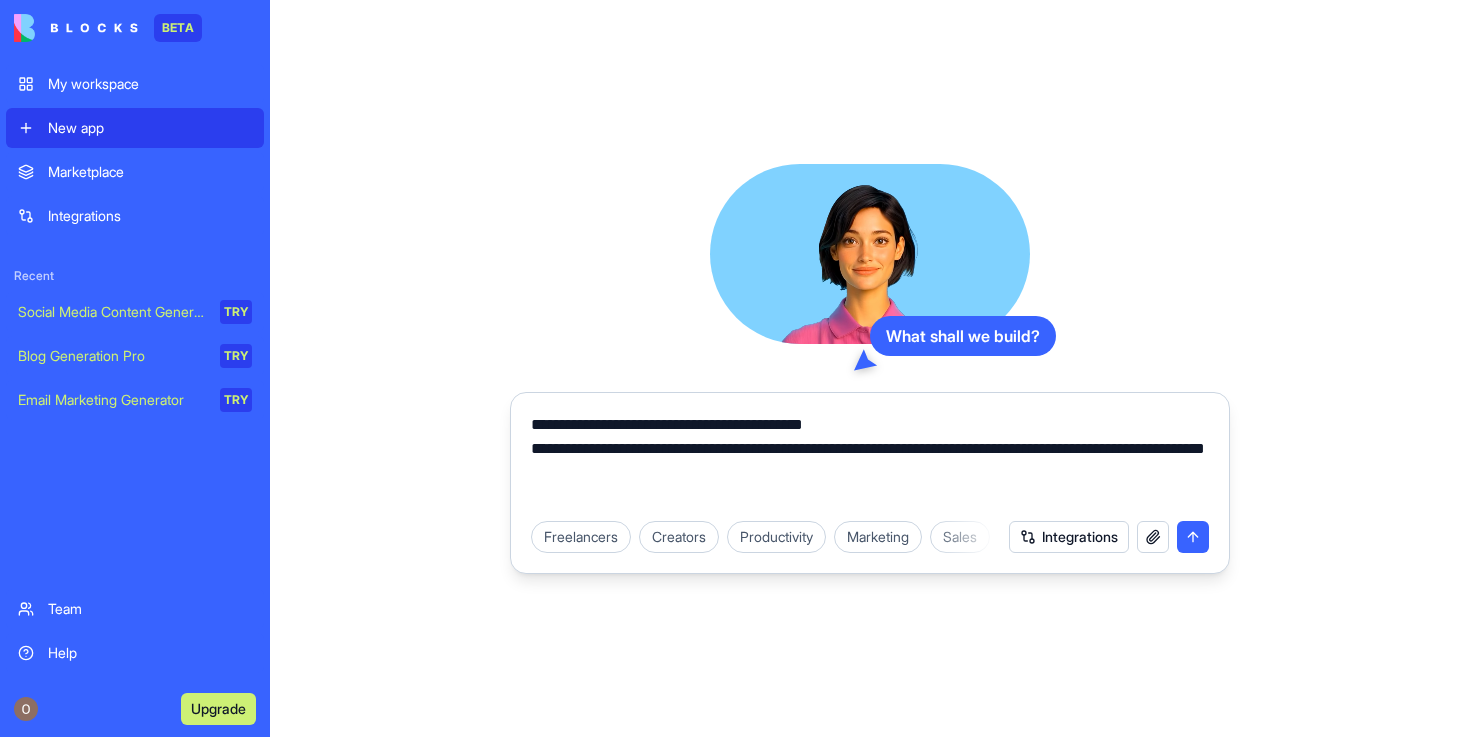 drag, startPoint x: 1100, startPoint y: 476, endPoint x: 1106, endPoint y: 458, distance: 18.973665 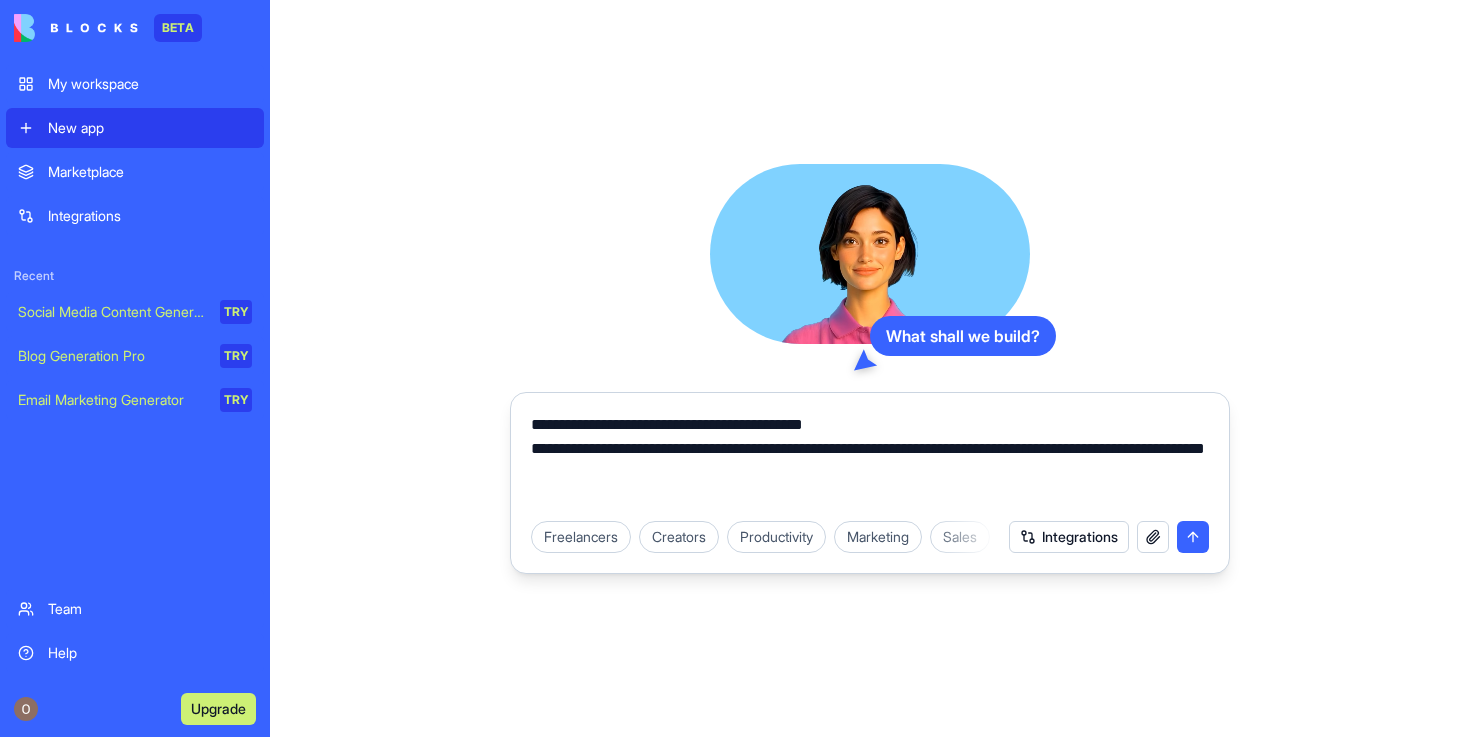 click on "**********" at bounding box center (870, 461) 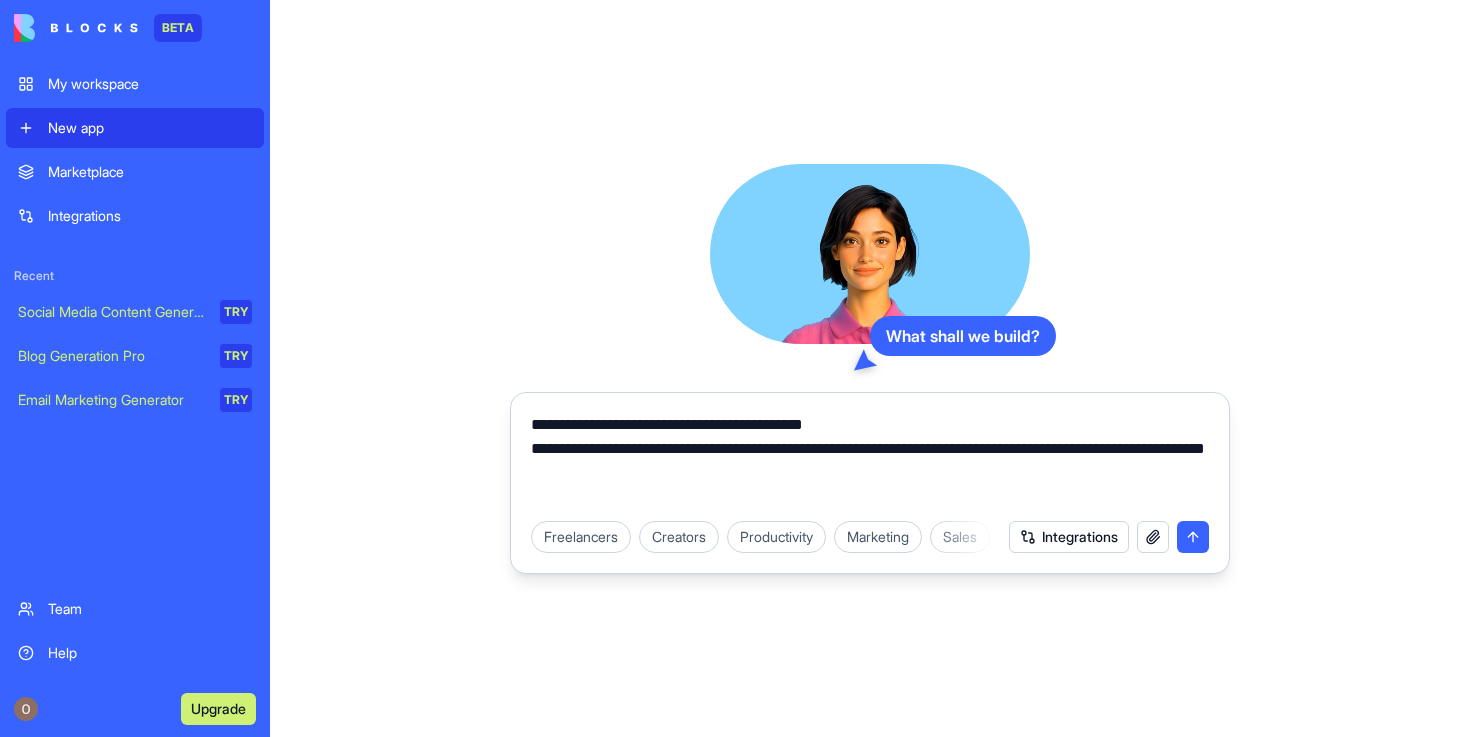 click on "**********" at bounding box center [870, 461] 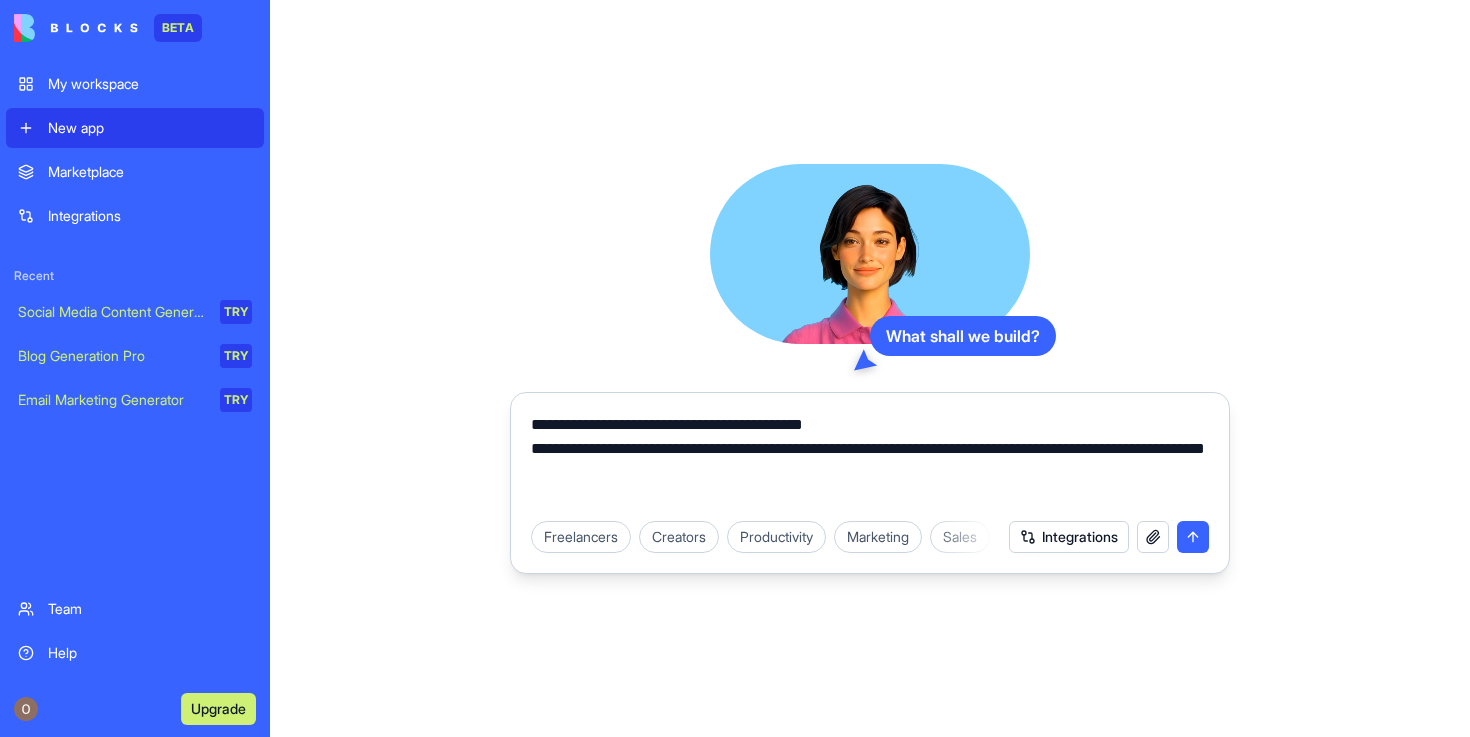 click on "**********" at bounding box center [870, 461] 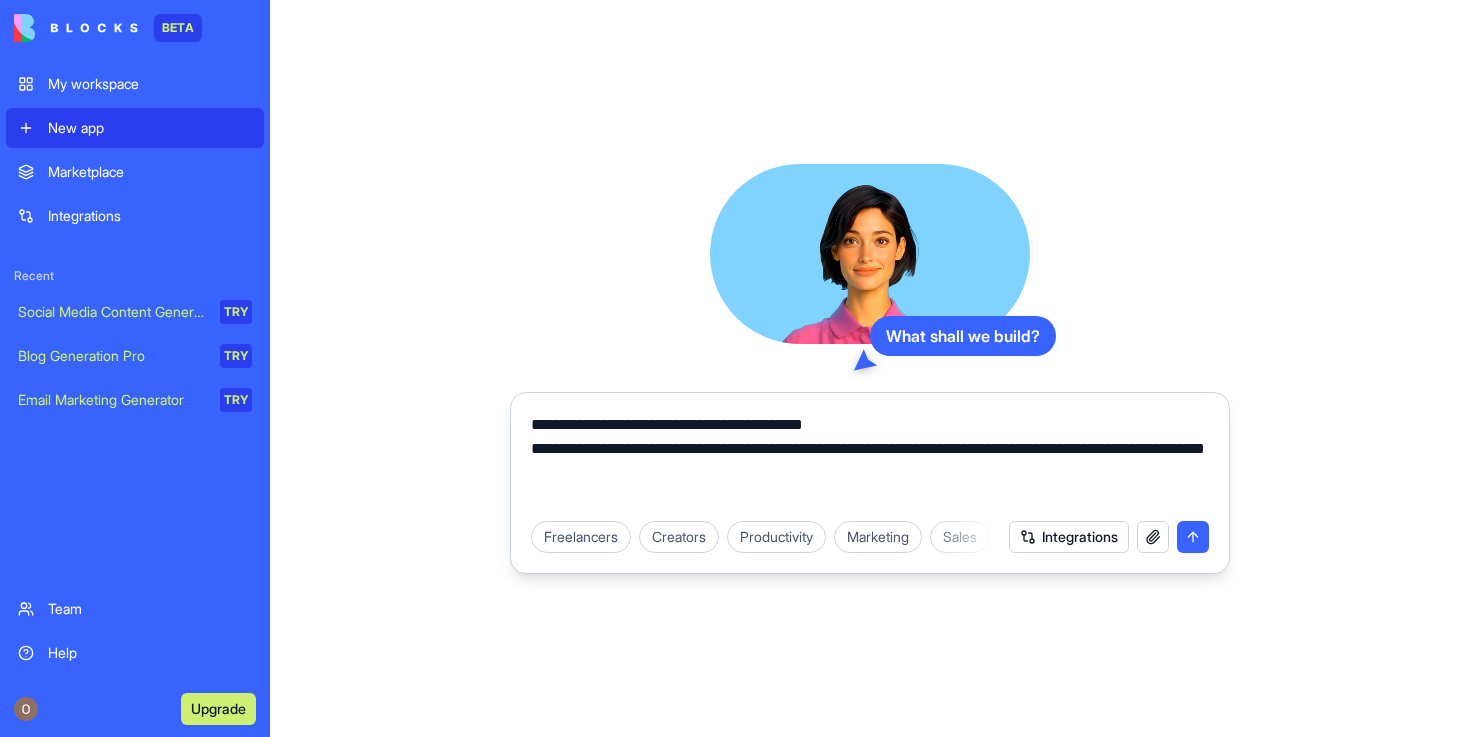 drag, startPoint x: 1031, startPoint y: 449, endPoint x: 813, endPoint y: 457, distance: 218.14674 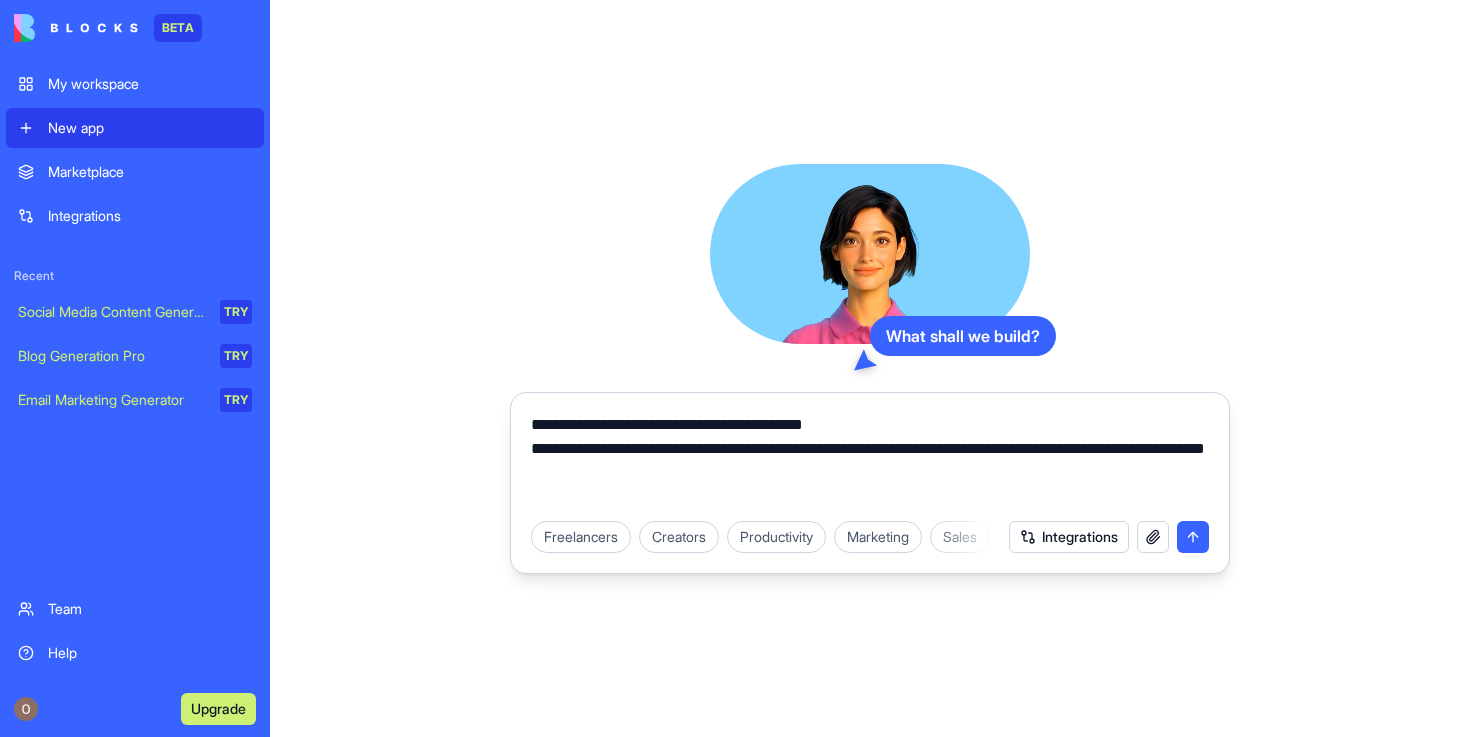click on "**********" at bounding box center [870, 461] 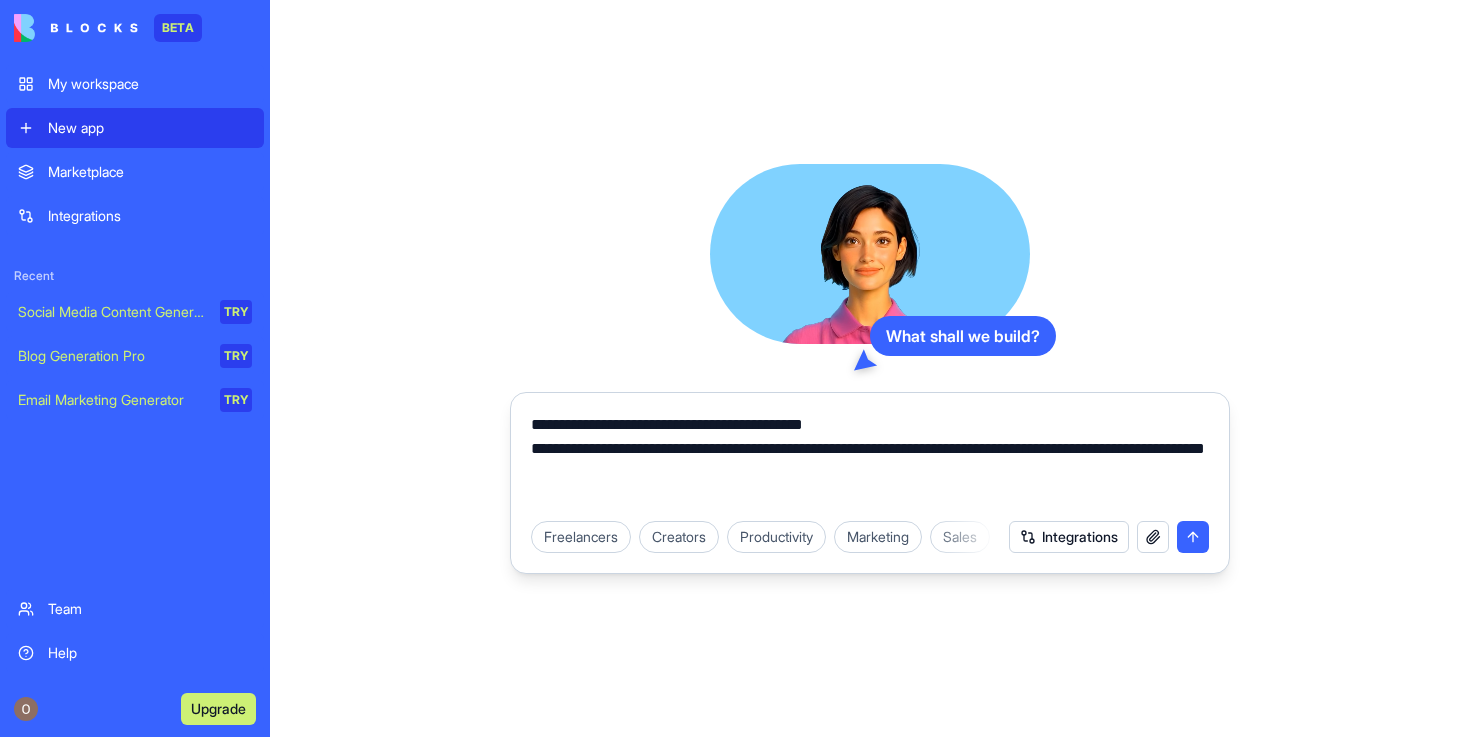 click on "**********" at bounding box center [870, 461] 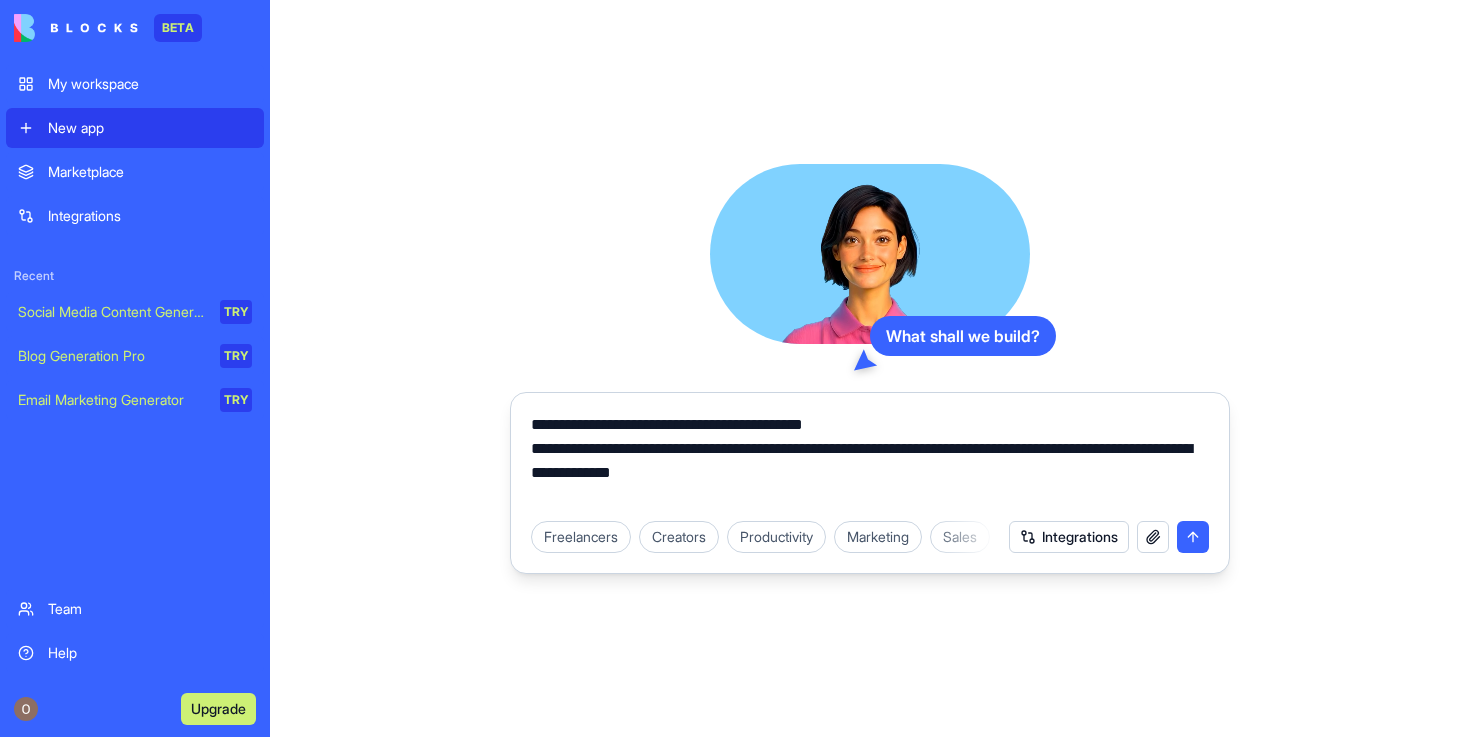 drag, startPoint x: 1107, startPoint y: 444, endPoint x: 802, endPoint y: 454, distance: 305.16388 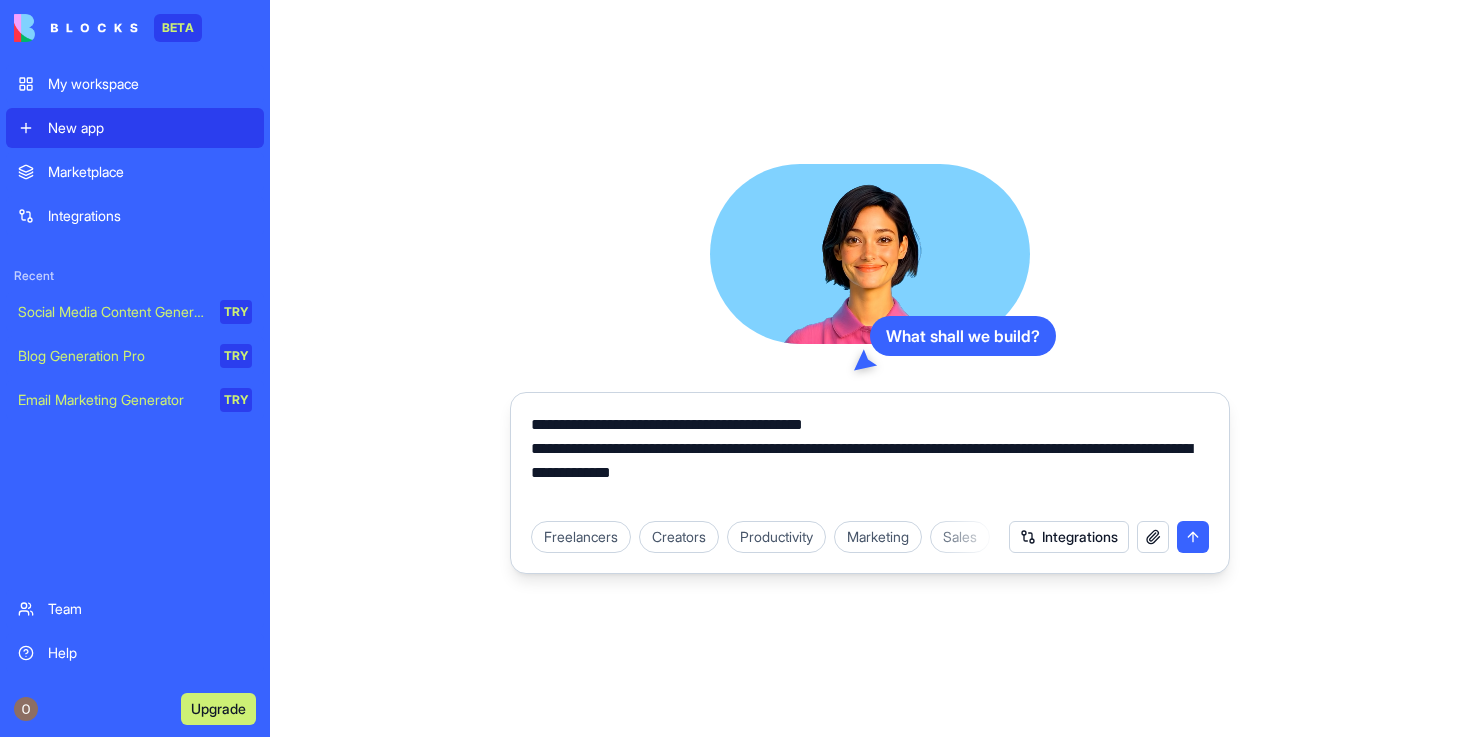click on "**********" at bounding box center (870, 461) 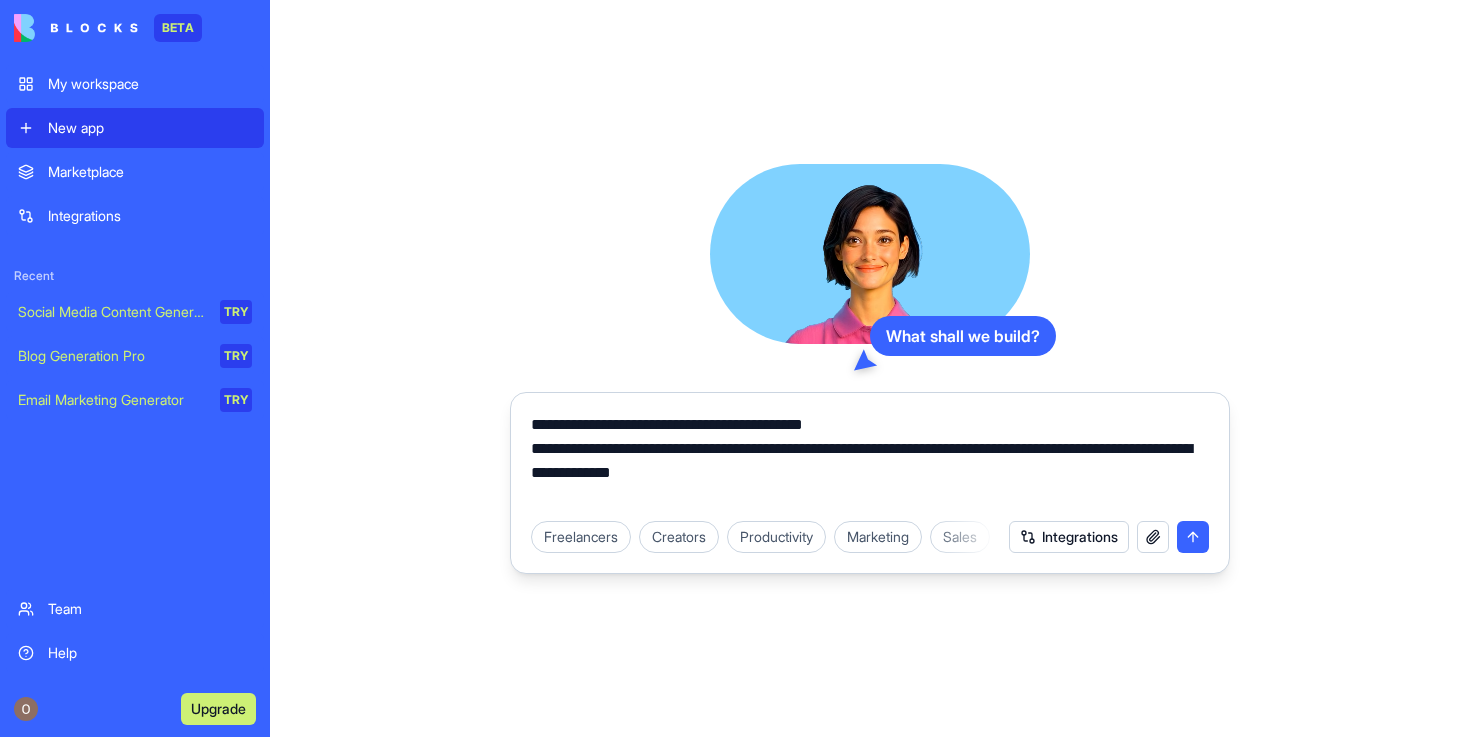 drag, startPoint x: 800, startPoint y: 473, endPoint x: 608, endPoint y: 480, distance: 192.12756 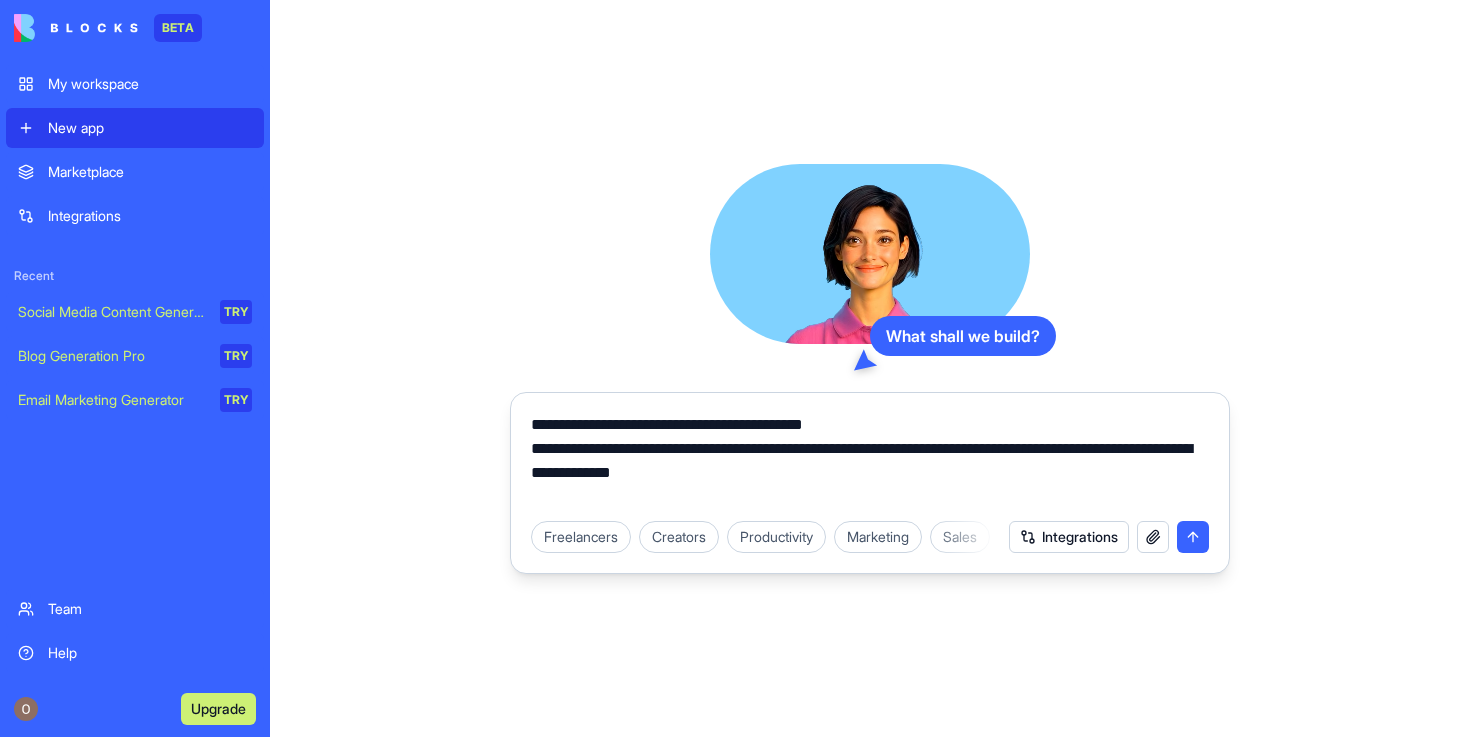 click on "**********" at bounding box center [870, 461] 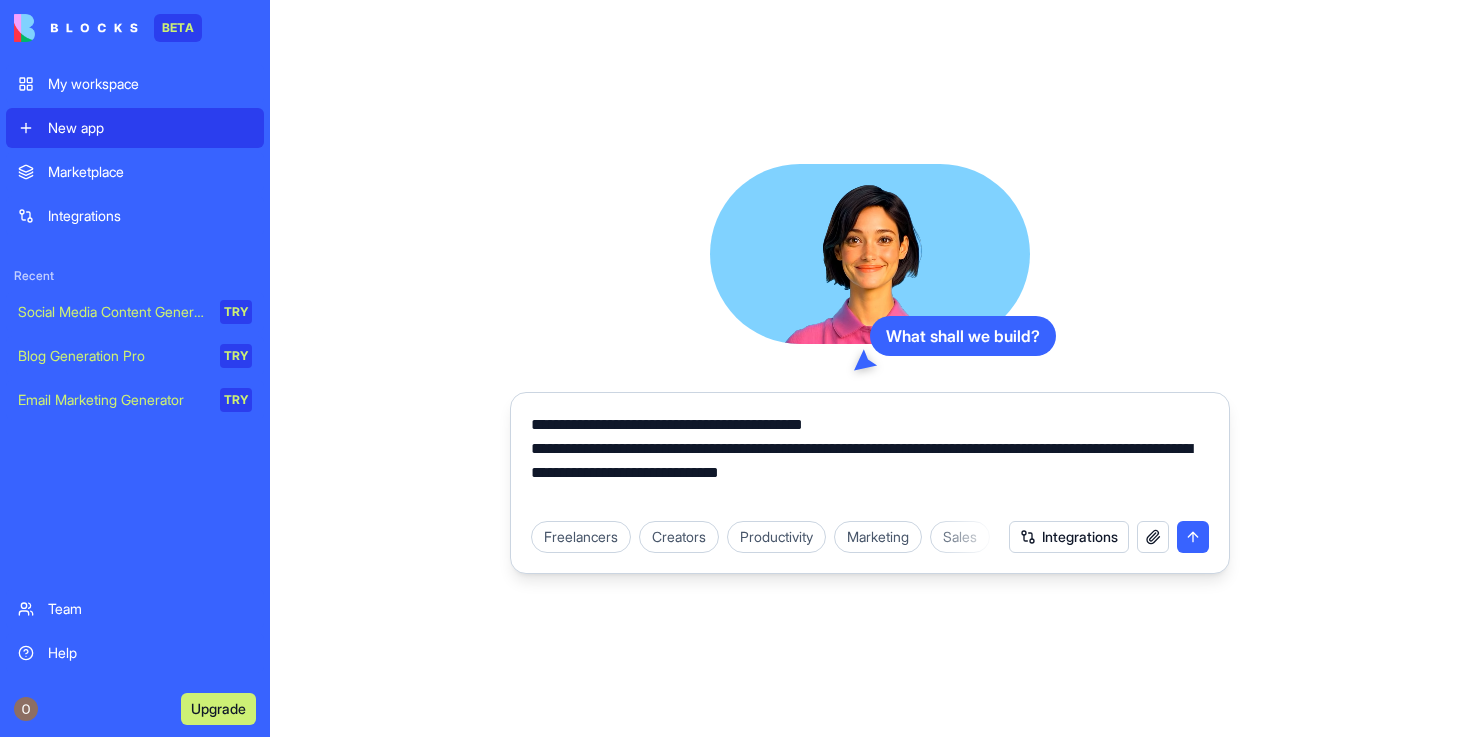 click on "**********" at bounding box center [870, 461] 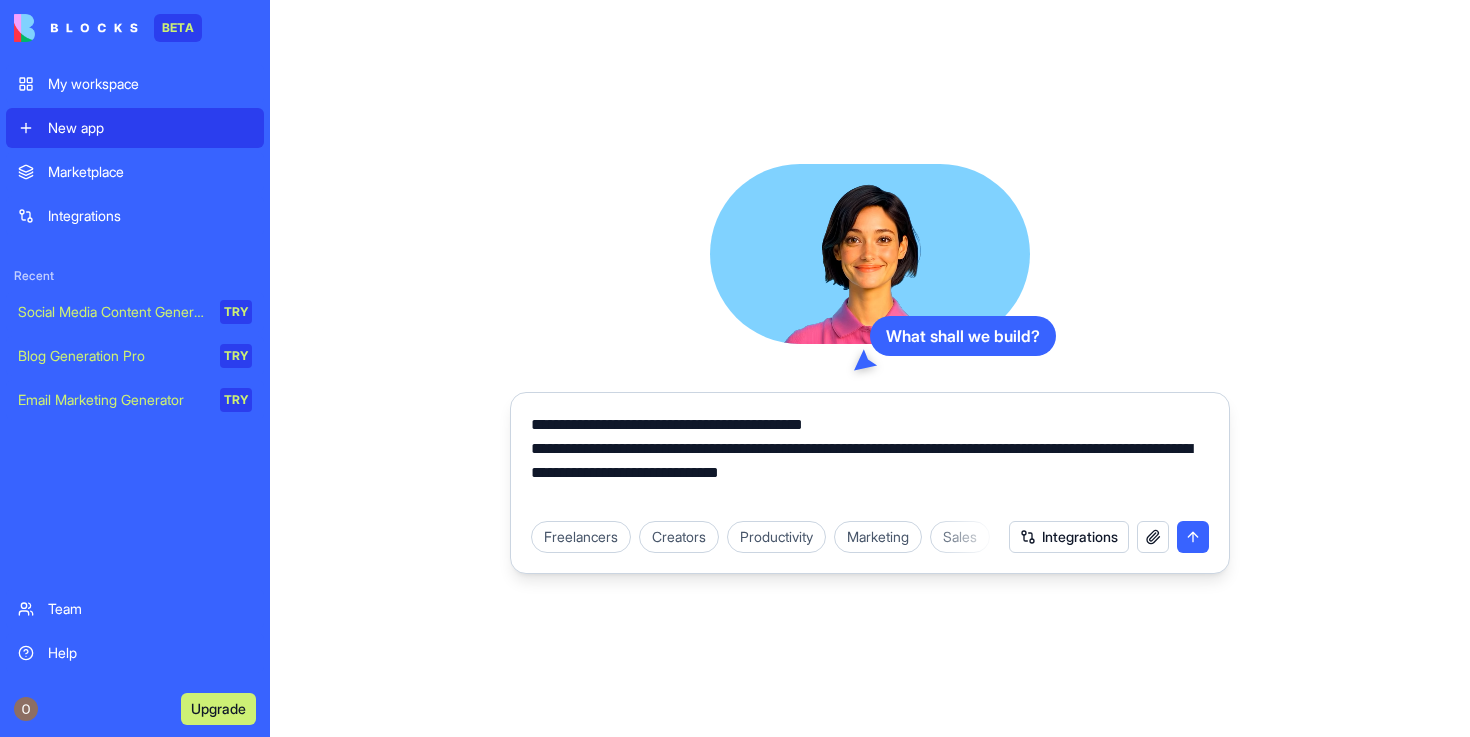 click on "**********" at bounding box center (870, 461) 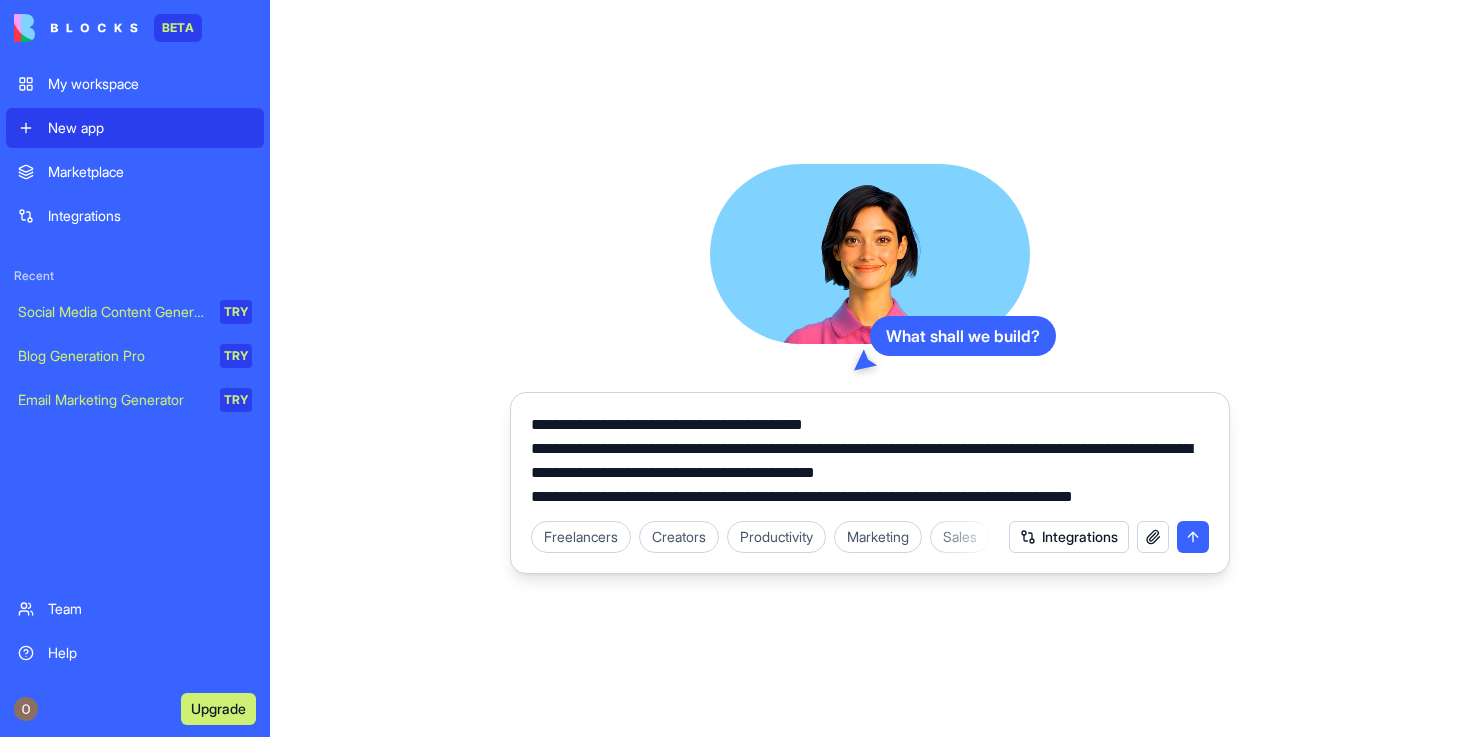 click on "**********" at bounding box center (870, 461) 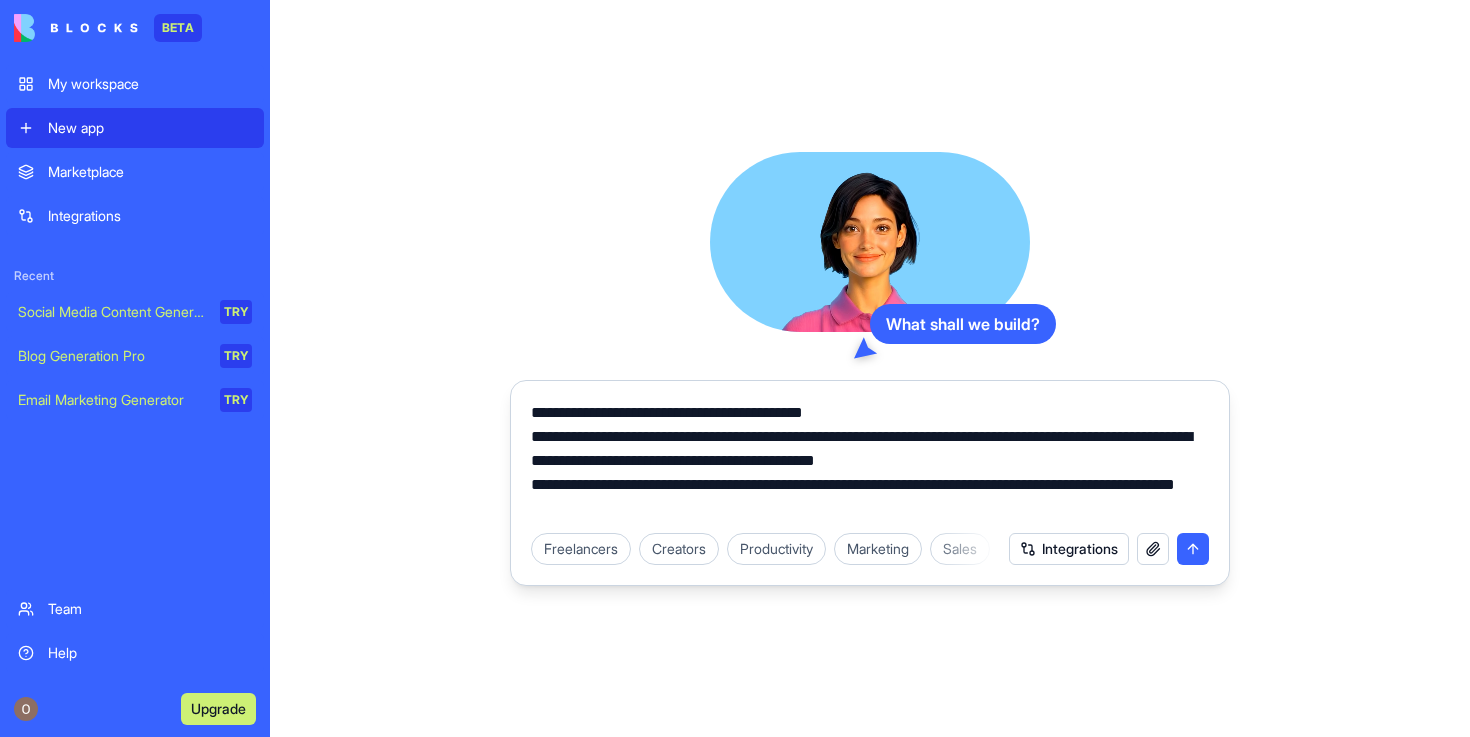 click on "**********" at bounding box center (870, 461) 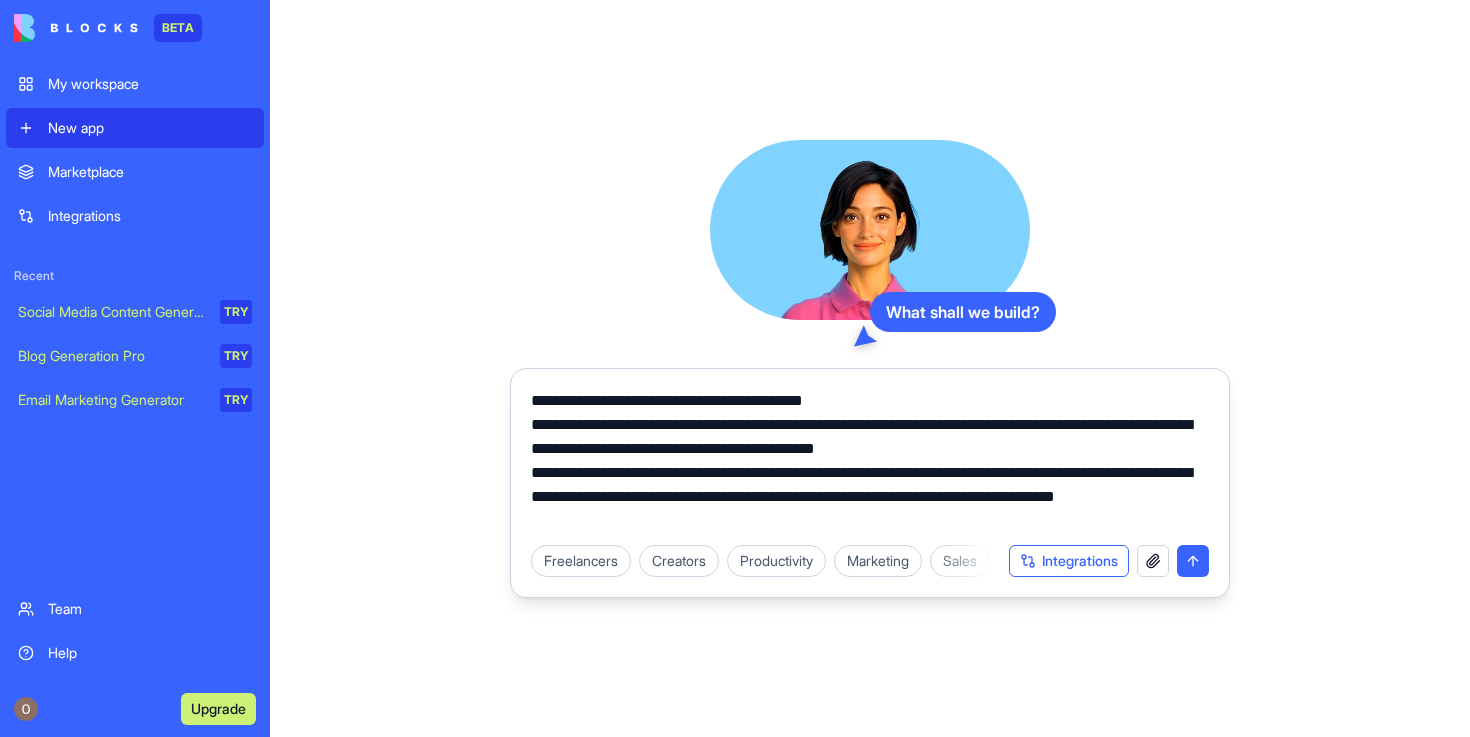 type on "**********" 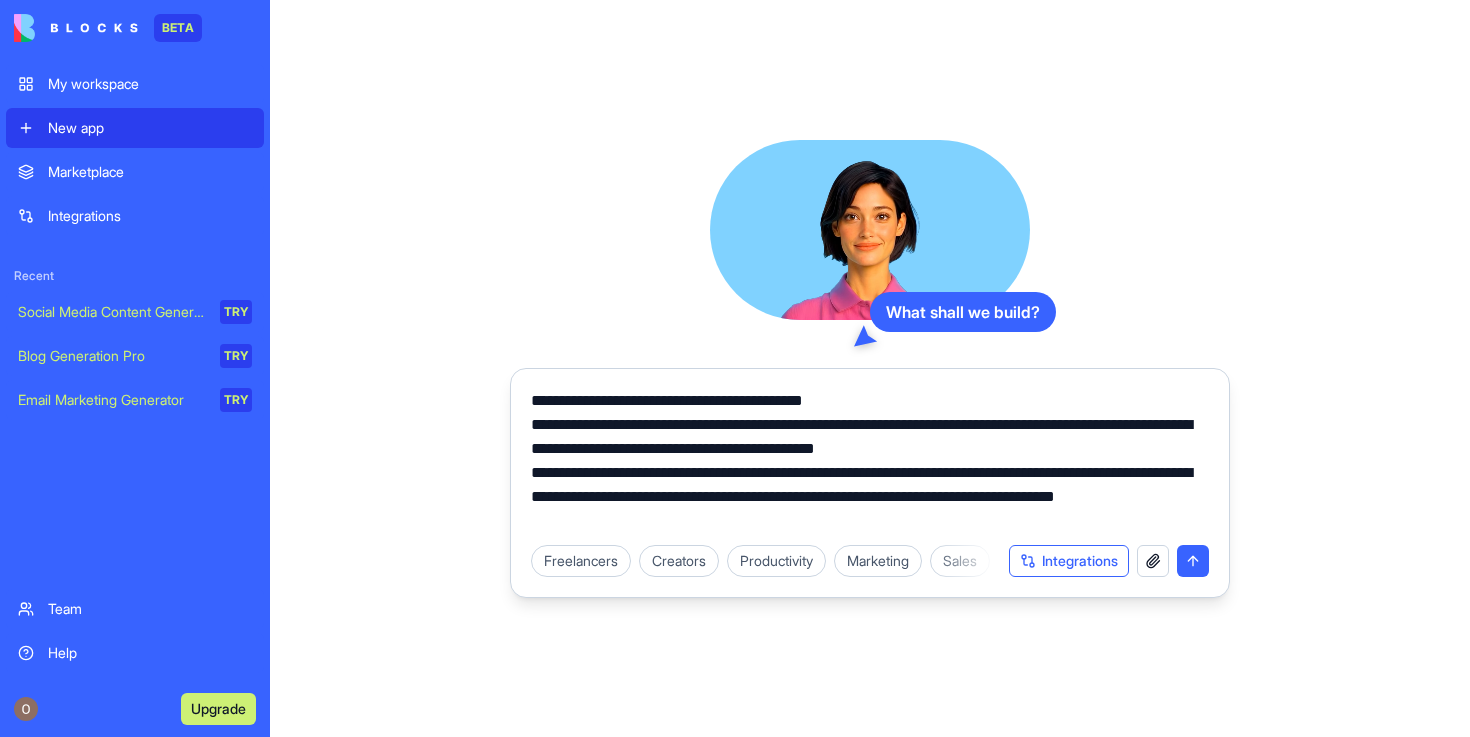 click on "Integrations" at bounding box center (1069, 561) 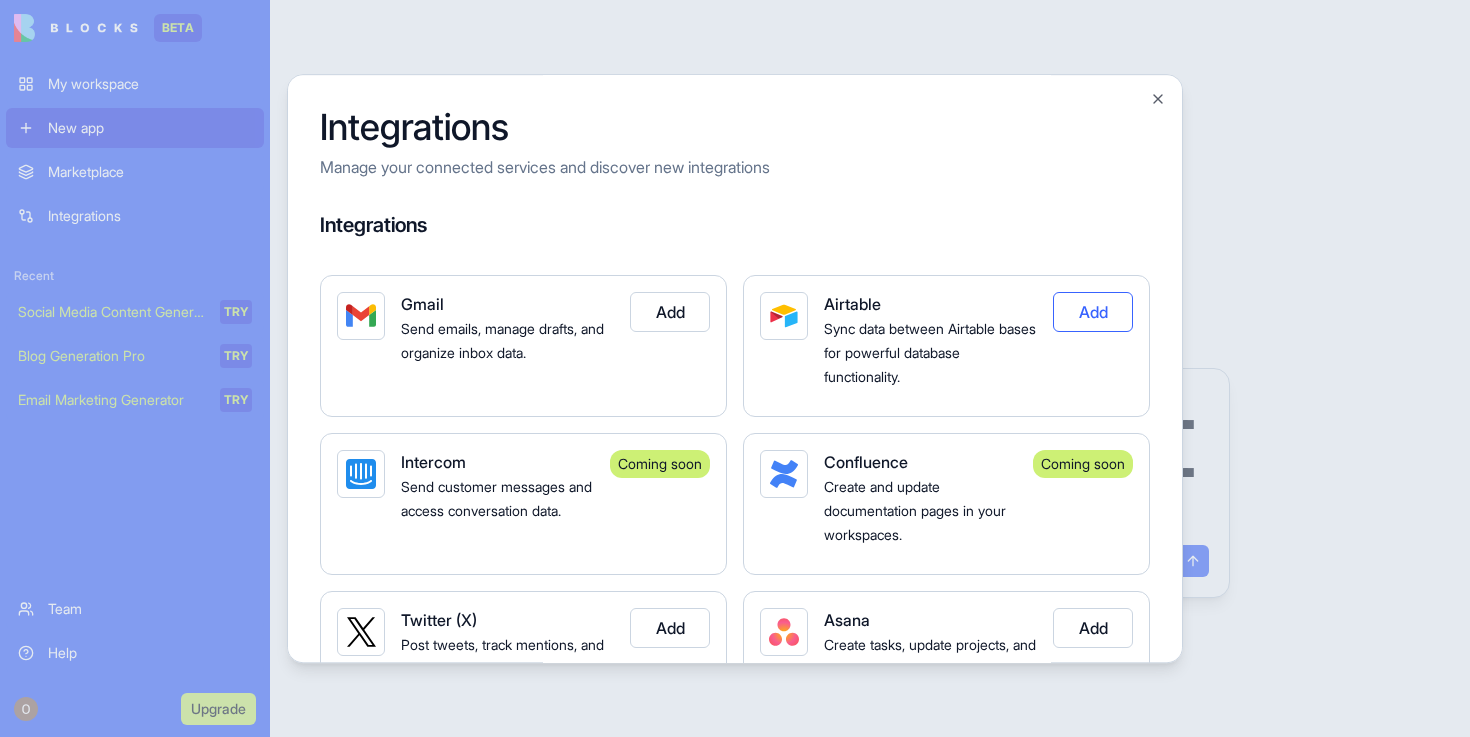 click on "Add" at bounding box center [1093, 312] 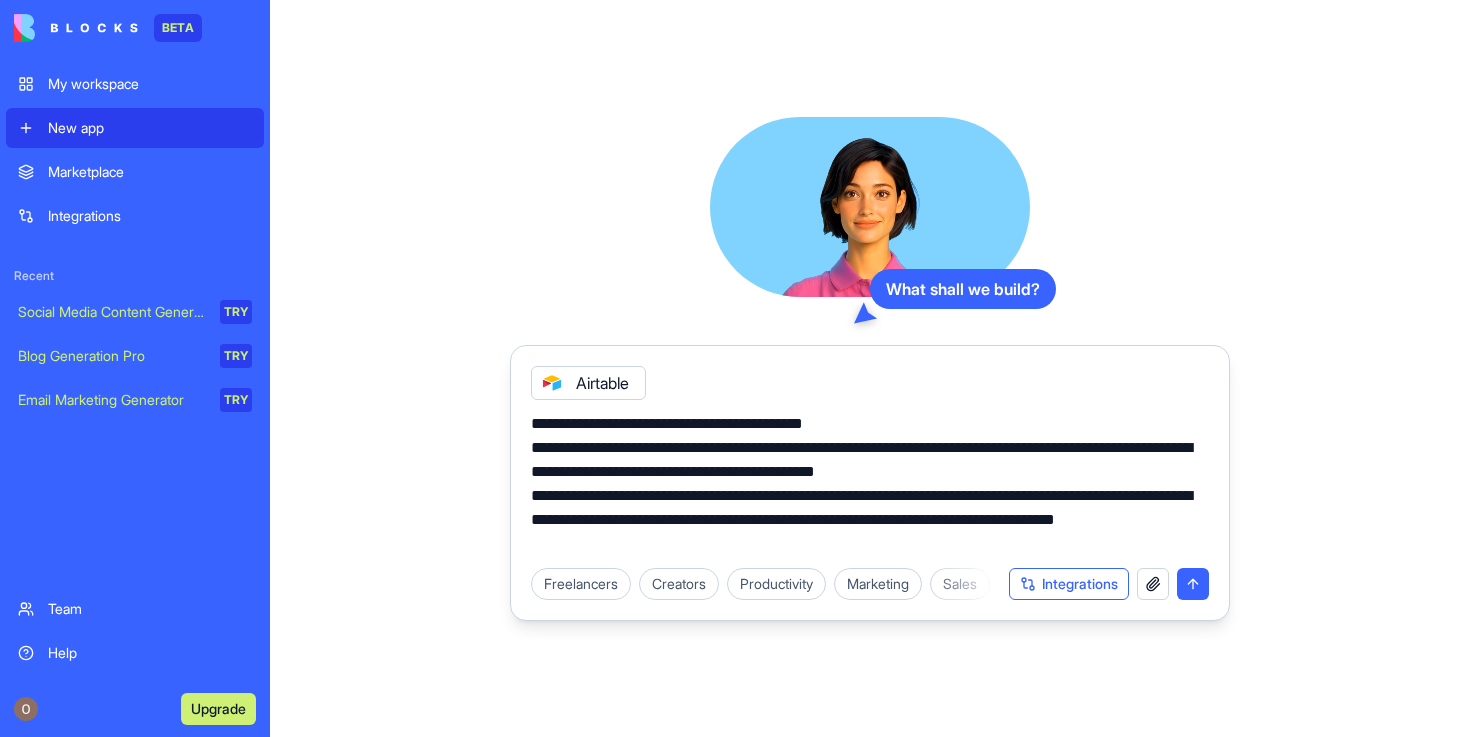 click on "Integrations" at bounding box center (1069, 584) 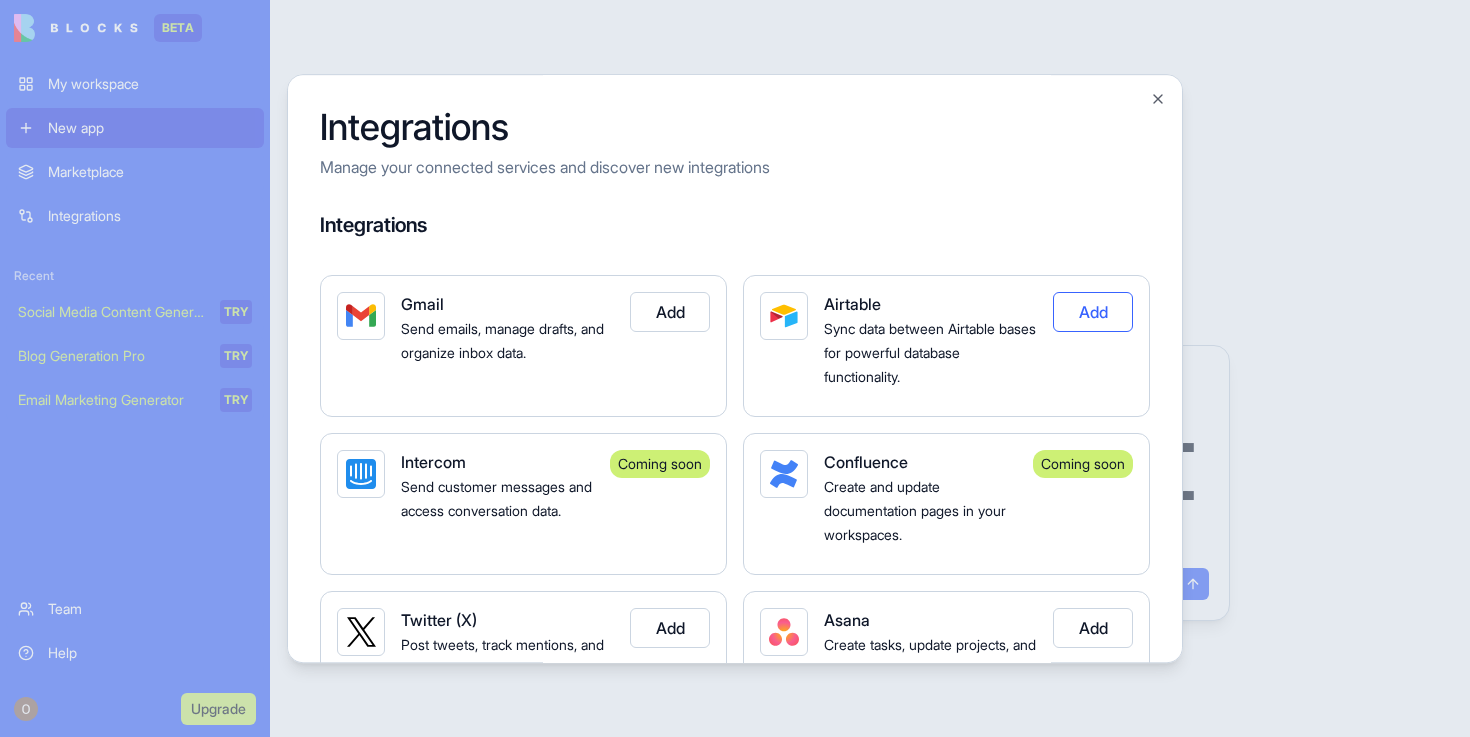 click on "Add" at bounding box center [1093, 312] 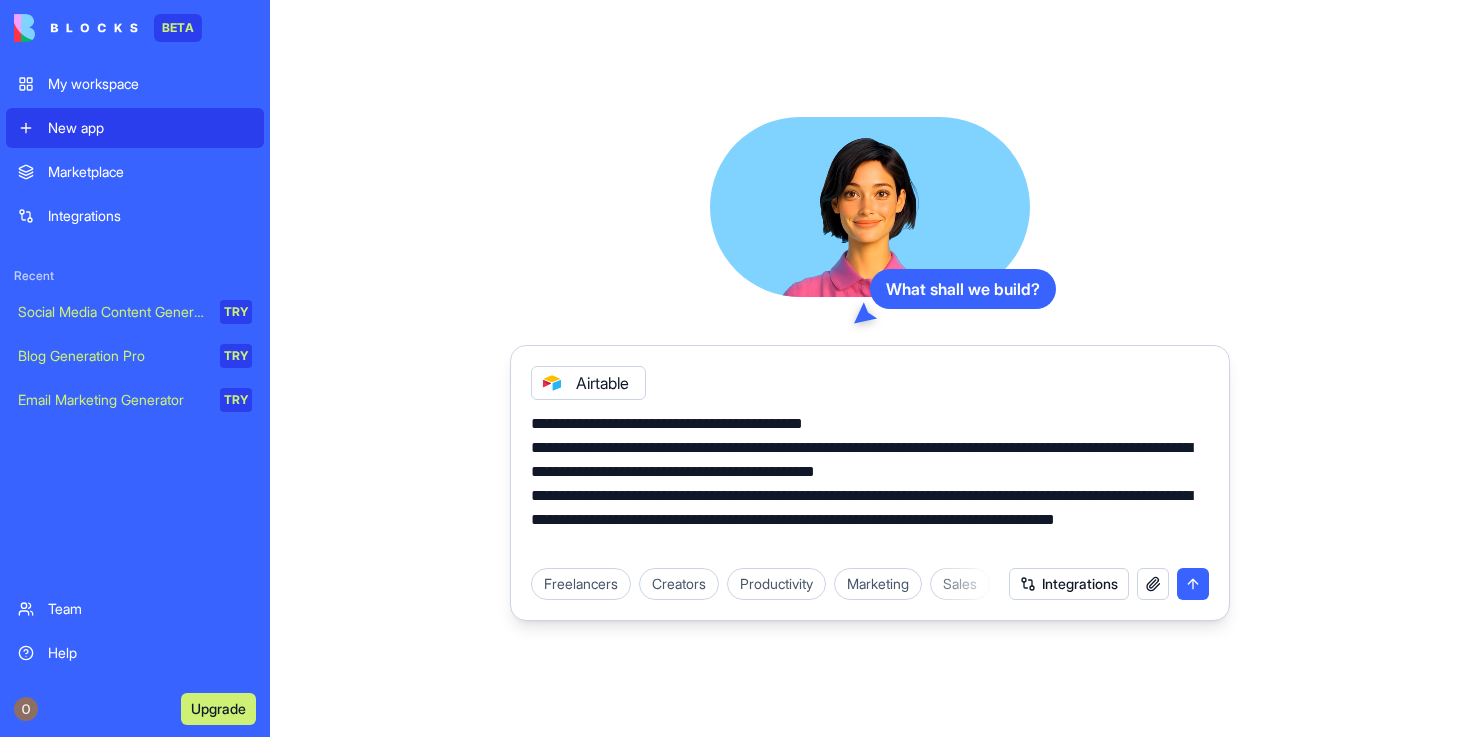 click at bounding box center (1193, 584) 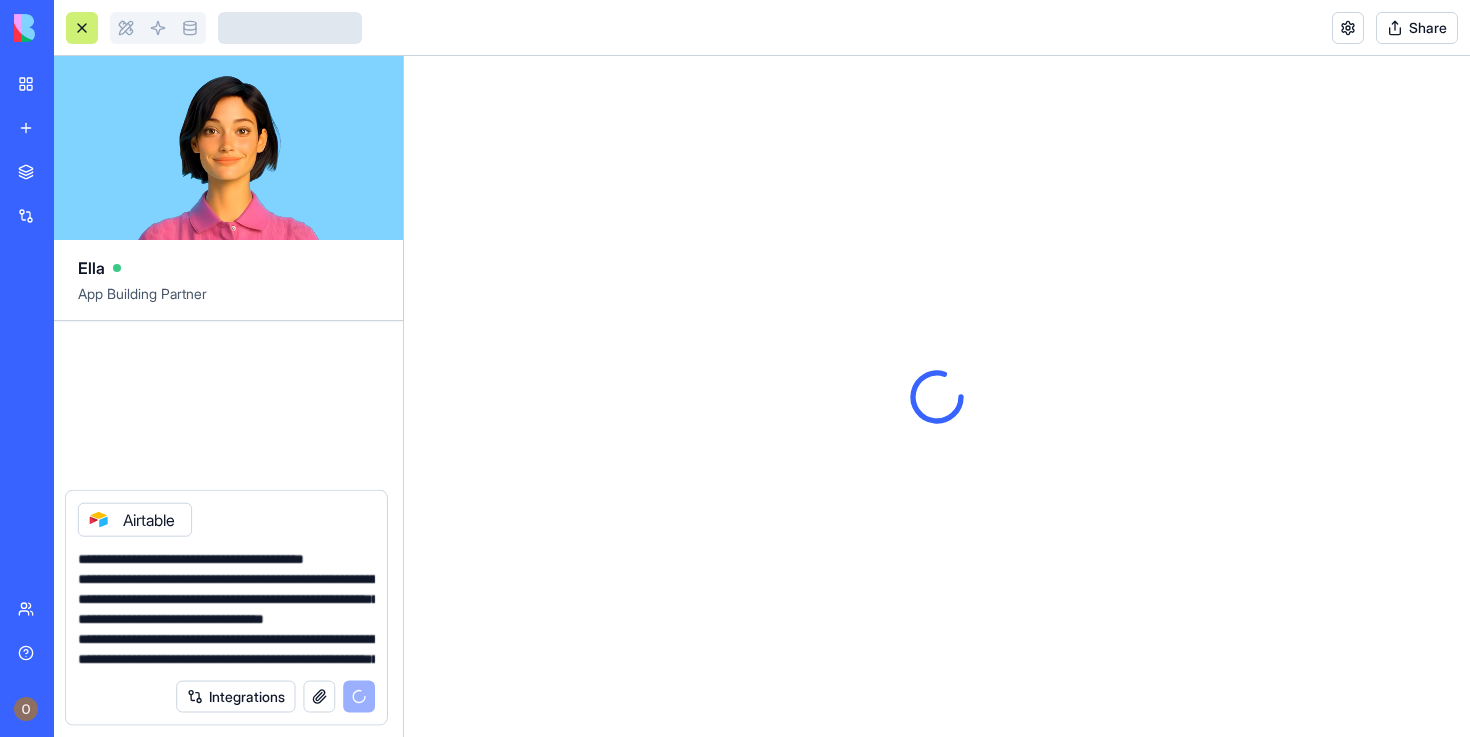 type 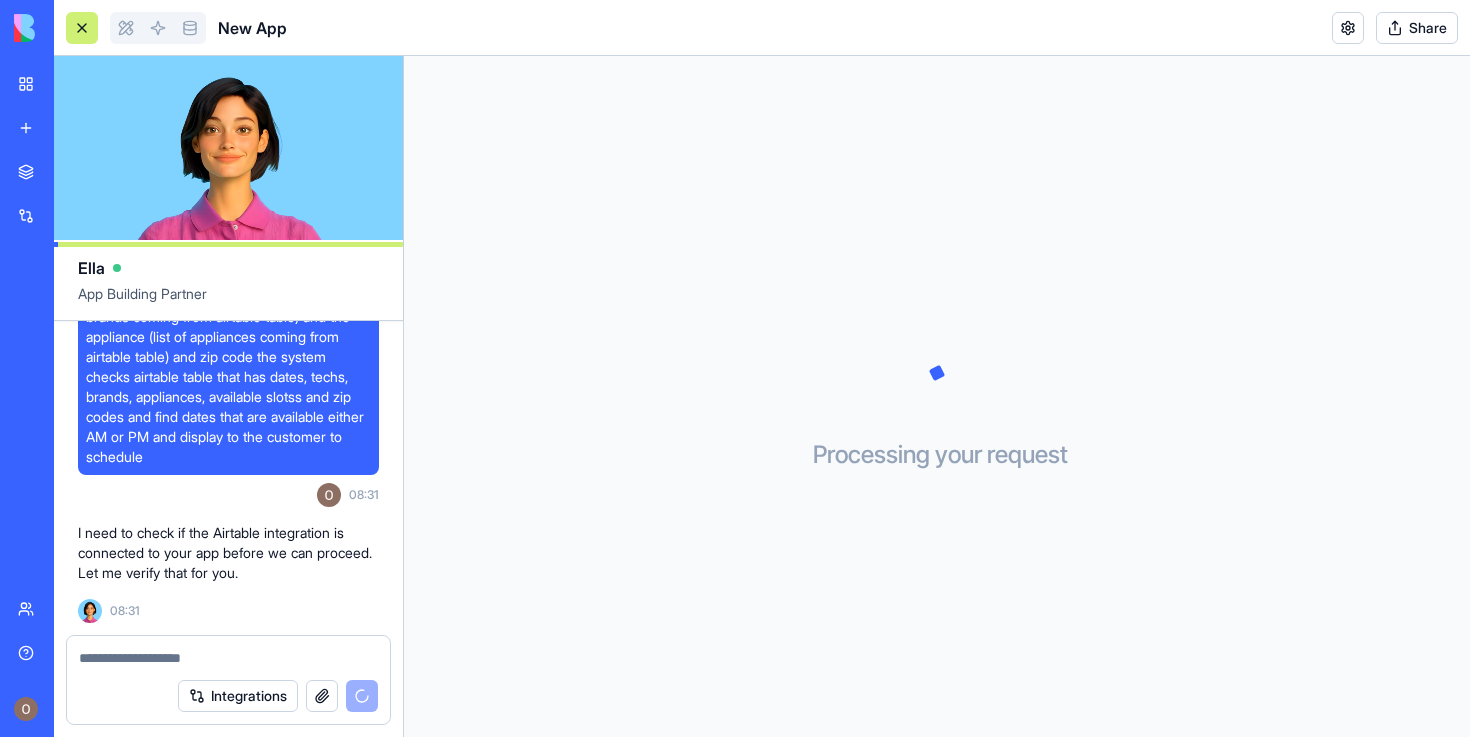 scroll, scrollTop: 122, scrollLeft: 0, axis: vertical 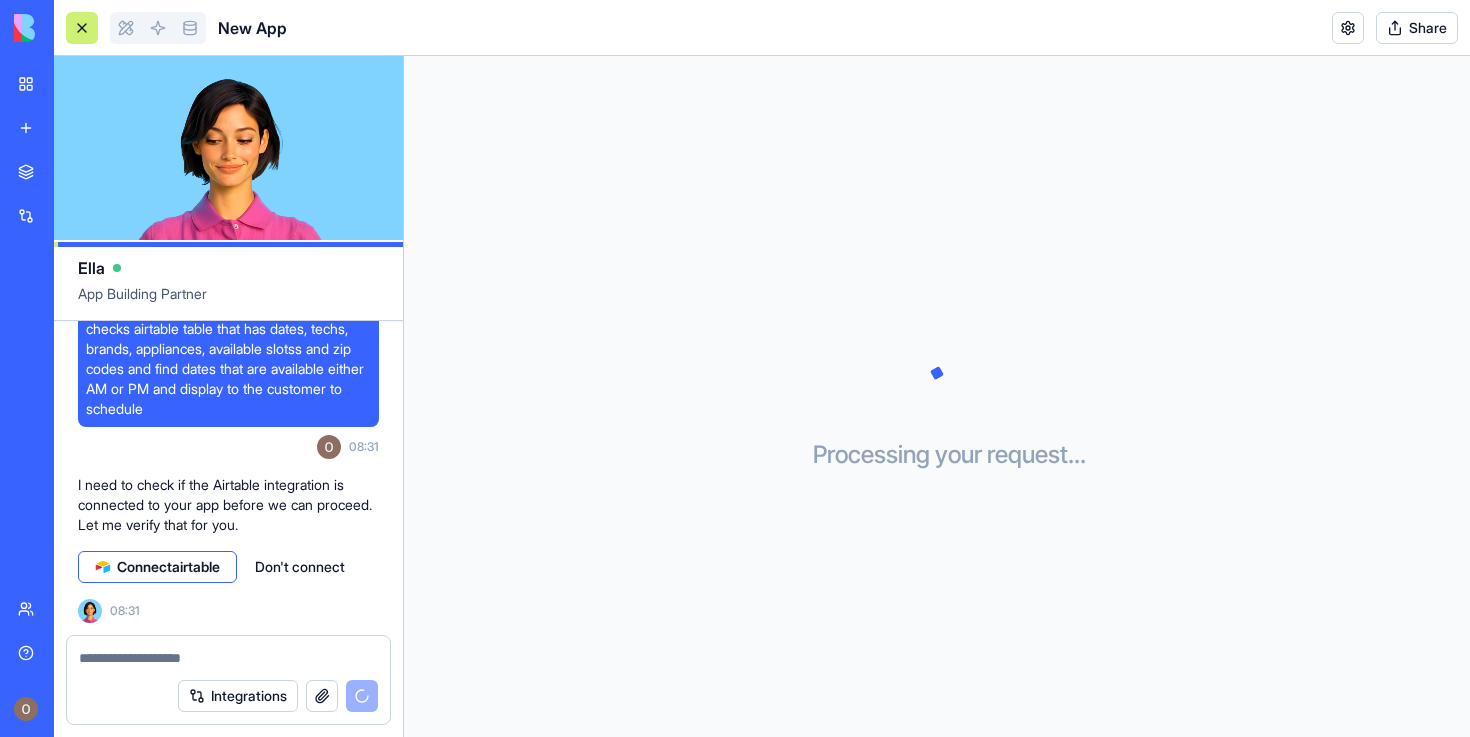 click on "Connect  airtable" at bounding box center (168, 567) 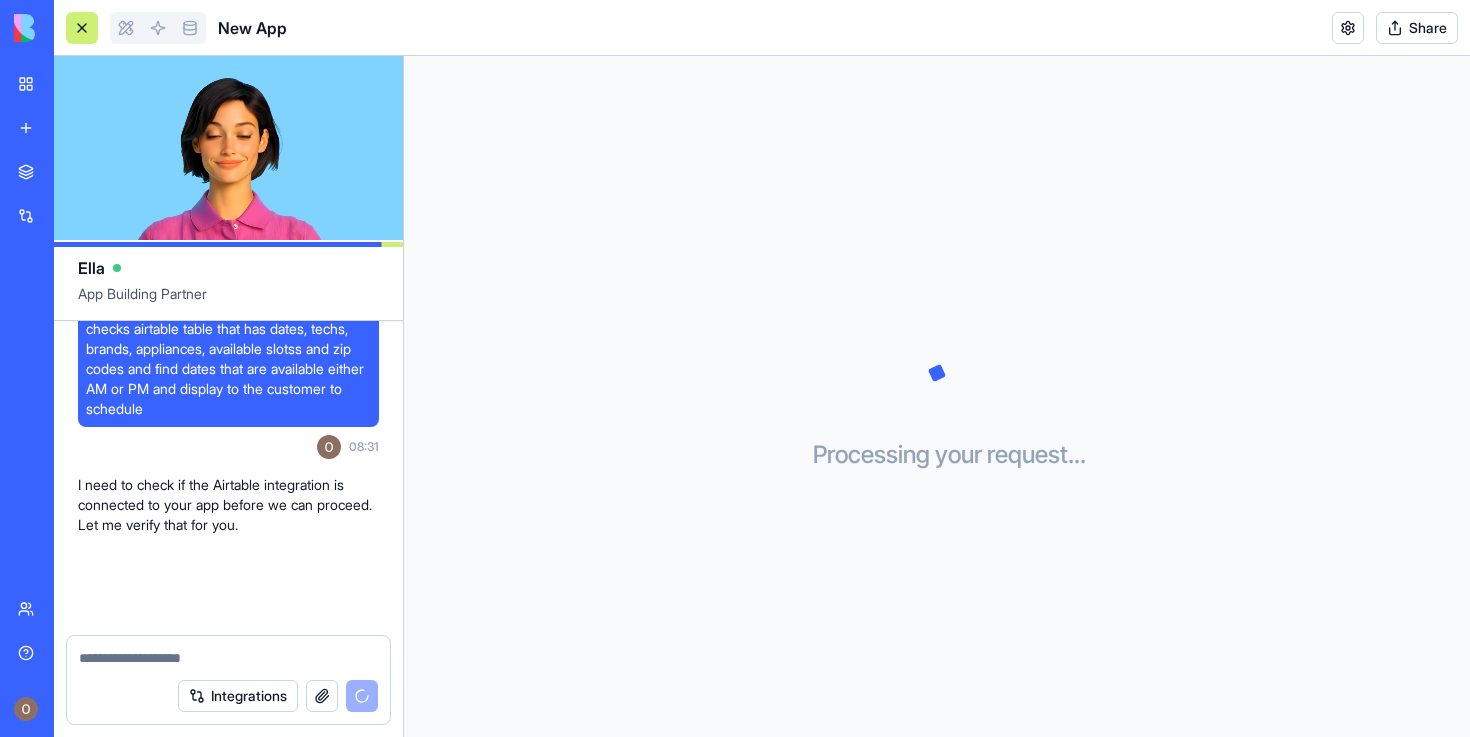 scroll, scrollTop: 374, scrollLeft: 0, axis: vertical 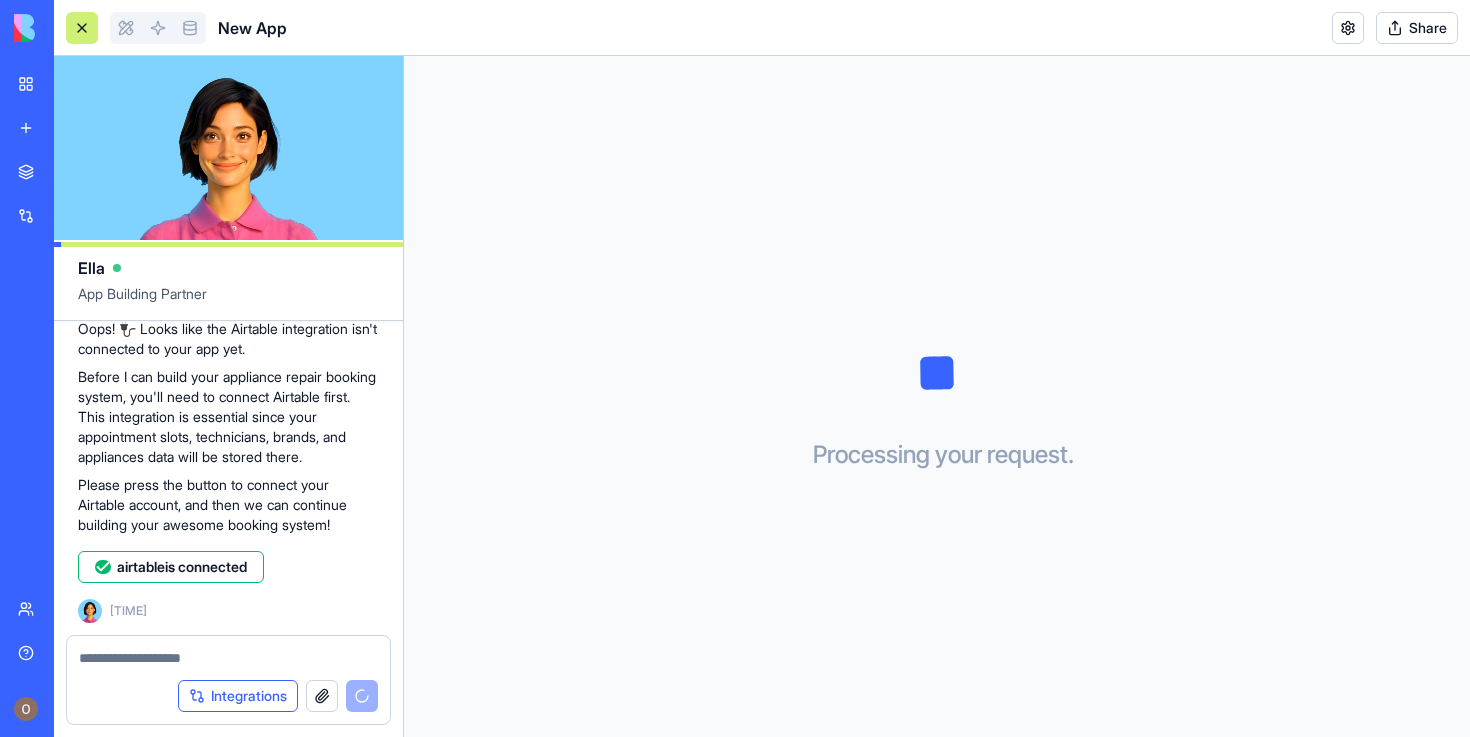 click on "Integrations" at bounding box center (238, 696) 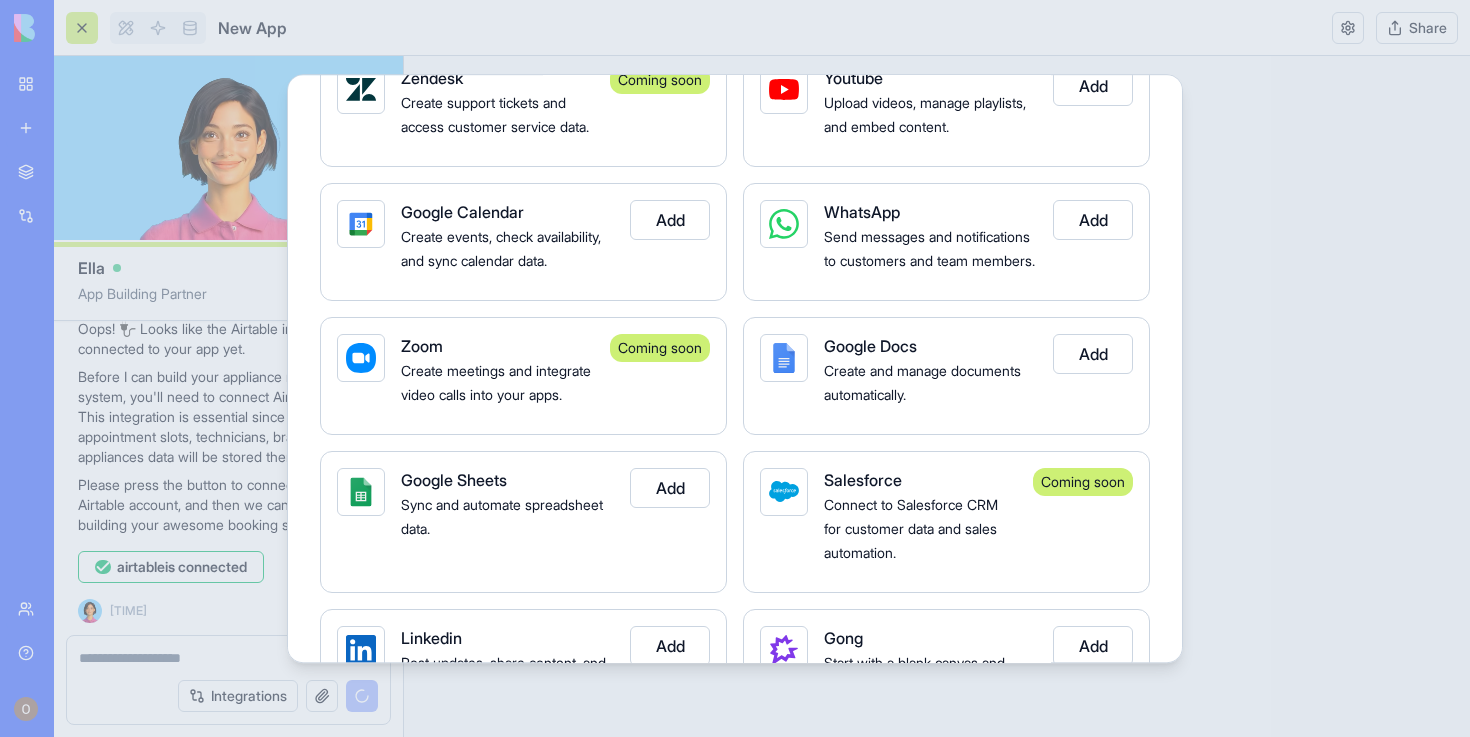 scroll, scrollTop: 803, scrollLeft: 0, axis: vertical 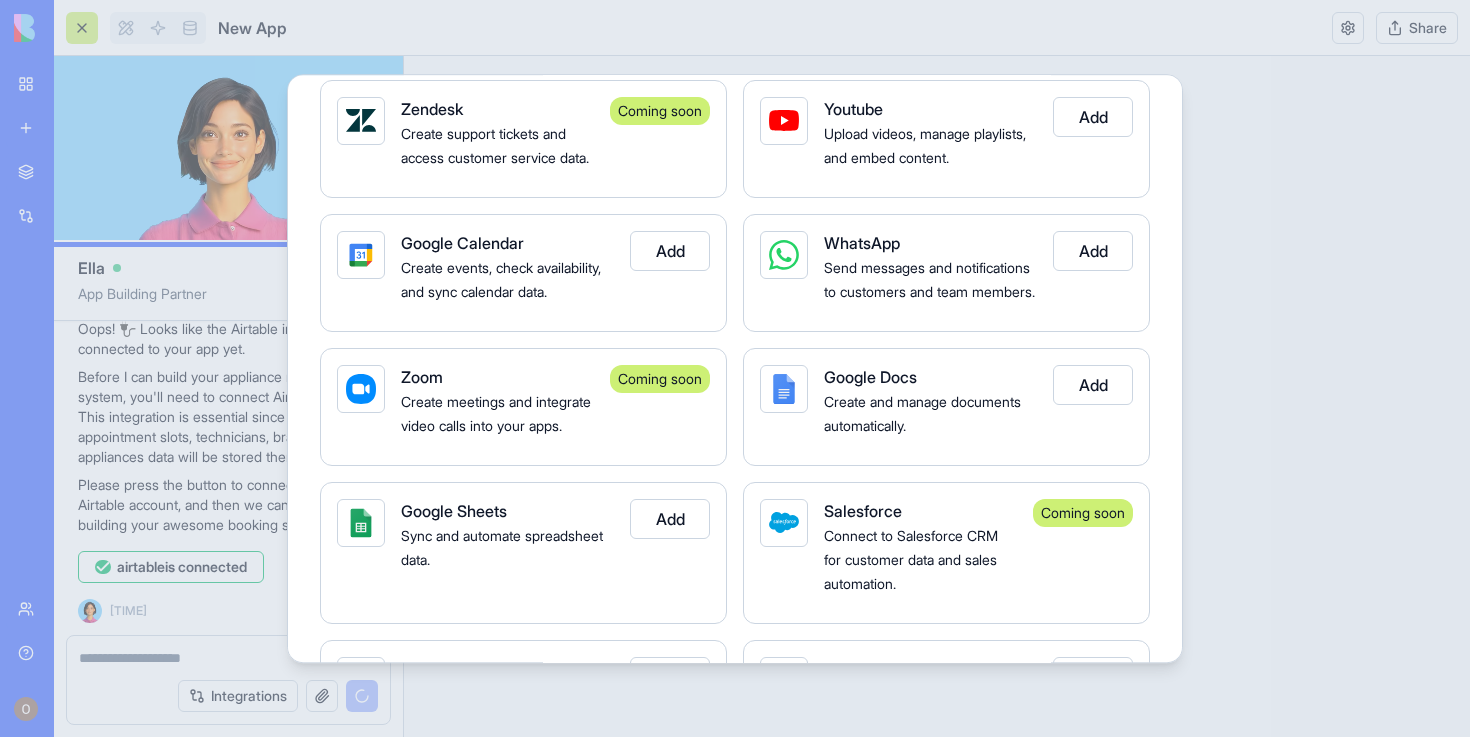click on "WhatsApp Send messages and notifications to customers and team members." at bounding box center [930, 273] 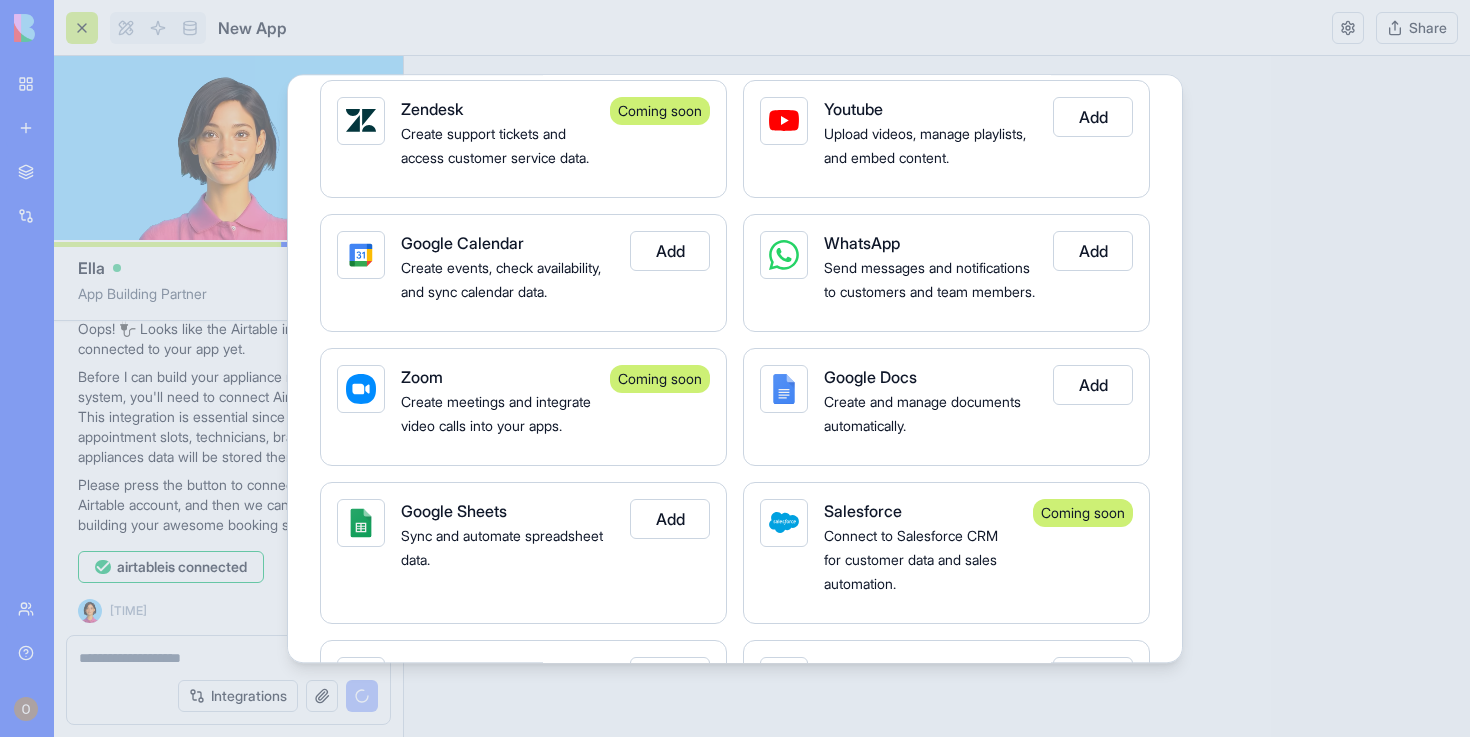 click on "WhatsApp Send messages and notifications to customers and team members." at bounding box center [930, 273] 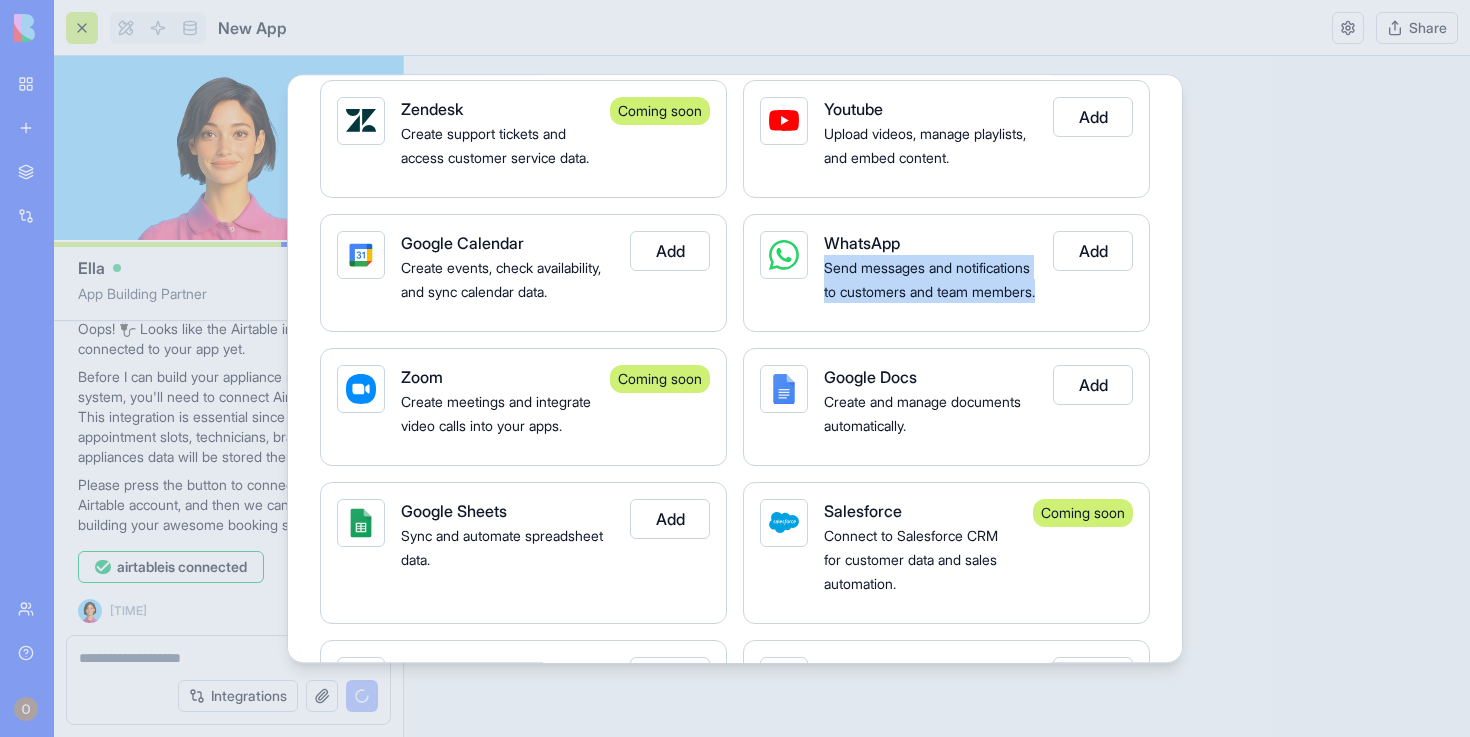 click on "WhatsApp Send messages and notifications to customers and team members." at bounding box center [930, 273] 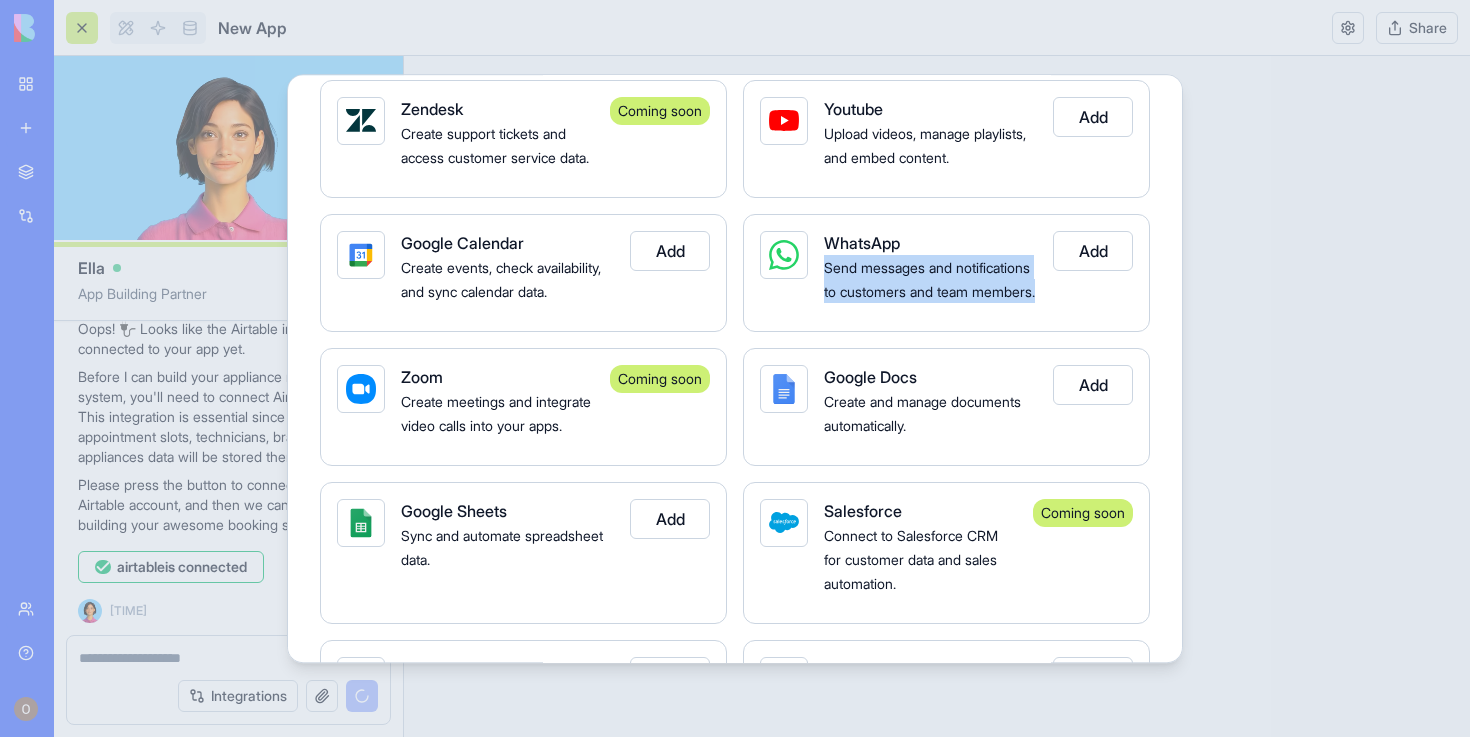 click on "Send messages and notifications to customers and team members." at bounding box center (929, 279) 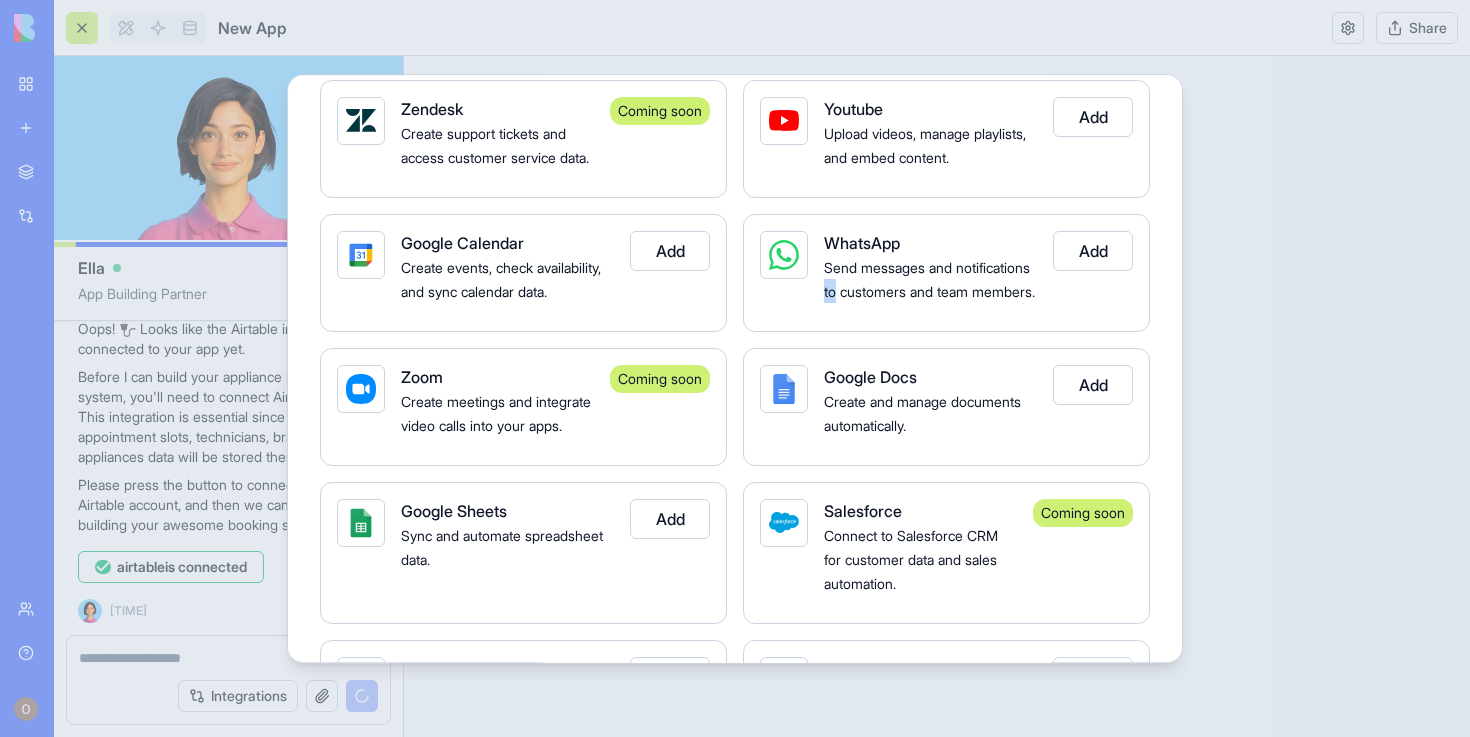 click on "Send messages and notifications to customers and team members." at bounding box center (929, 279) 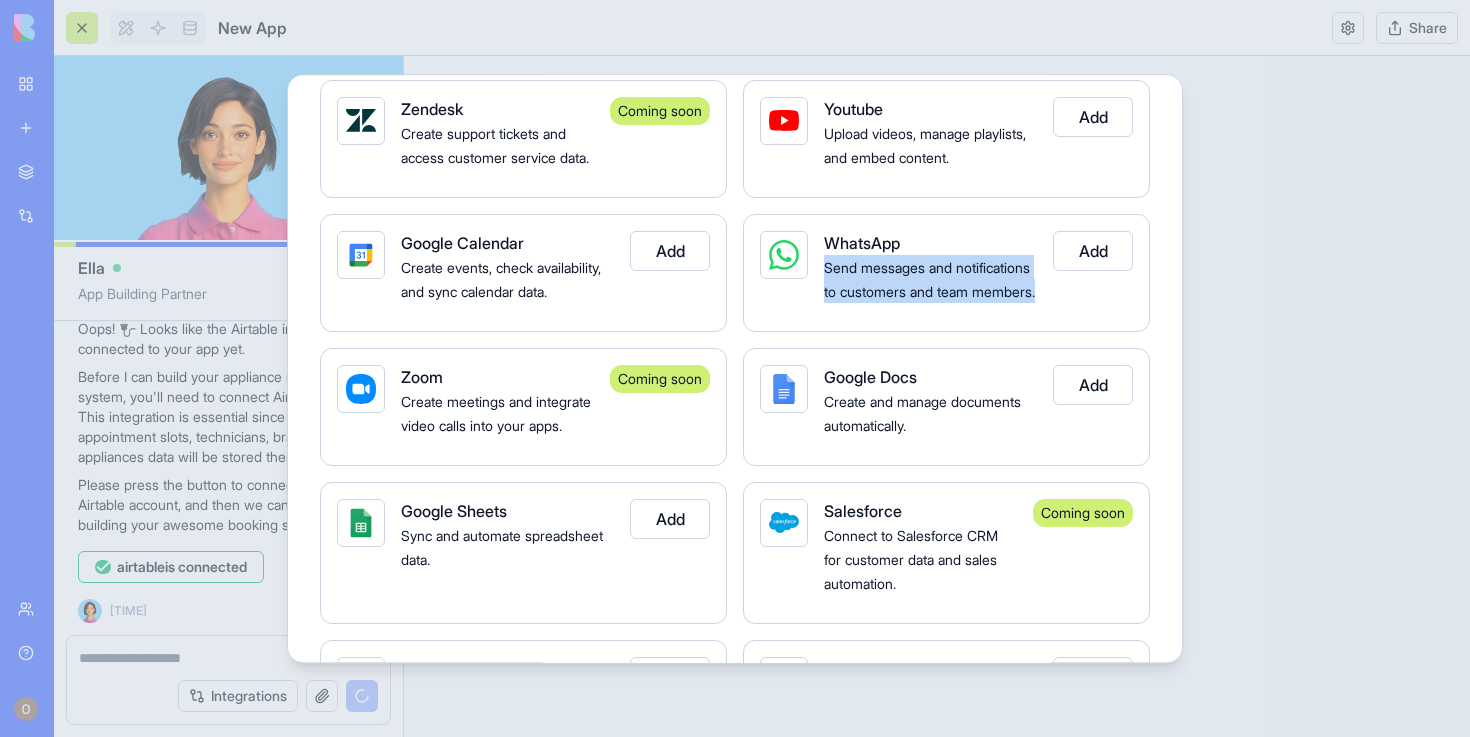 click on "Send messages and notifications to customers and team members." at bounding box center (929, 279) 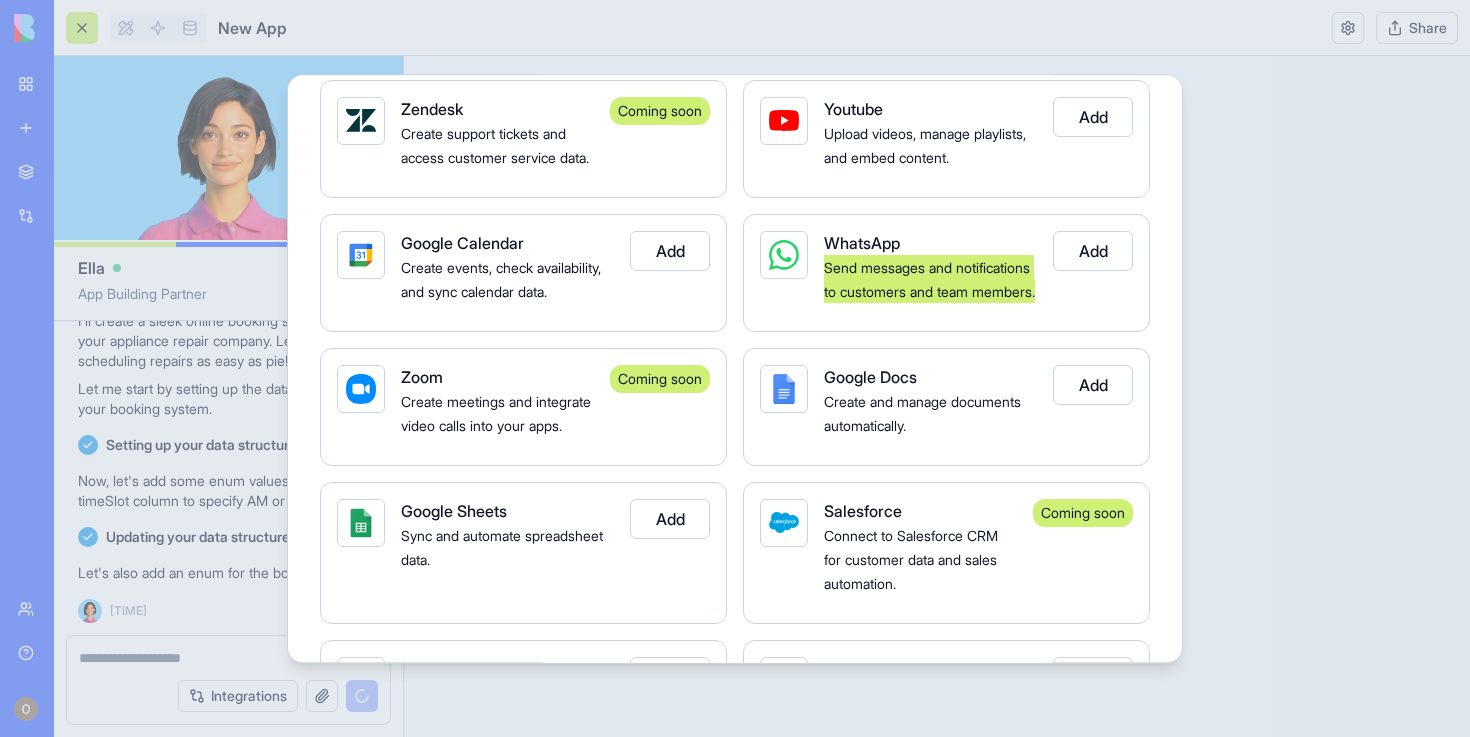 scroll, scrollTop: 818, scrollLeft: 0, axis: vertical 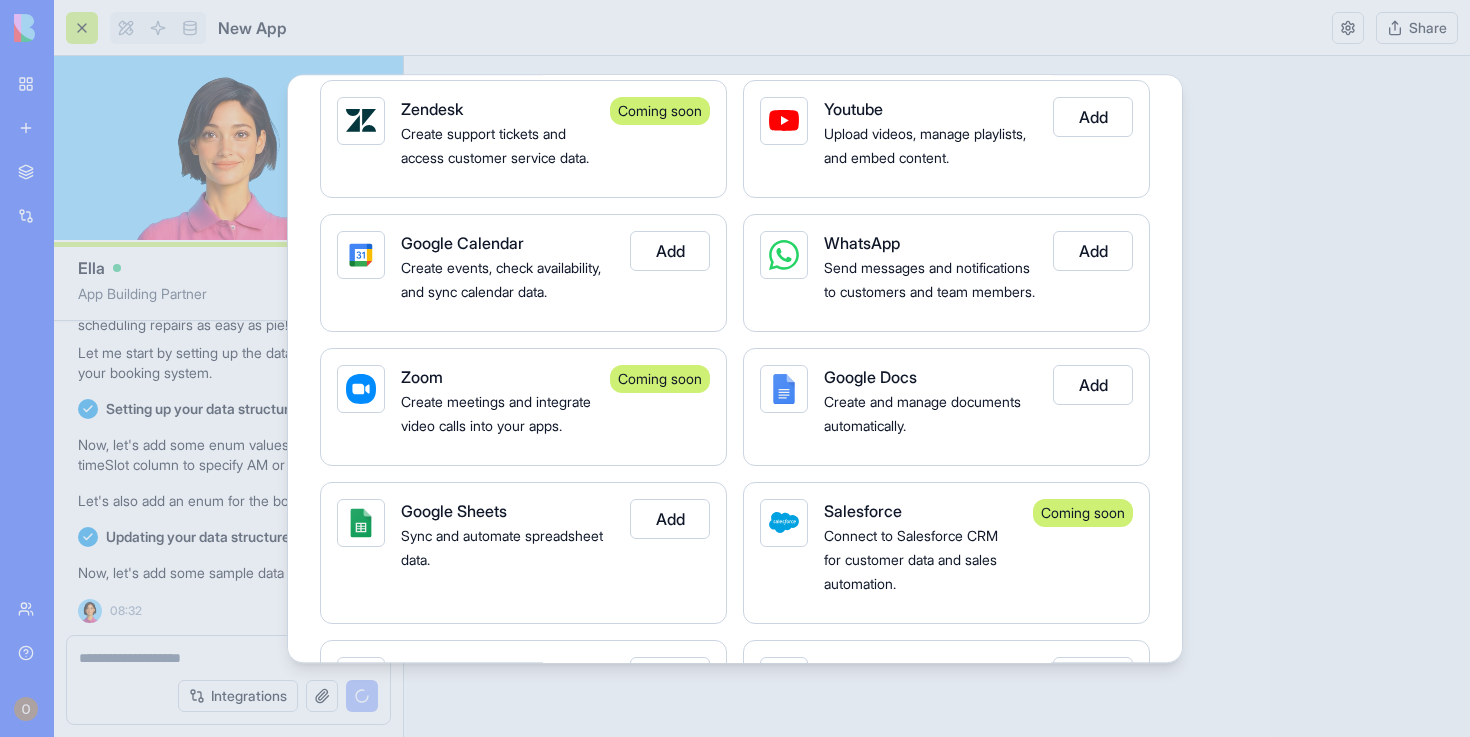click at bounding box center [735, 368] 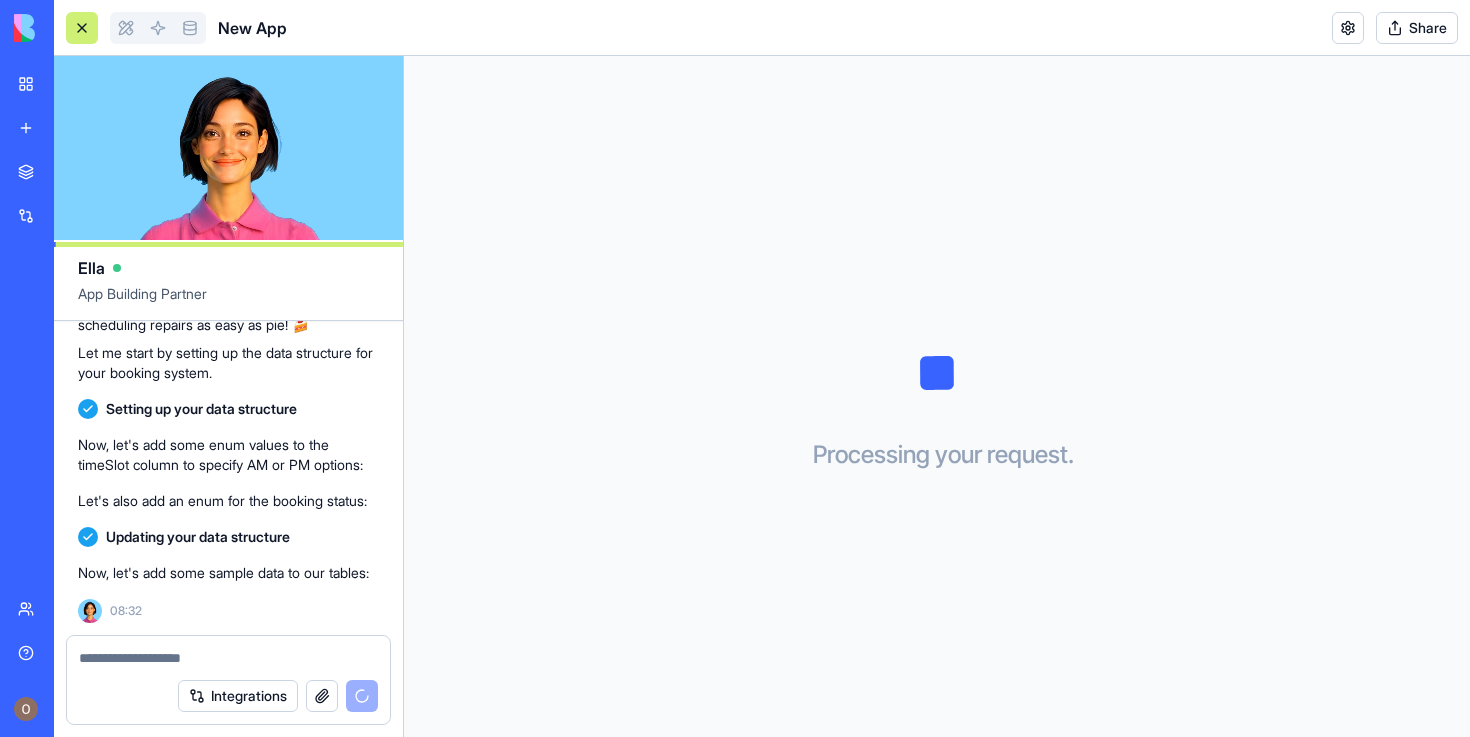 scroll, scrollTop: 818, scrollLeft: 0, axis: vertical 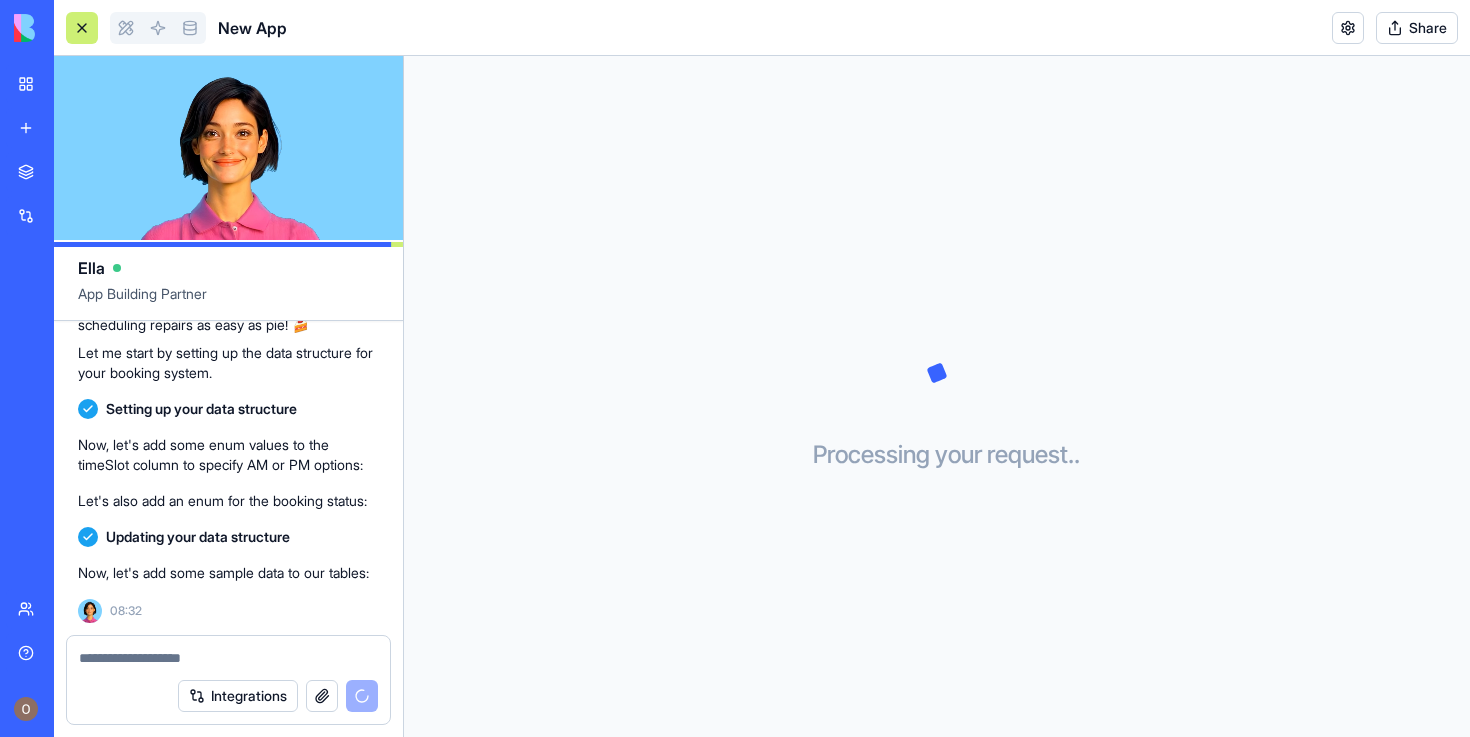 click on "Now, let's add some sample data to our tables:" at bounding box center [228, 573] 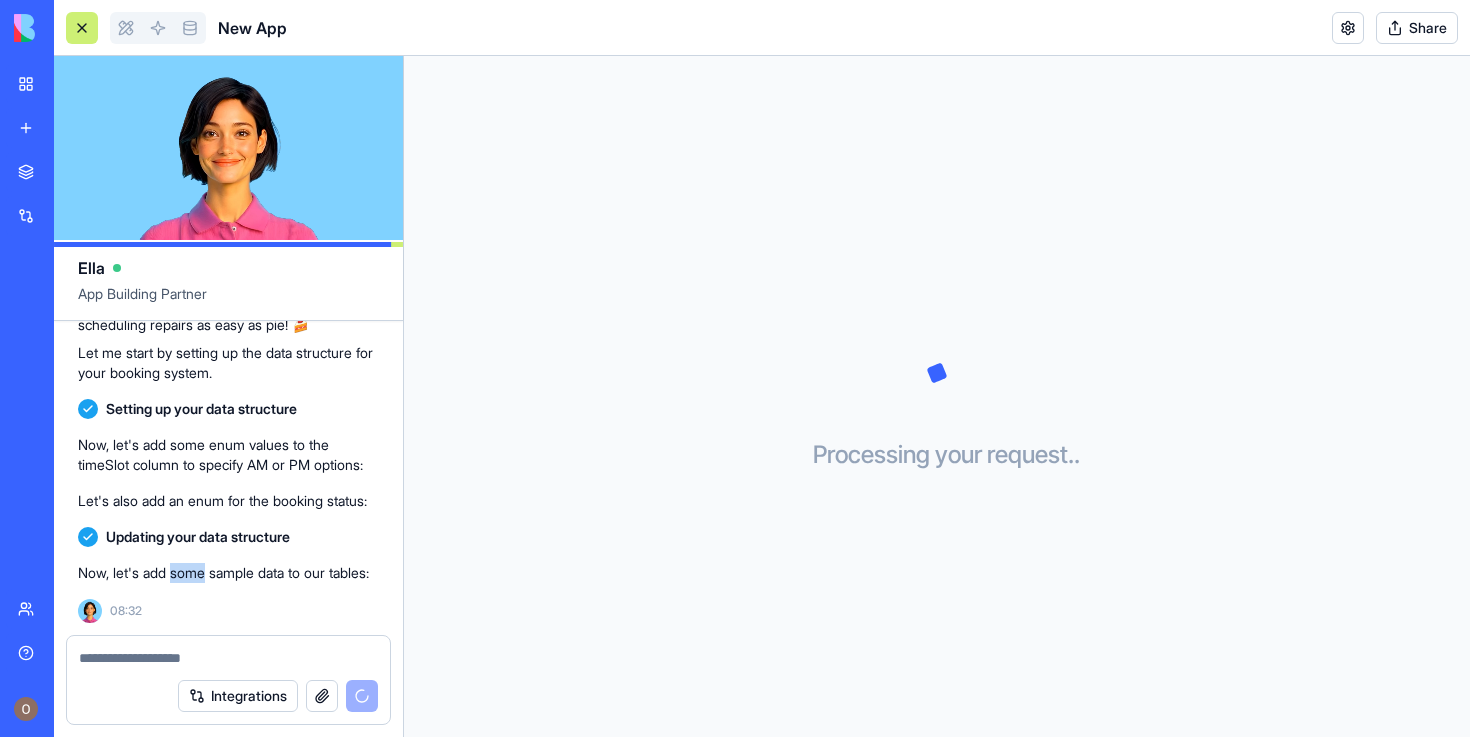 click on "Now, let's add some sample data to our tables:" at bounding box center [228, 573] 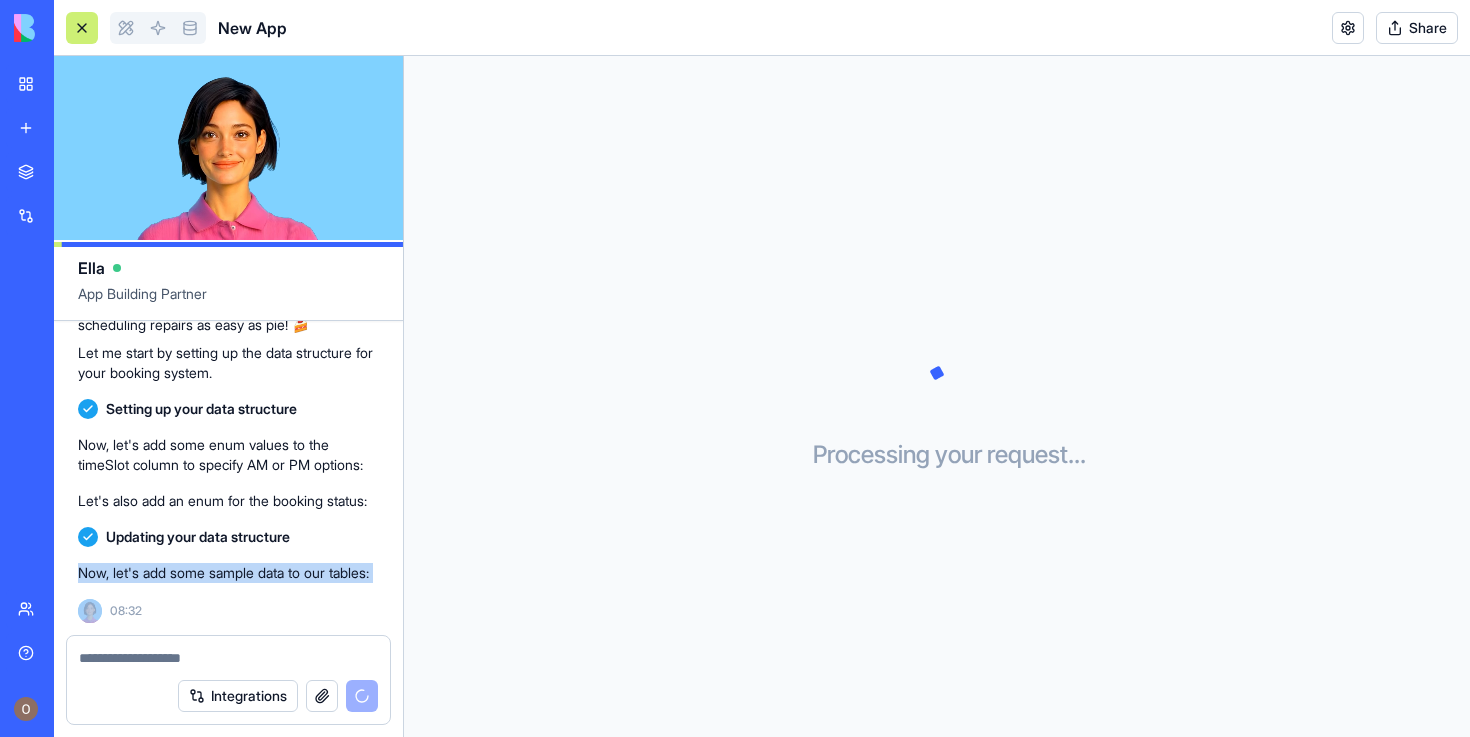 click on "Now, let's add some sample data to our tables:" at bounding box center (228, 573) 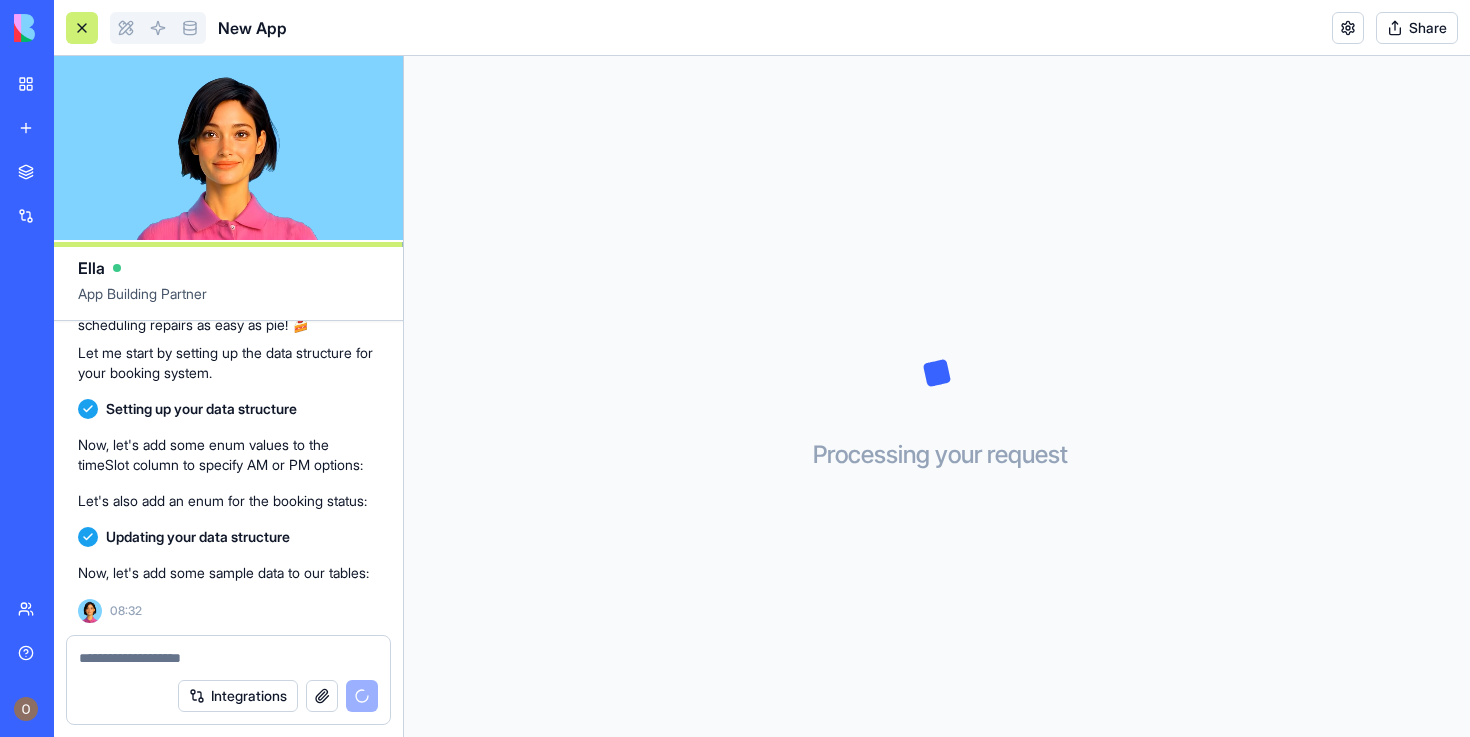 click on "Let's also add an enum for the booking status:" at bounding box center (228, 501) 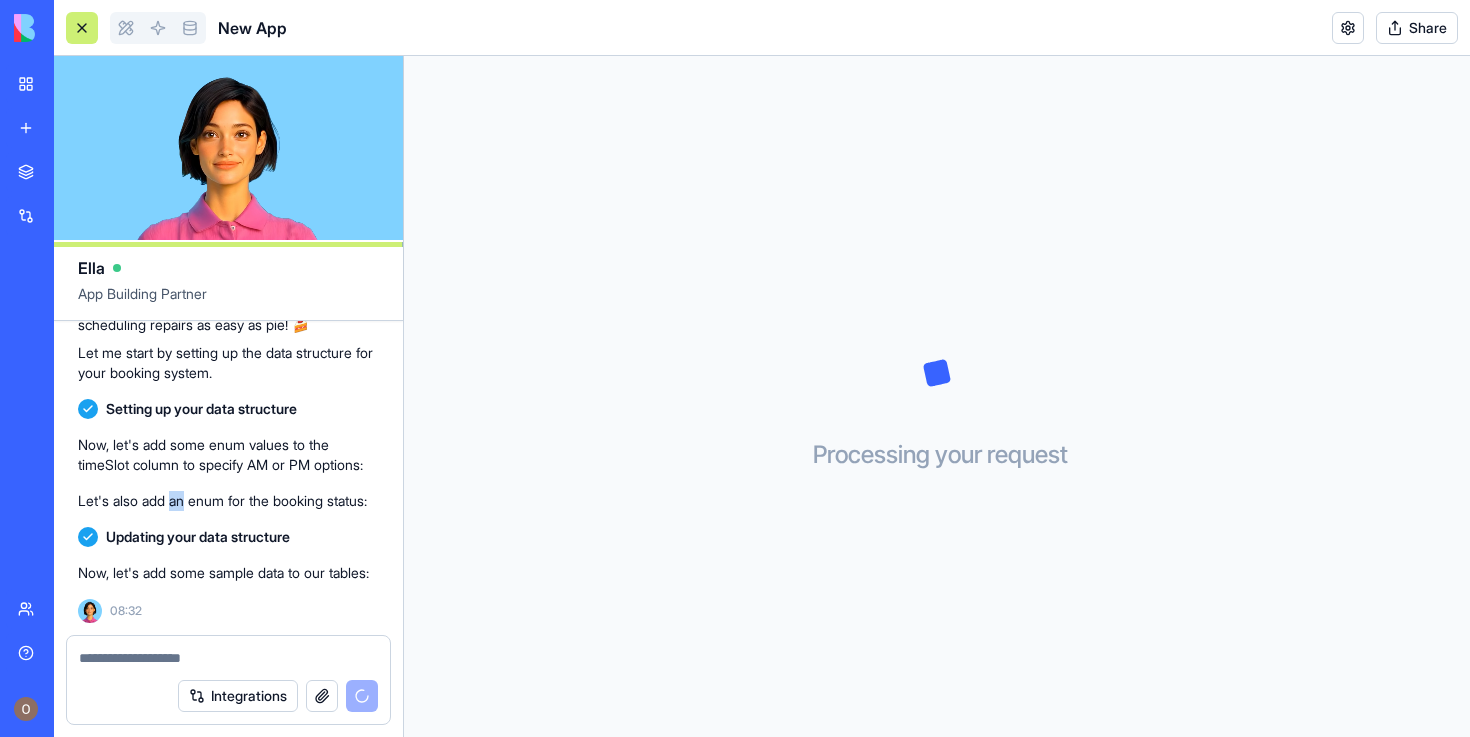 click on "Let's also add an enum for the booking status:" at bounding box center [228, 501] 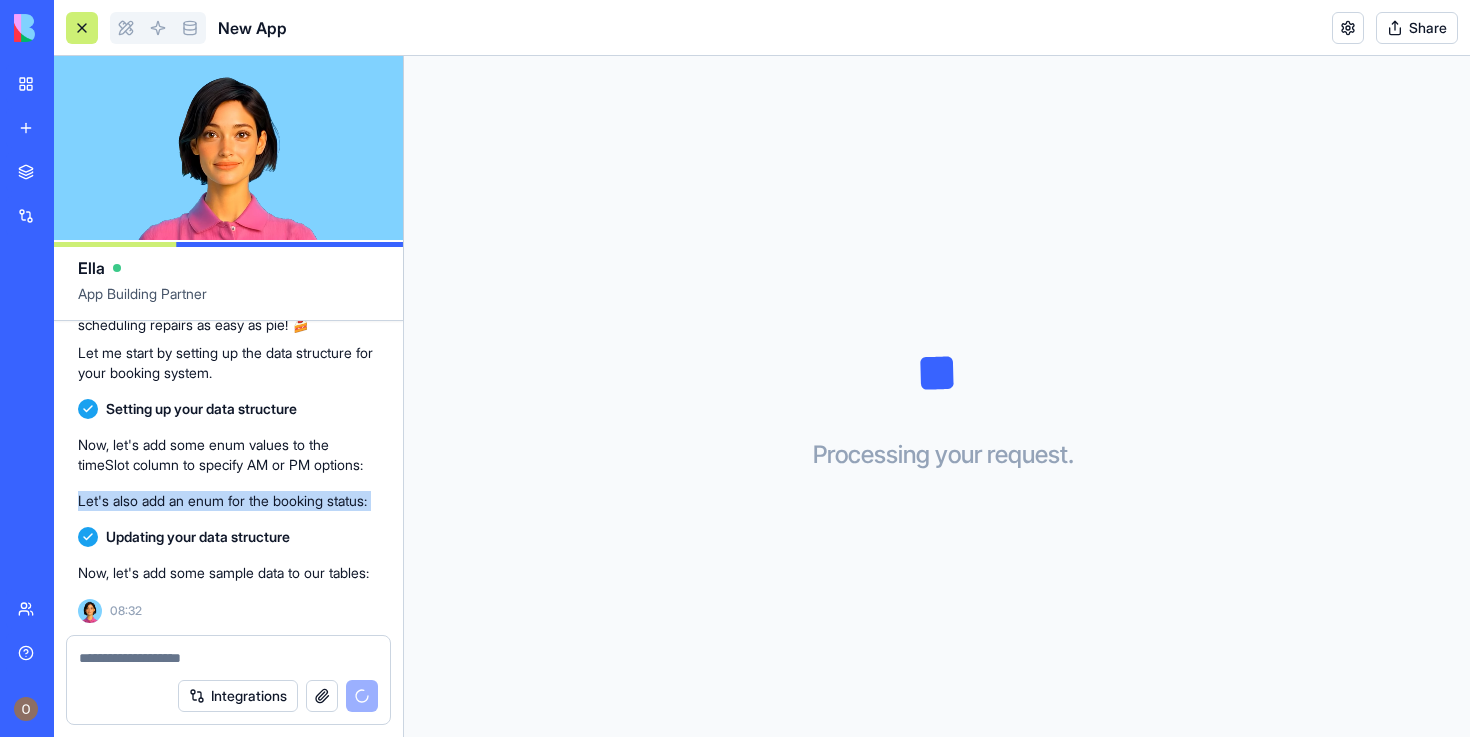 click on "Let's also add an enum for the booking status:" at bounding box center (228, 501) 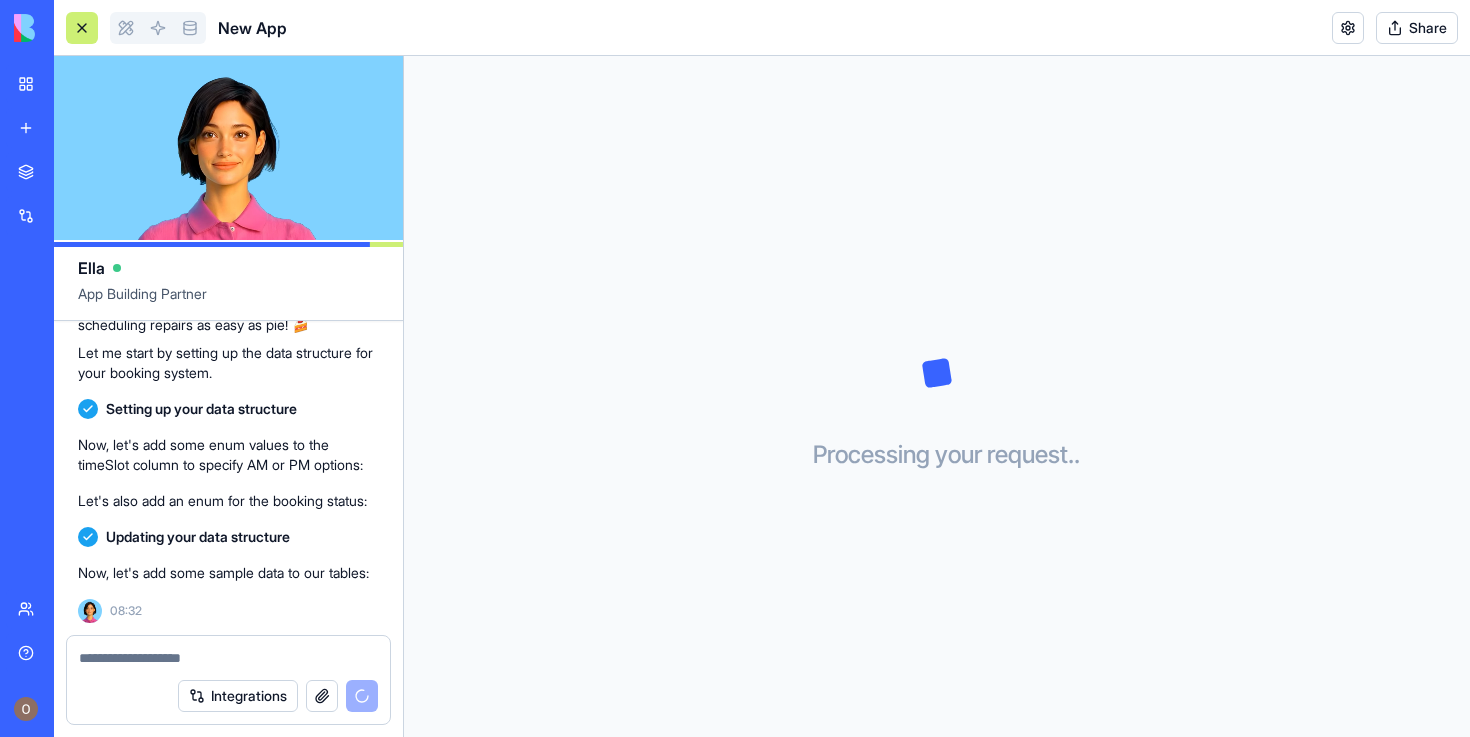 click on "Now, let's add some enum values to the timeSlot column to specify AM or PM options:" at bounding box center (228, 455) 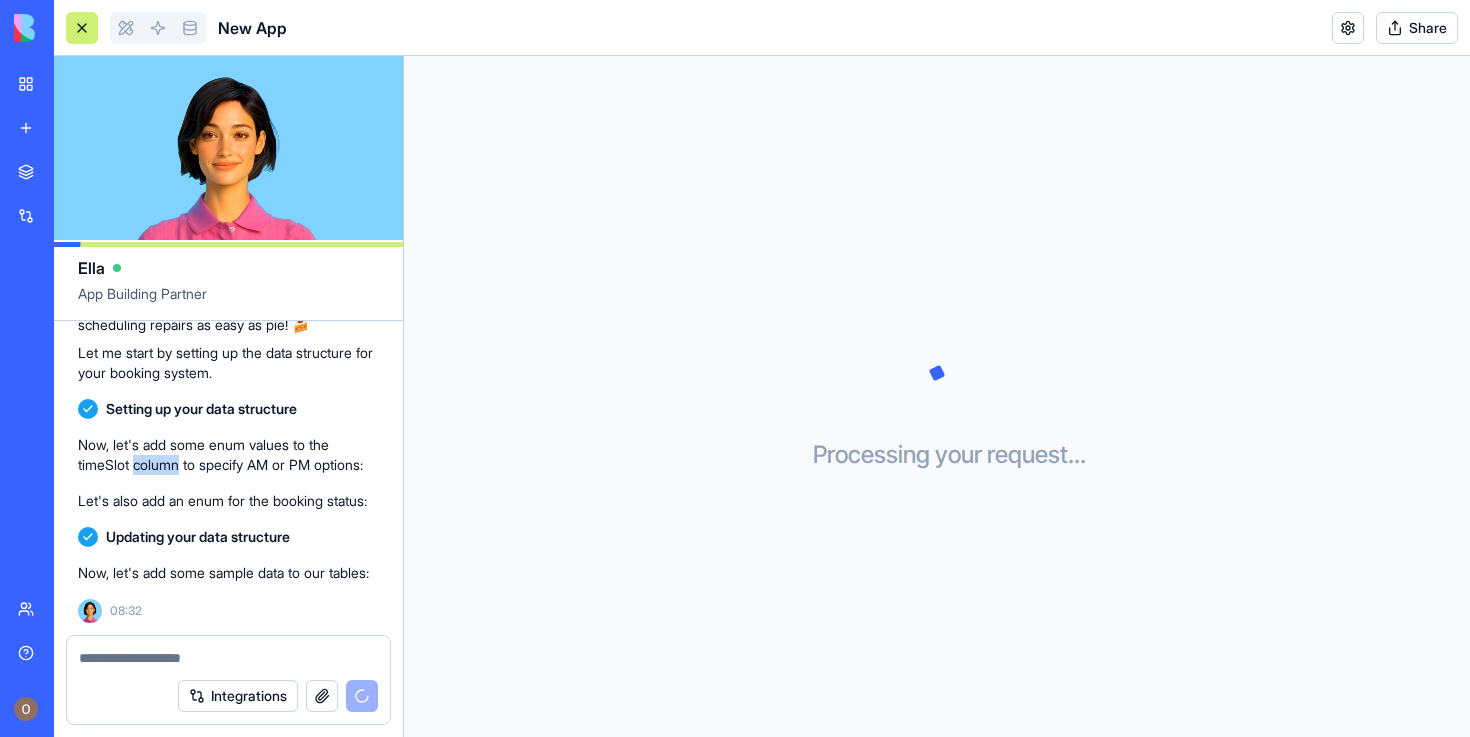 click on "Now, let's add some enum values to the timeSlot column to specify AM or PM options:" at bounding box center [228, 455] 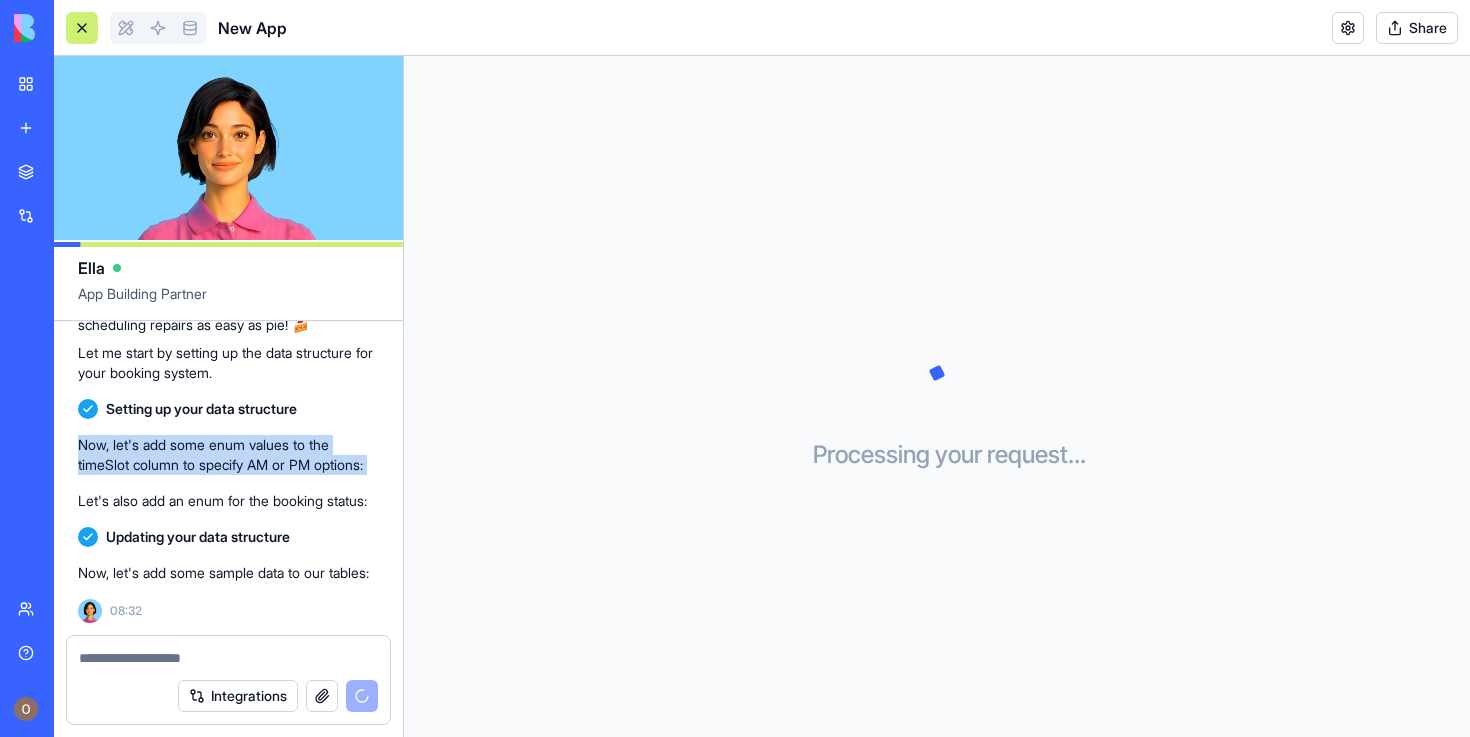 click on "Now, let's add some enum values to the timeSlot column to specify AM or PM options:" at bounding box center (228, 455) 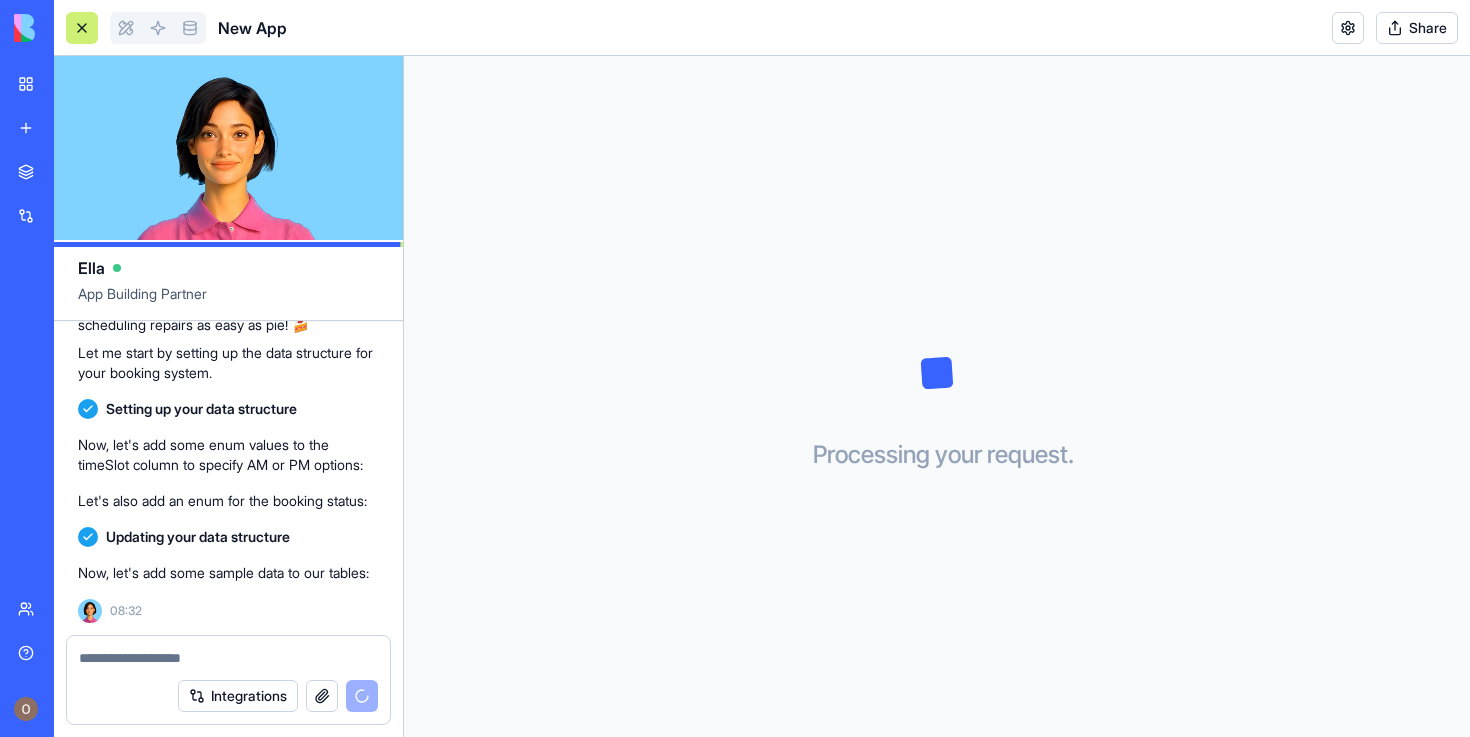 click on "Now, let's add some enum values to the timeSlot column to specify AM or PM options:" at bounding box center (228, 455) 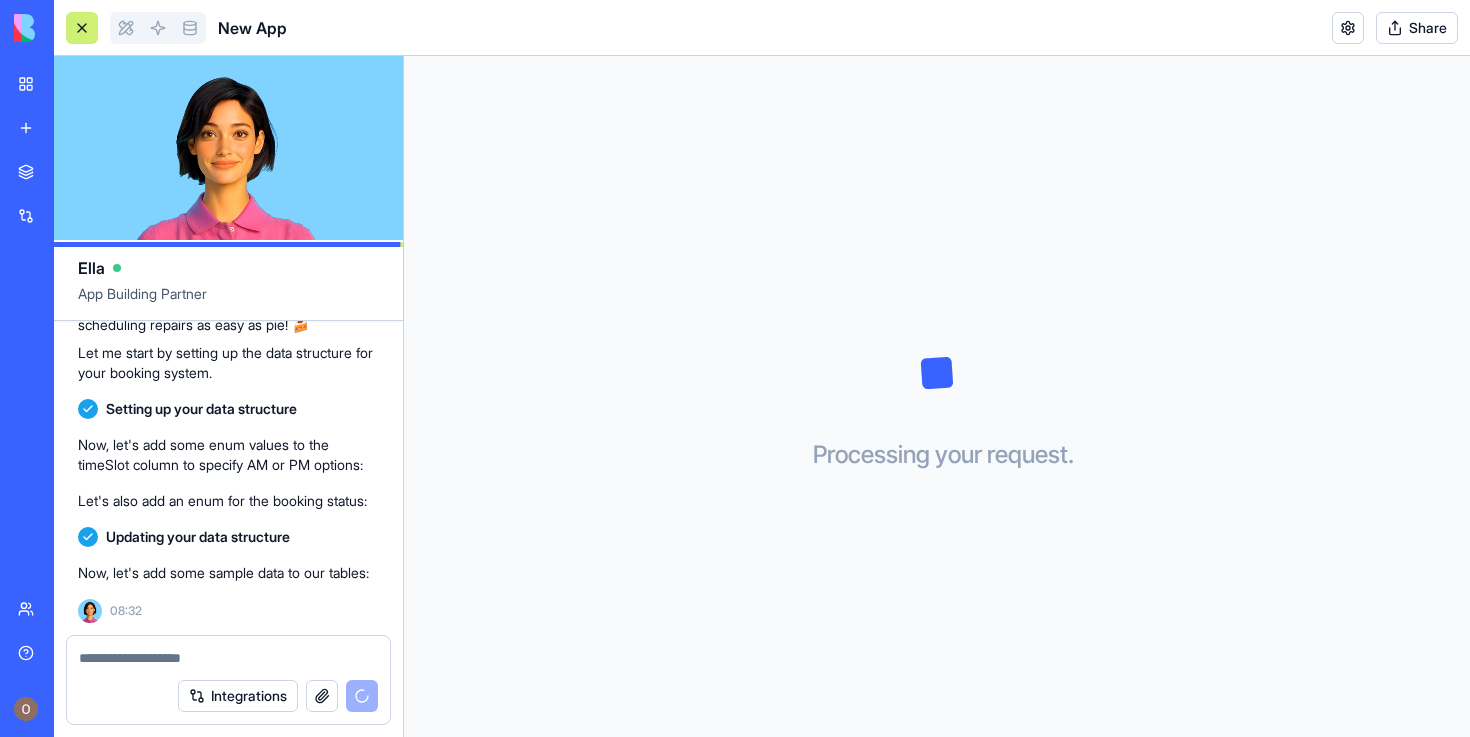 click on "Now, let's add some enum values to the timeSlot column to specify AM or PM options:" at bounding box center [228, 455] 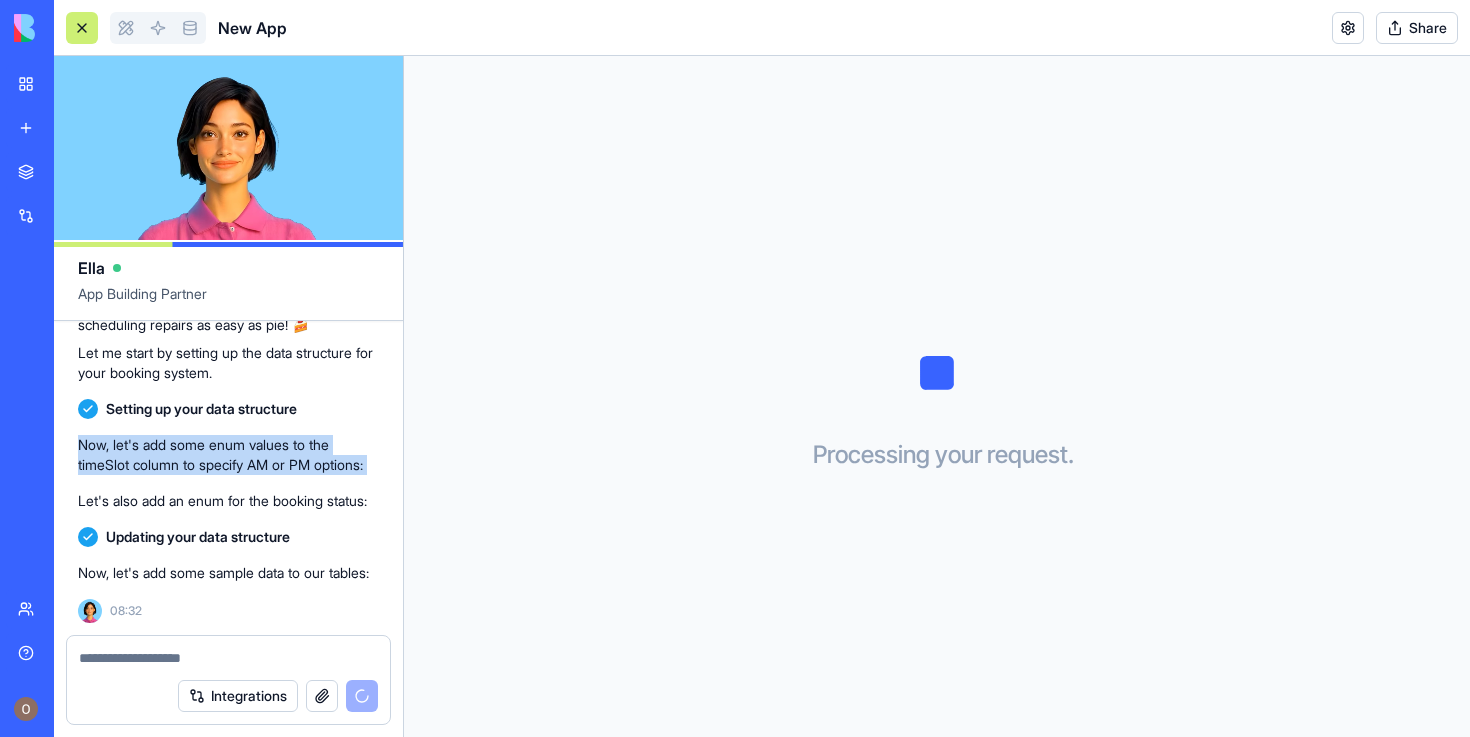 click on "Now, let's add some enum values to the timeSlot column to specify AM or PM options:" at bounding box center [228, 455] 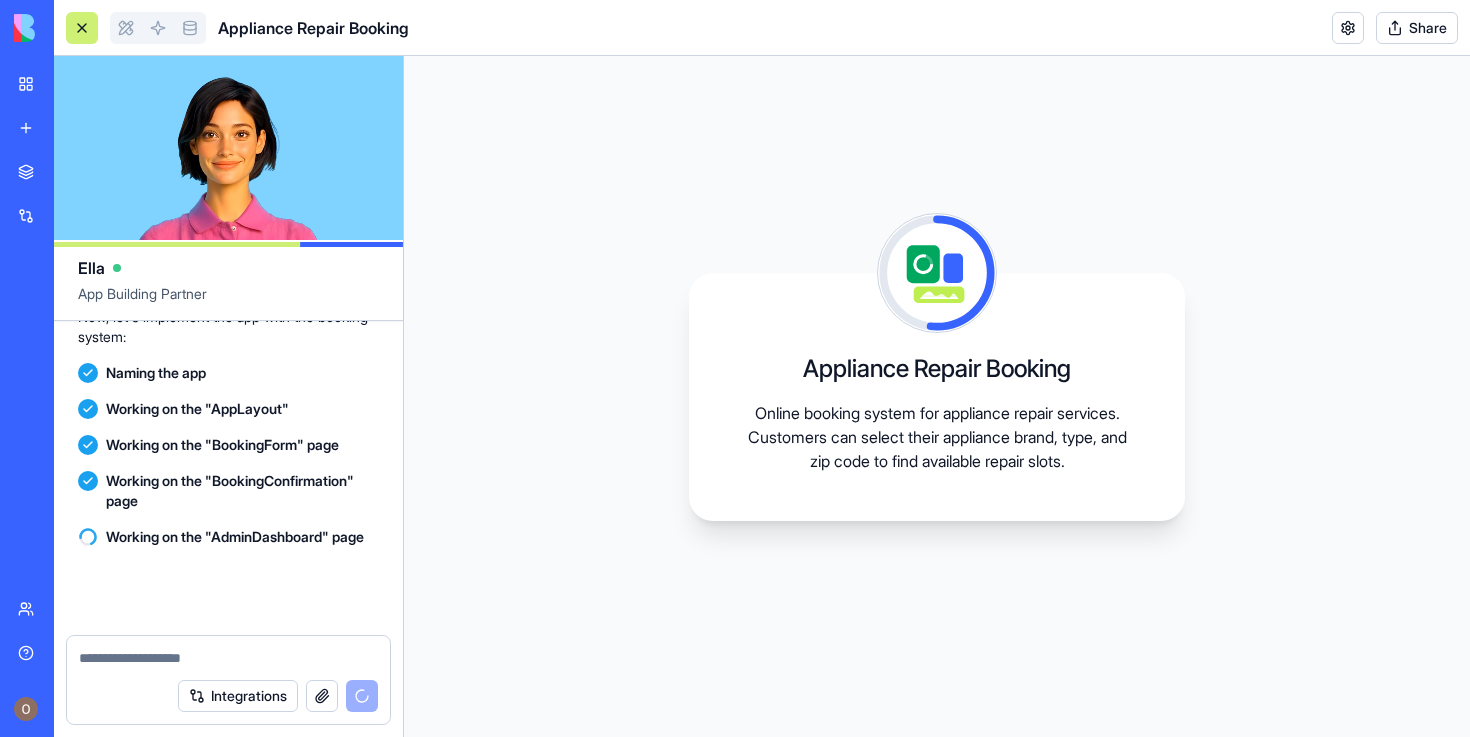 scroll, scrollTop: 1186, scrollLeft: 0, axis: vertical 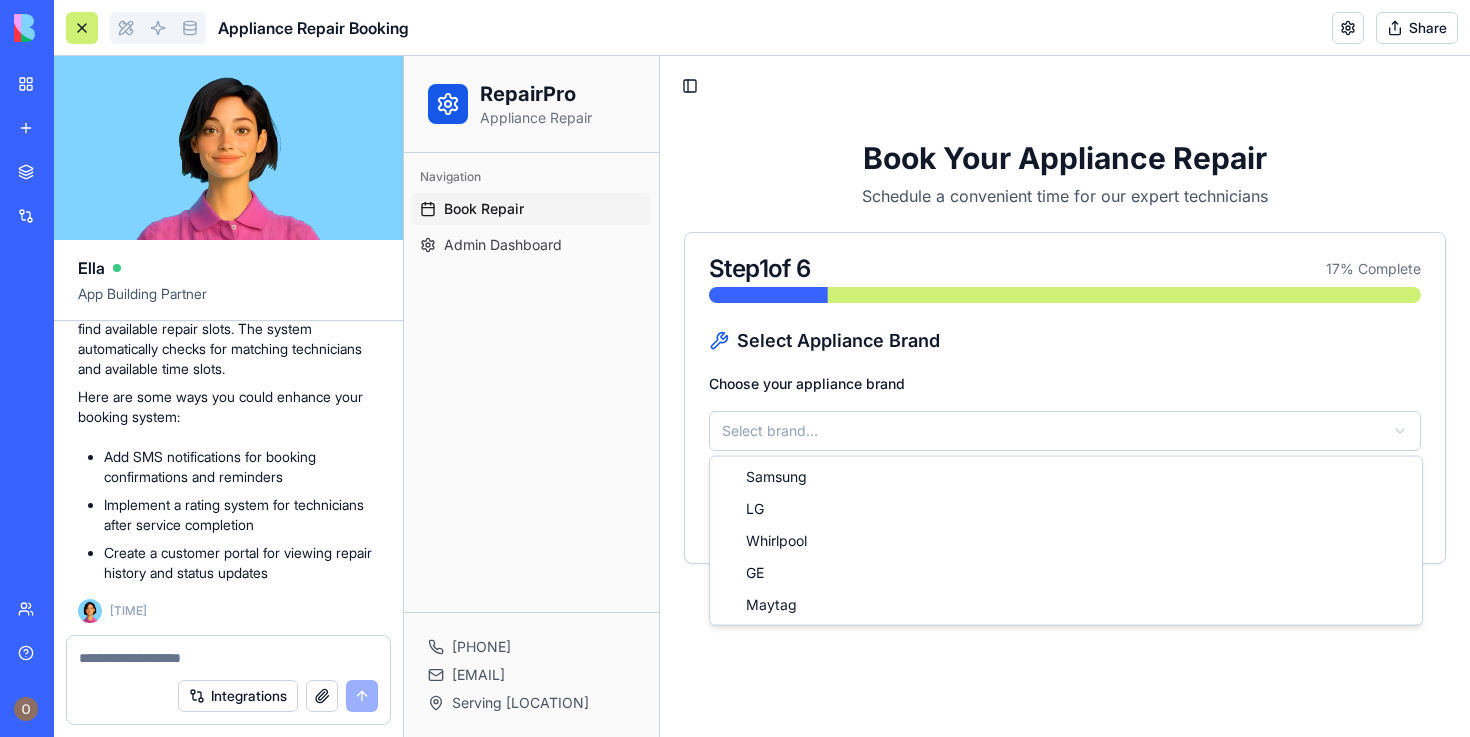 click on "RepairPro Appliance Repair Navigation Book Repair Admin Dashboard (555) 123-4567 info@repairpro.com Serving Metro Area Toggle Sidebar Book Your Appliance Repair Schedule a convenient time for our expert technicians Step  1  of 6 17 % Complete Select Appliance Brand Choose your appliance brand Select brand... Back Next
Samsung LG Whirlpool GE Maytag" at bounding box center [937, 396] 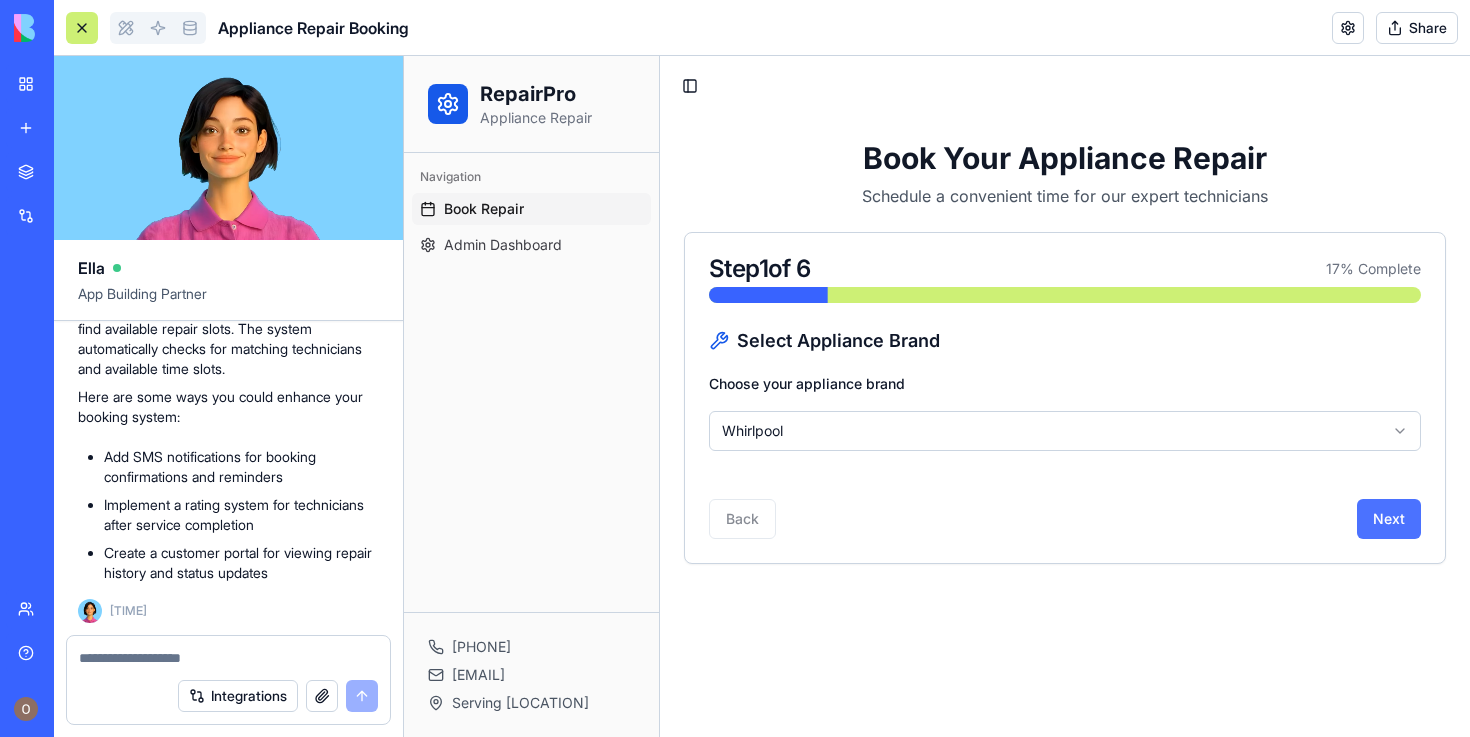 click on "Next" at bounding box center (1389, 519) 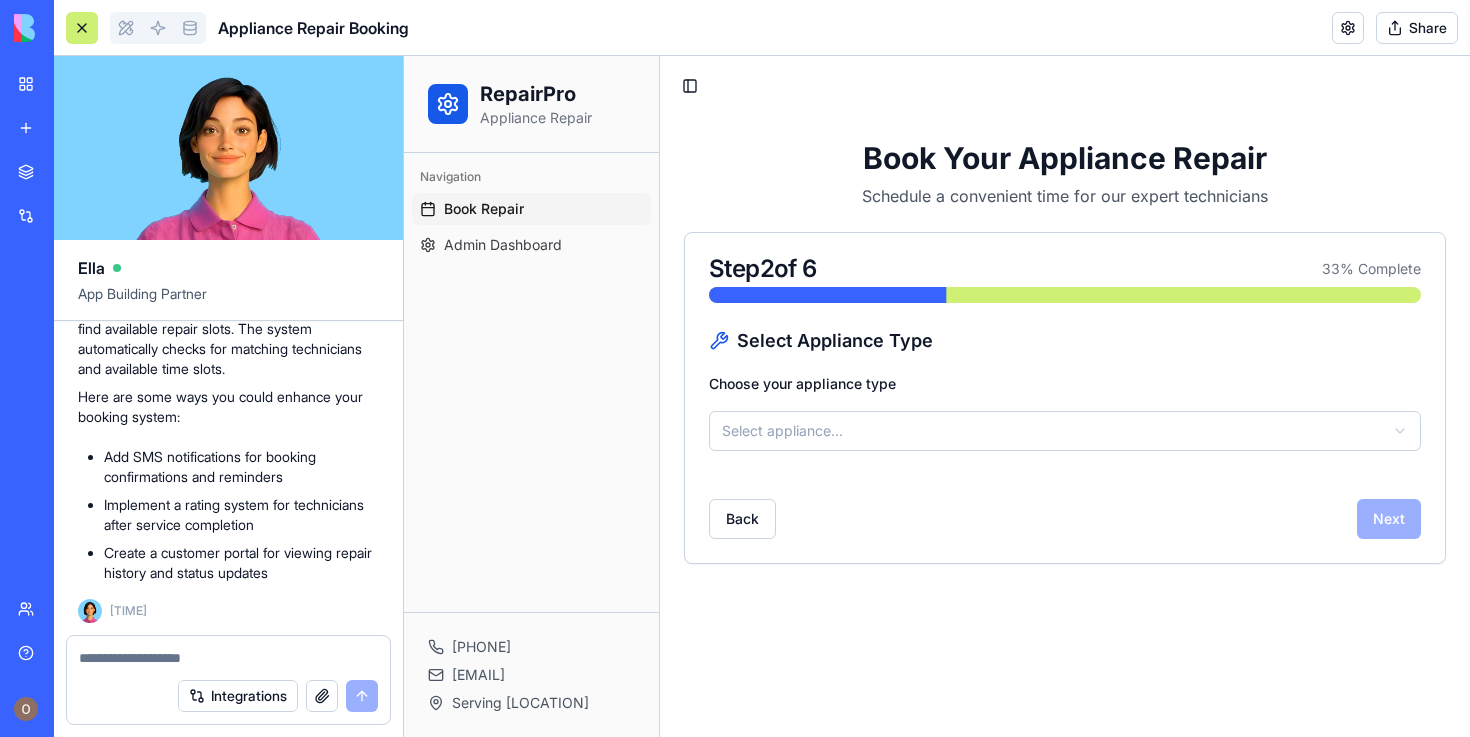 click on "RepairPro Appliance Repair Navigation Book Repair Admin Dashboard (555) 123-4567 info@repairpro.com Serving Metro Area Toggle Sidebar Book Your Appliance Repair Schedule a convenient time for our expert technicians Step  2  of 6 33 % Complete Select Appliance Type Choose your appliance type Select appliance... Back Next" at bounding box center (937, 396) 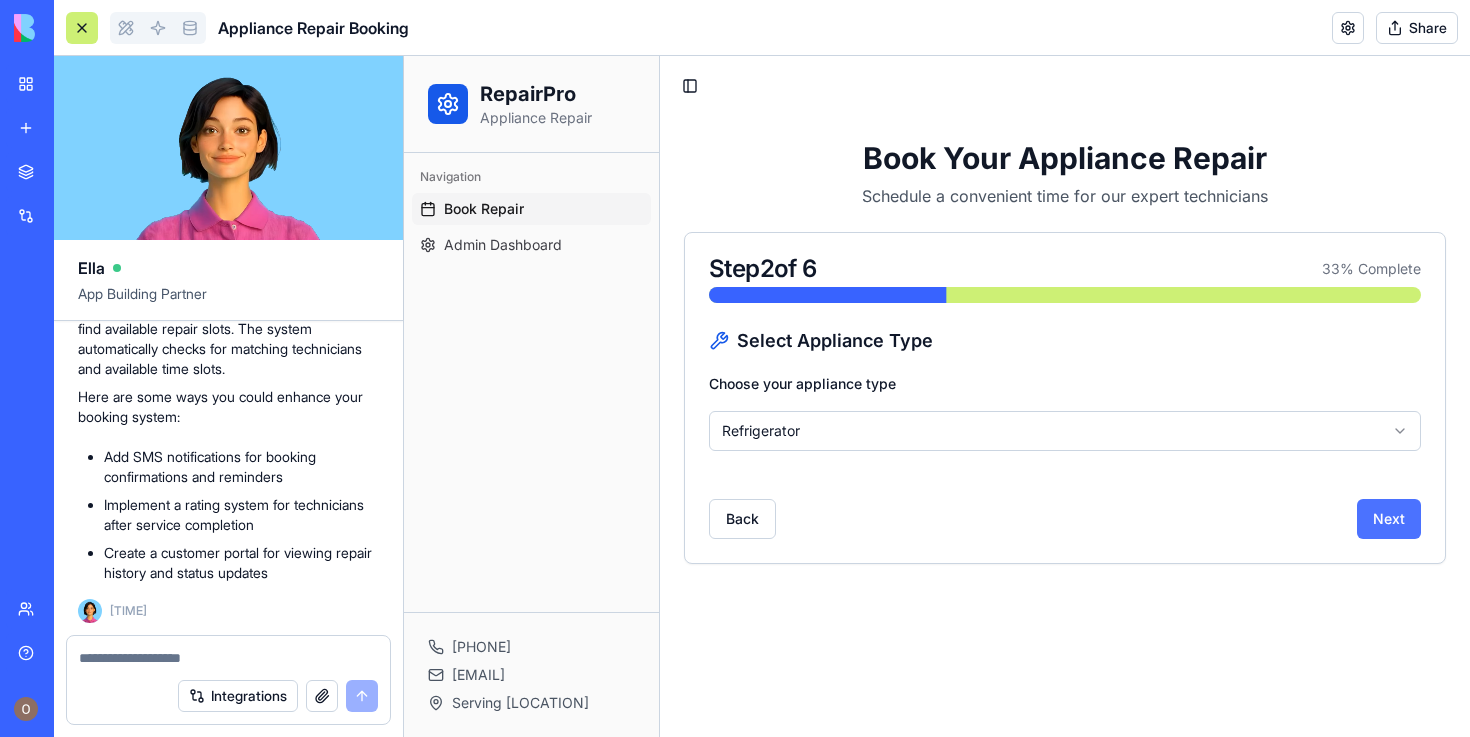 click on "Next" at bounding box center (1389, 519) 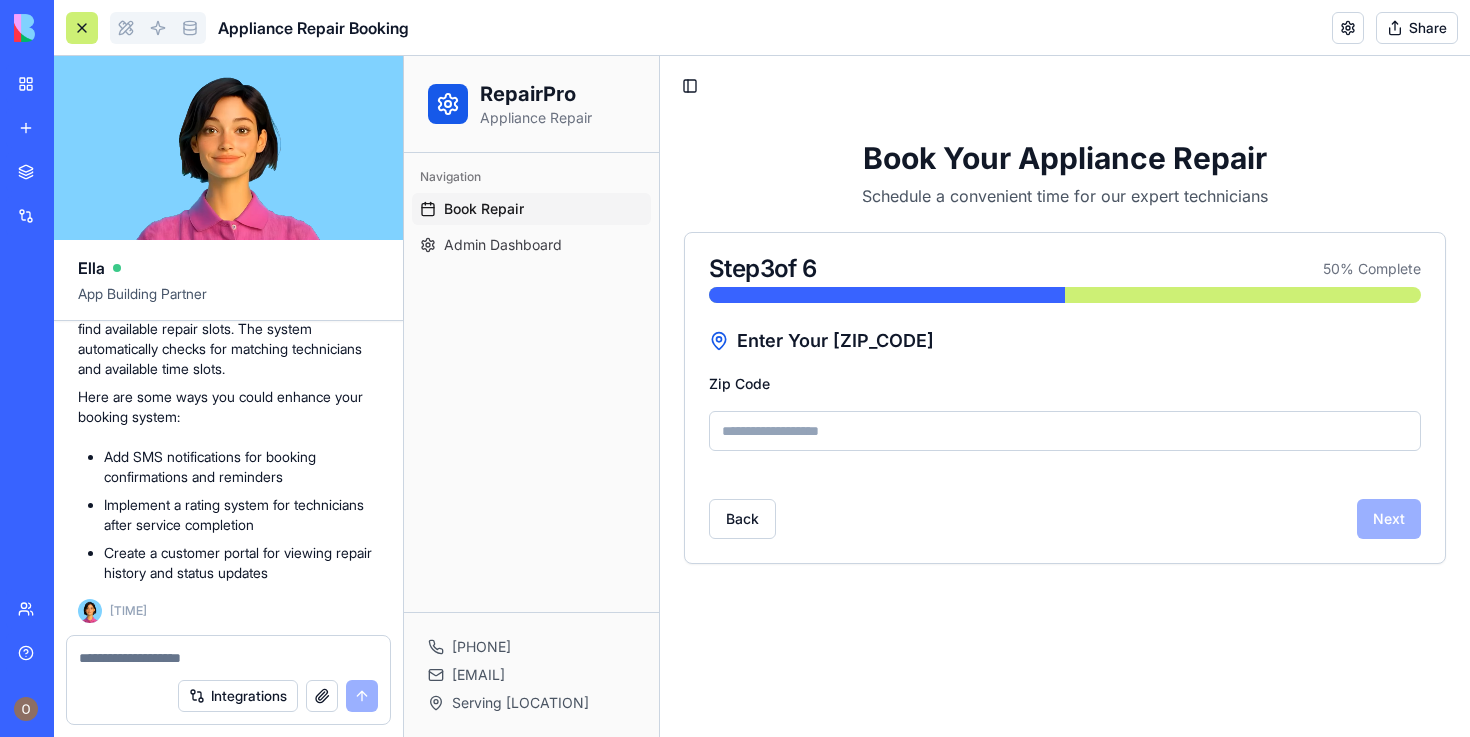 click on "Zip Code" at bounding box center (1065, 431) 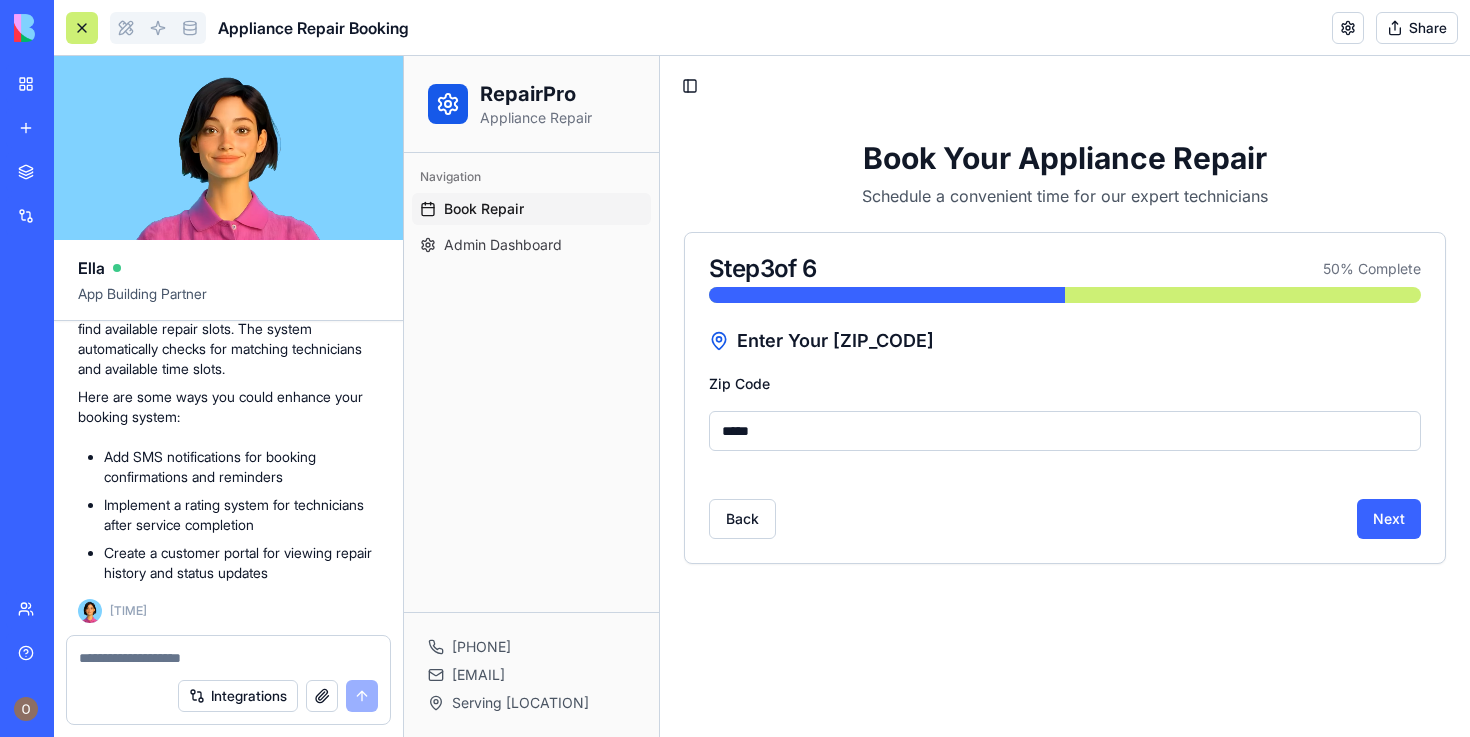 type on "*****" 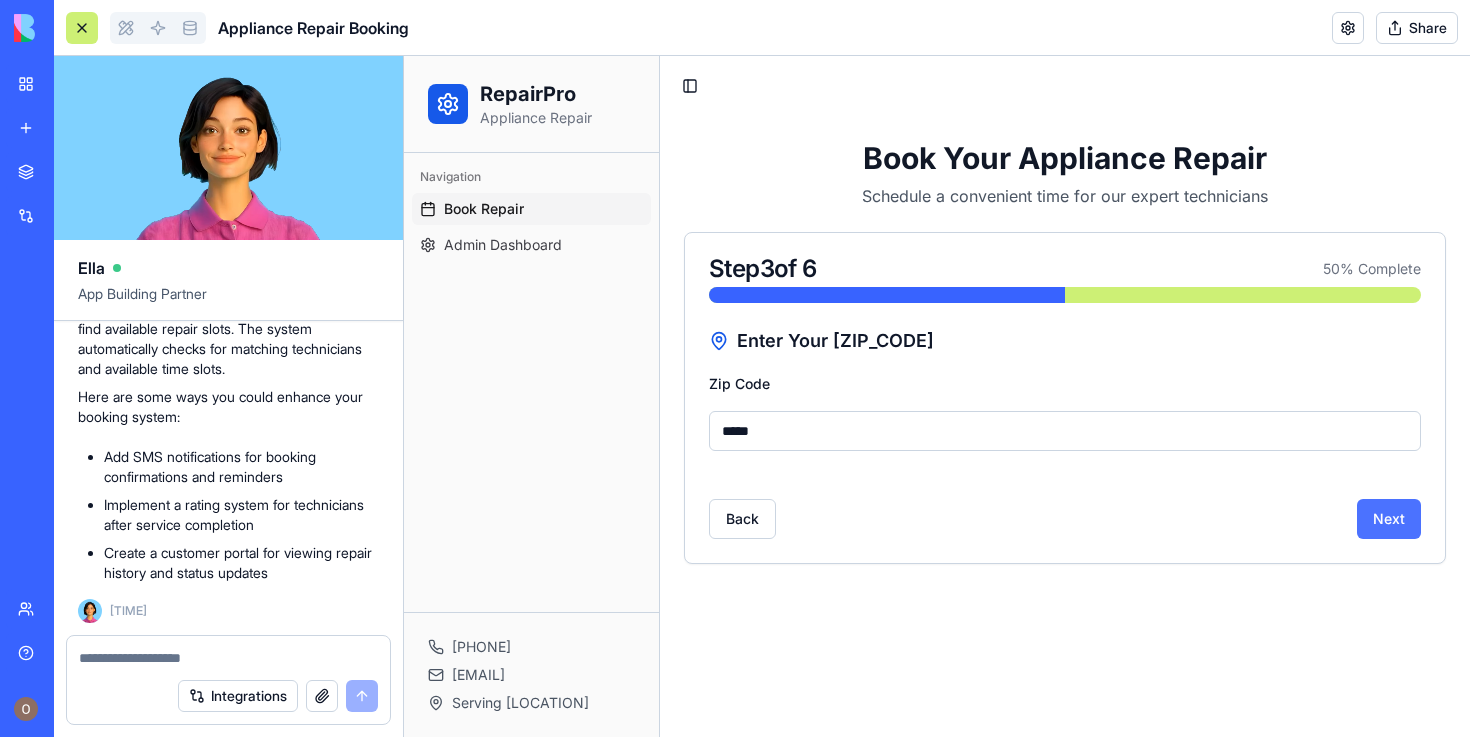 click on "Next" at bounding box center (1389, 519) 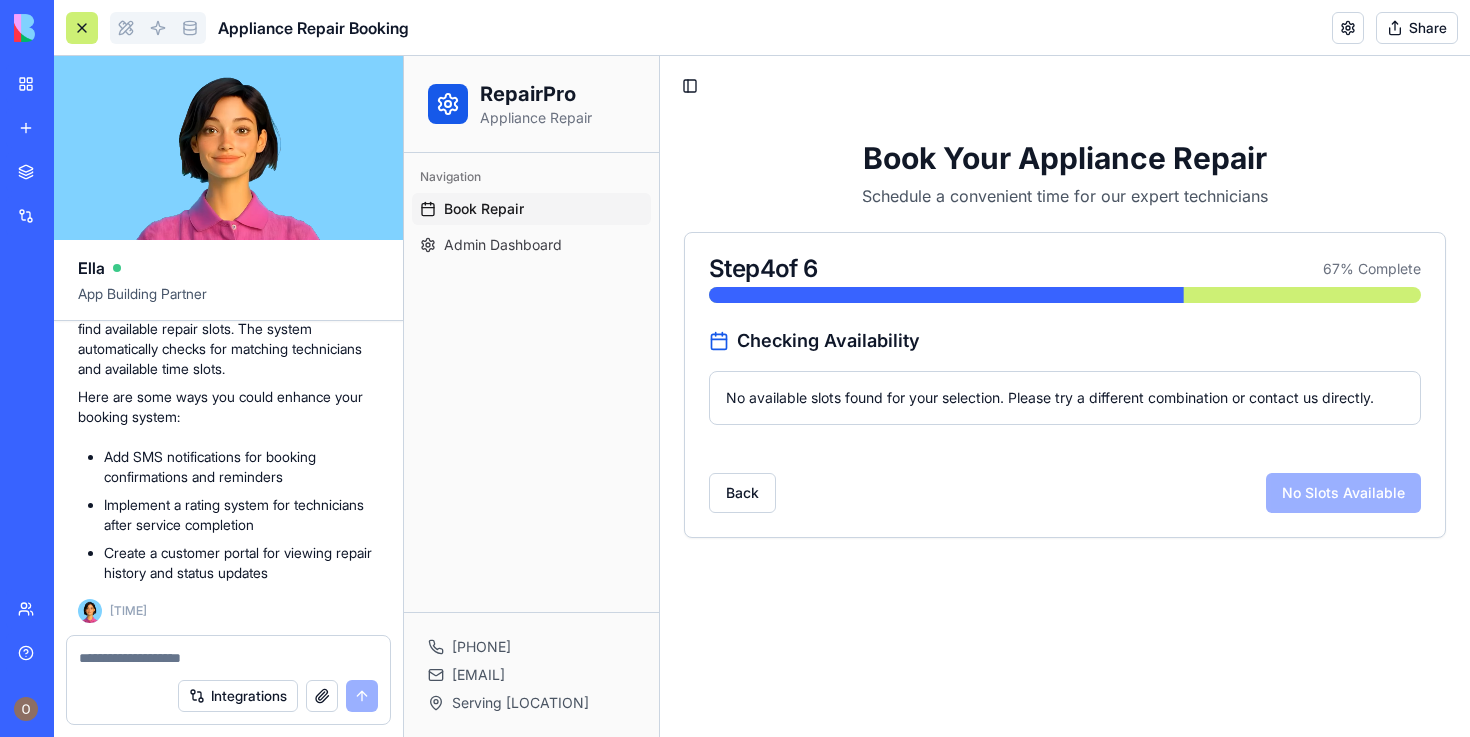 click on "Checking Availability No available slots found for your selection. Please try a different combination or contact us directly." at bounding box center (1065, 376) 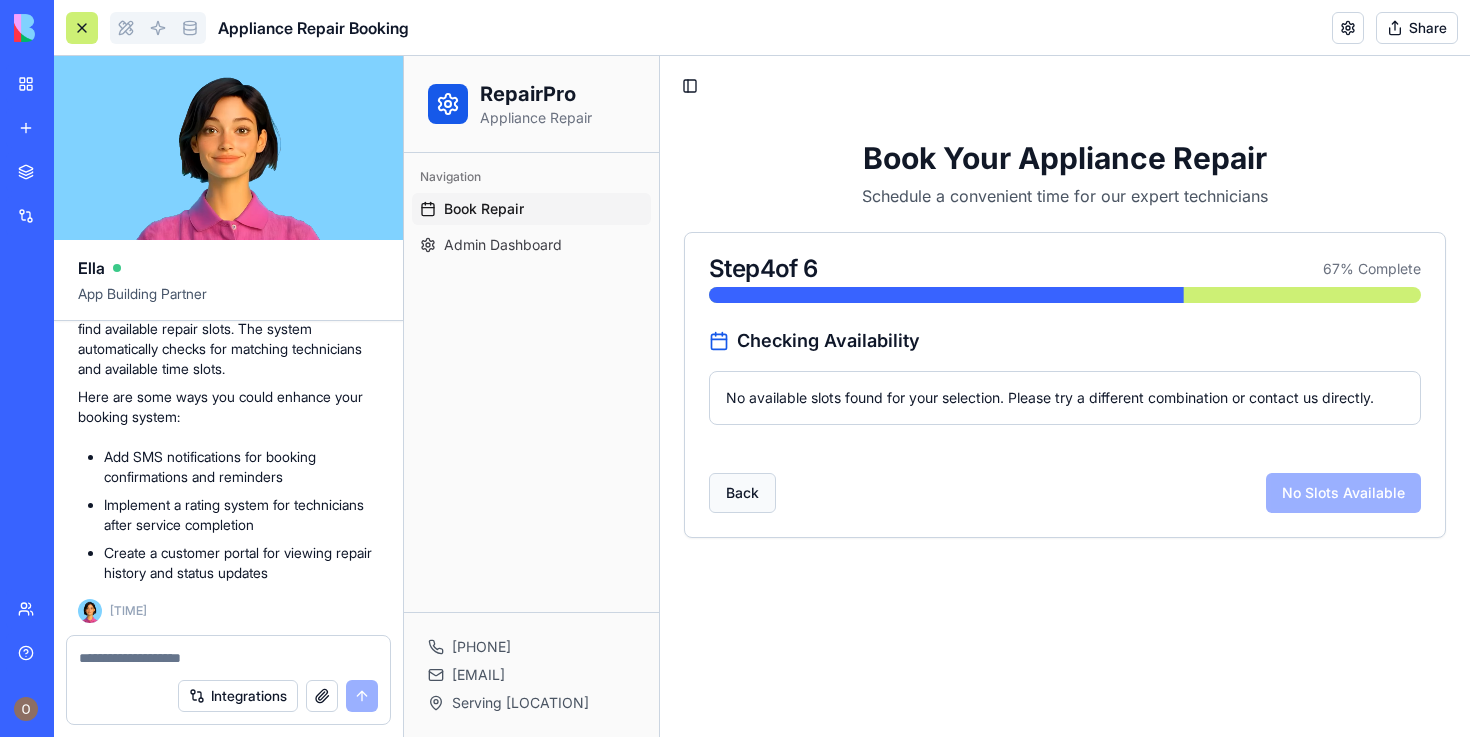 click on "Back" at bounding box center [742, 493] 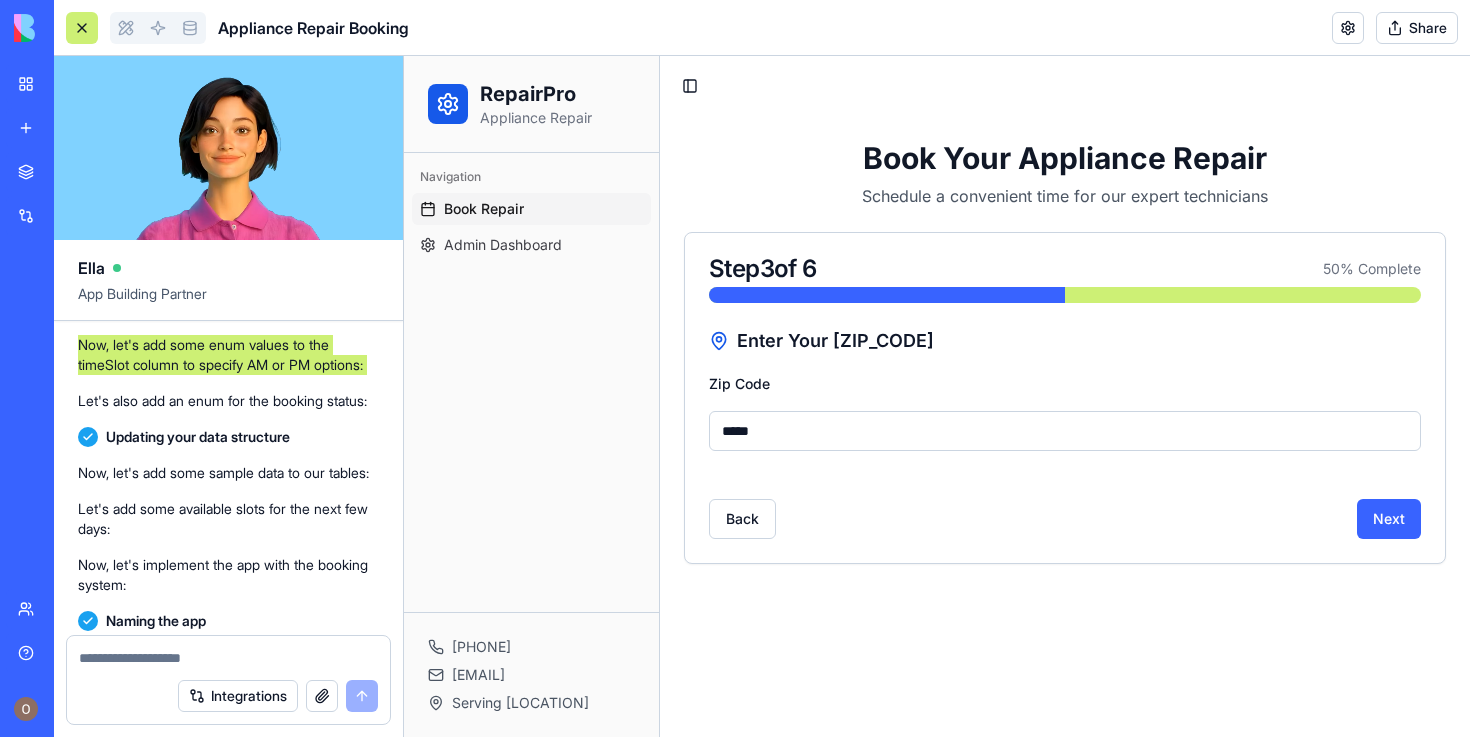 scroll, scrollTop: 831, scrollLeft: 0, axis: vertical 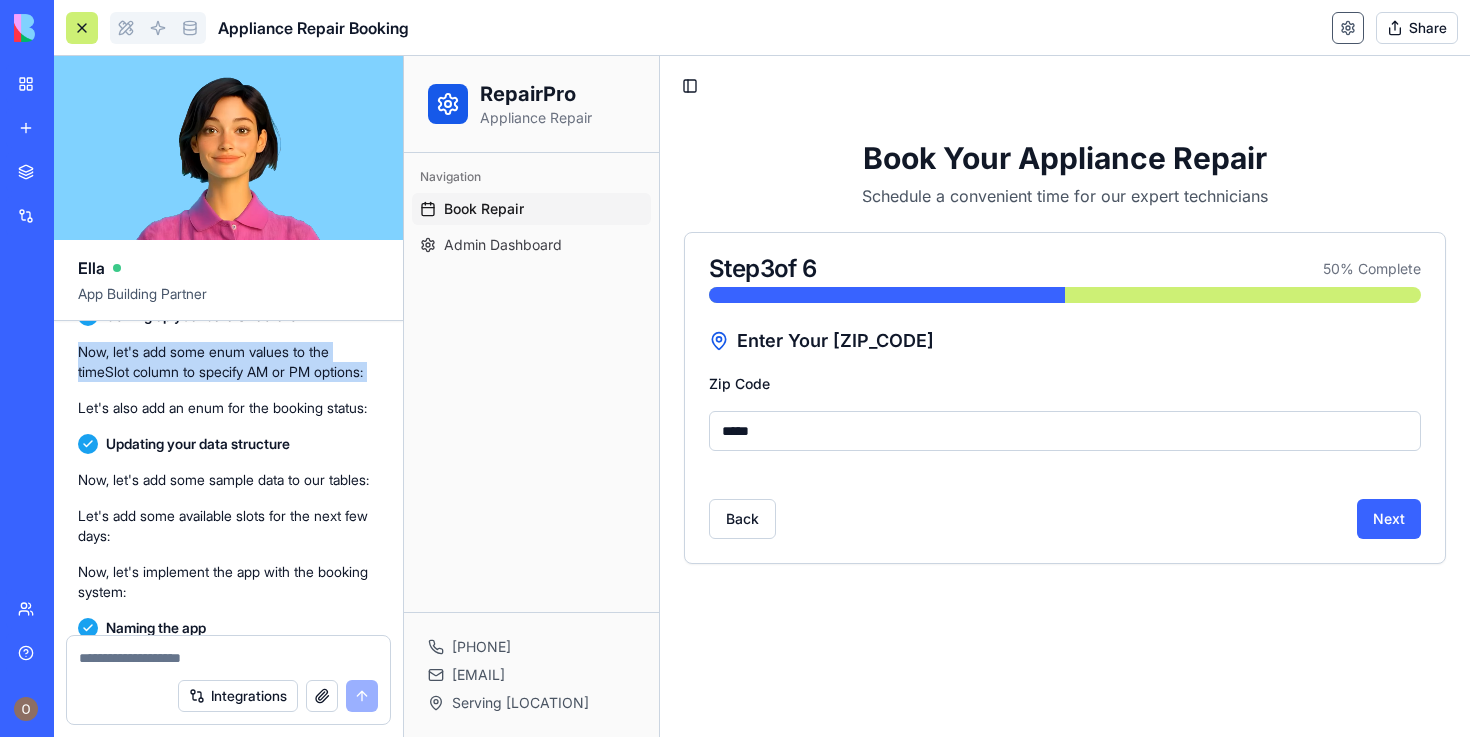 click at bounding box center (1348, 28) 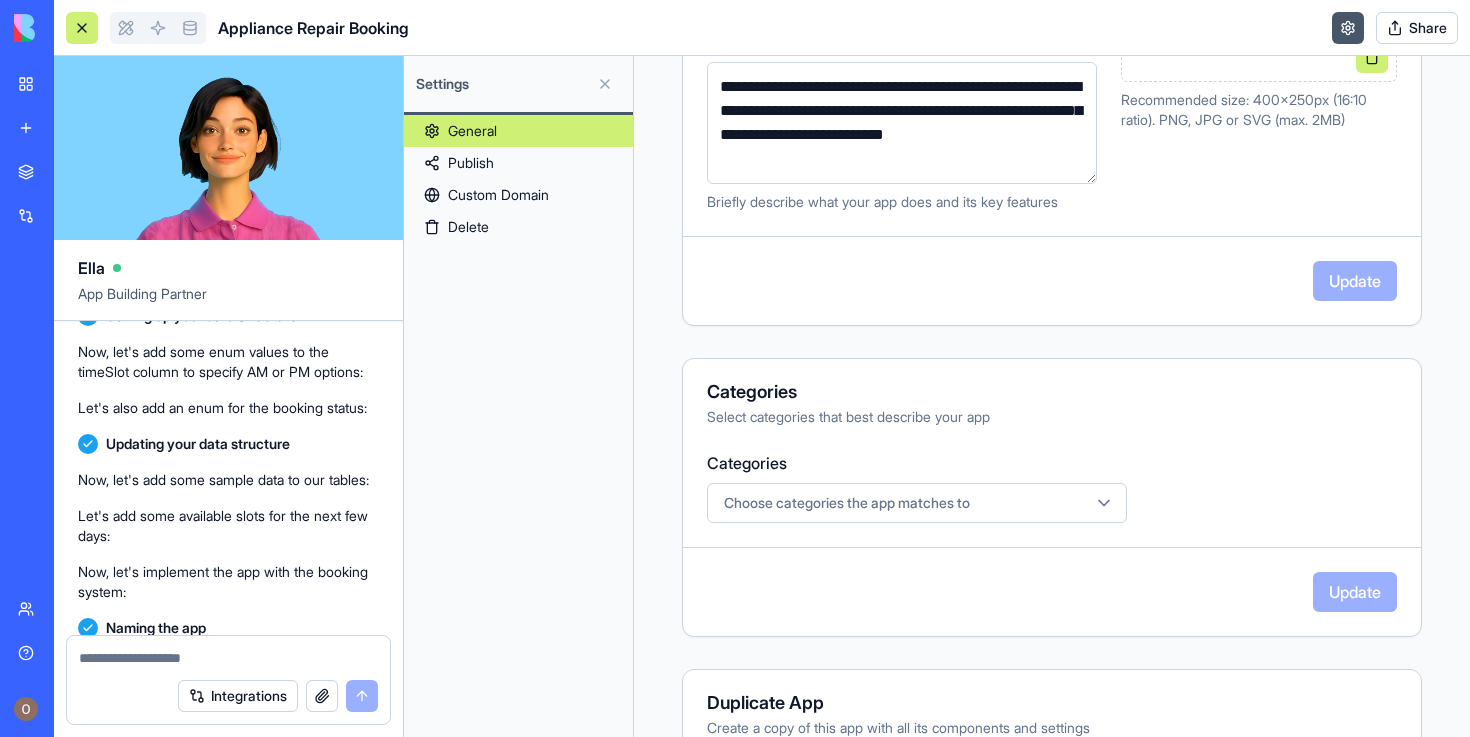 scroll, scrollTop: 473, scrollLeft: 0, axis: vertical 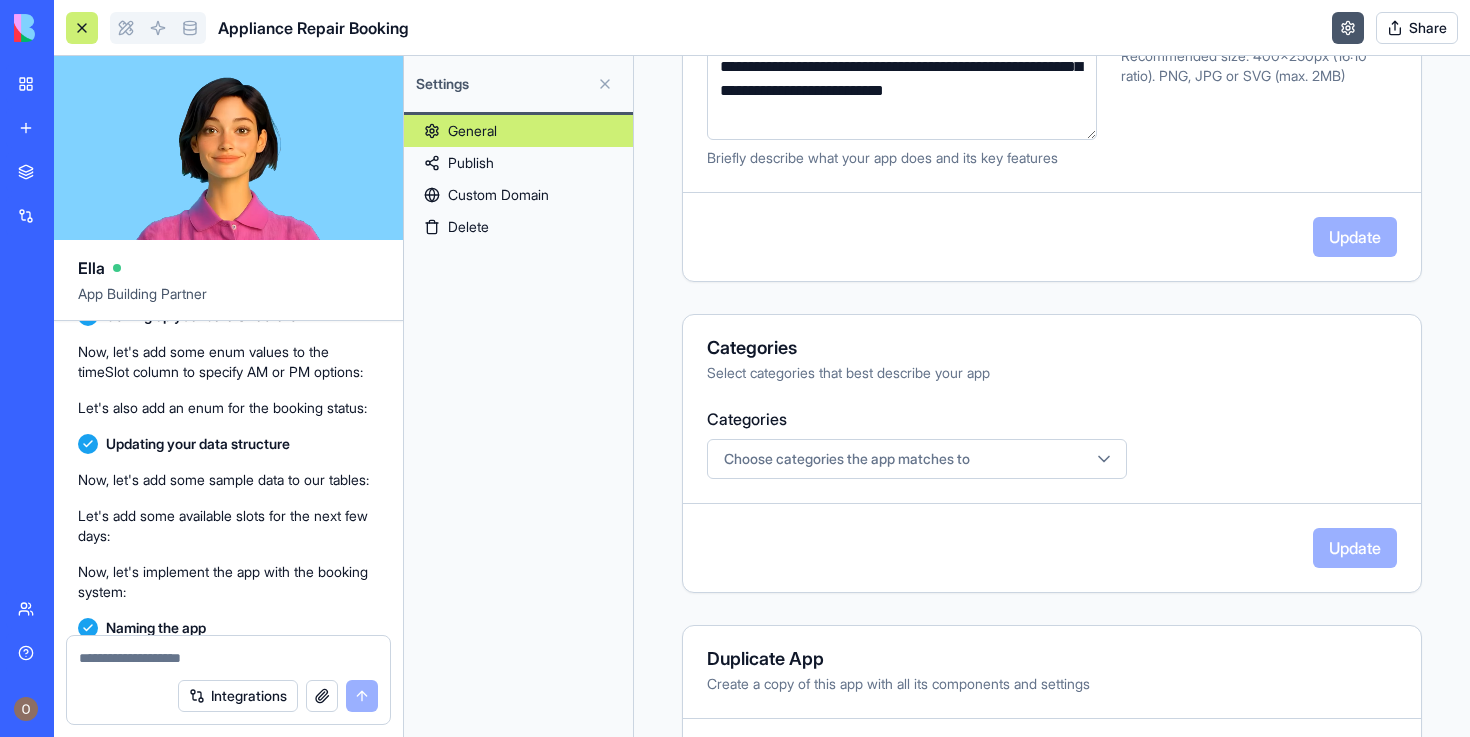 click on "Choose categories the app matches to" at bounding box center (847, 459) 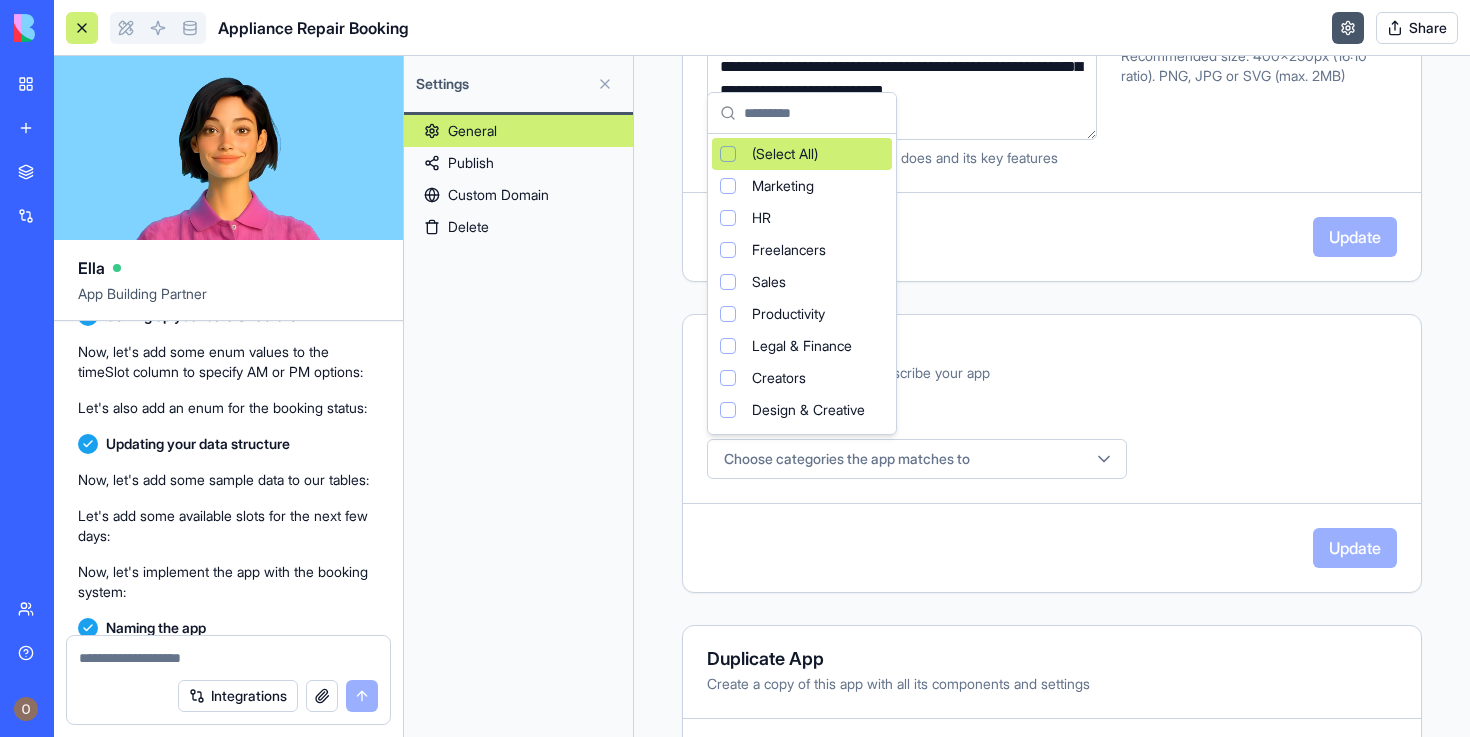 click on "BETA My workspace New app Marketplace Integrations Recent Appliance Repair Booking Social Media Content Generator TRY Blog Generation Pro TRY Team Help Upgrade Appliance Repair Booking Share Ella App Building Partner Online booking for appliance repair company.
customer select brand of appliance (list of brands coming from airtable table) and the appliance (list of appliances coming from airtable table) and zip code
the system checks airtable table that has dates, techs, brands, appliances, available slotss and zip codes and find dates that are available either AM or PM and display to the customer to schedule
Undo 08:31 I need to check if the Airtable integration is connected to your app before we can proceed. Let me verify that for you. airtable  is connected Oops! 🔌 Looks like the Airtable integration isn't connected to your app yet.
Please press the button to connect your Airtable account, and then we can continue building your awesome booking system!
Setting up your data structure" at bounding box center (735, 368) 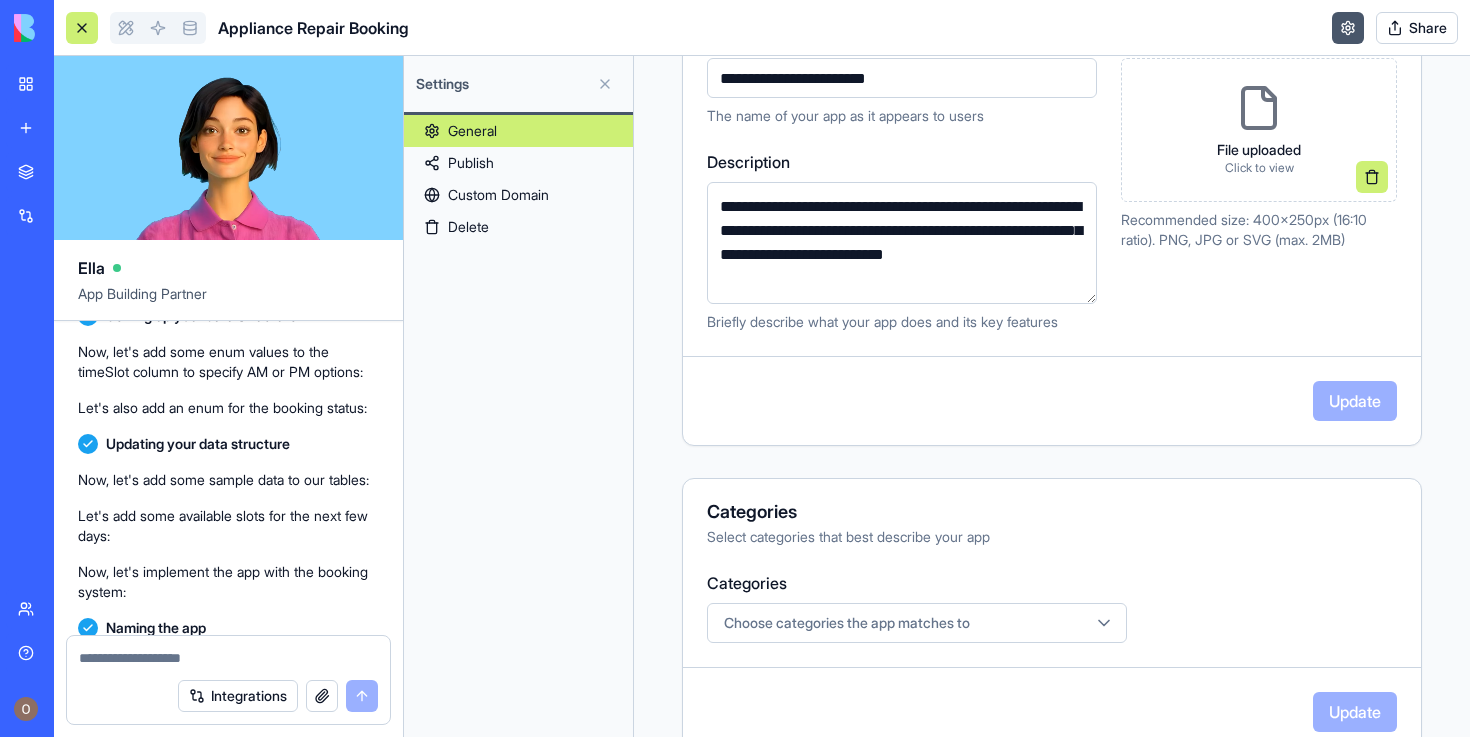 scroll, scrollTop: 0, scrollLeft: 0, axis: both 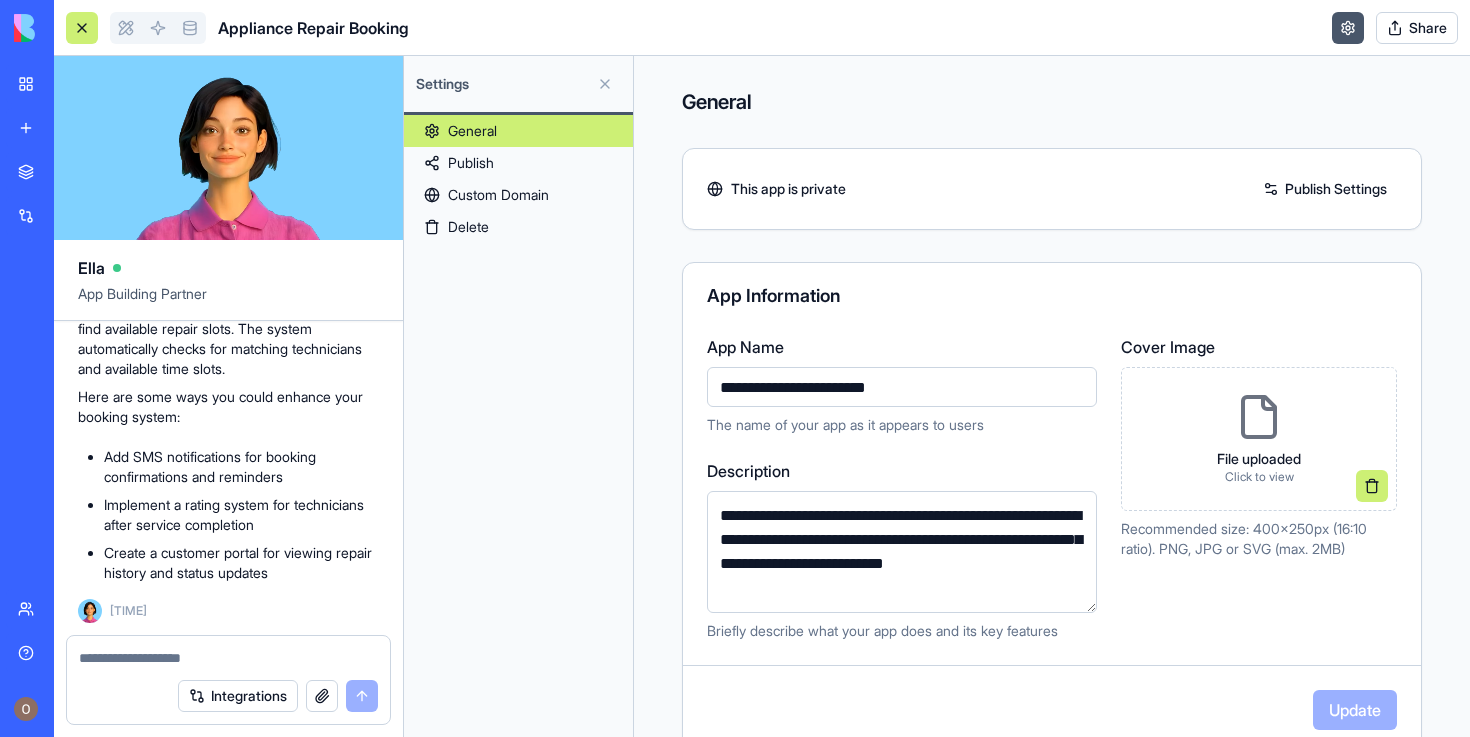 click on "General" at bounding box center (1052, 102) 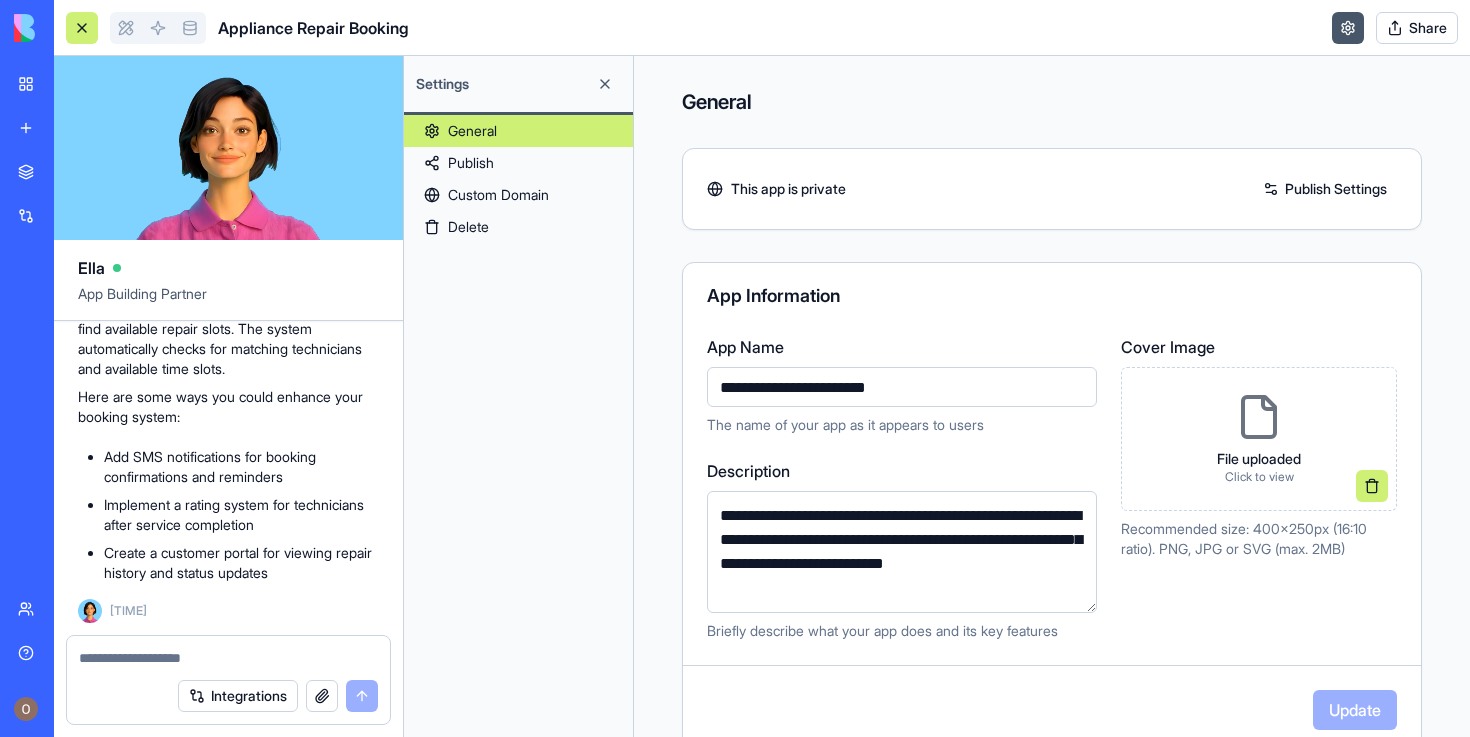 click at bounding box center [605, 84] 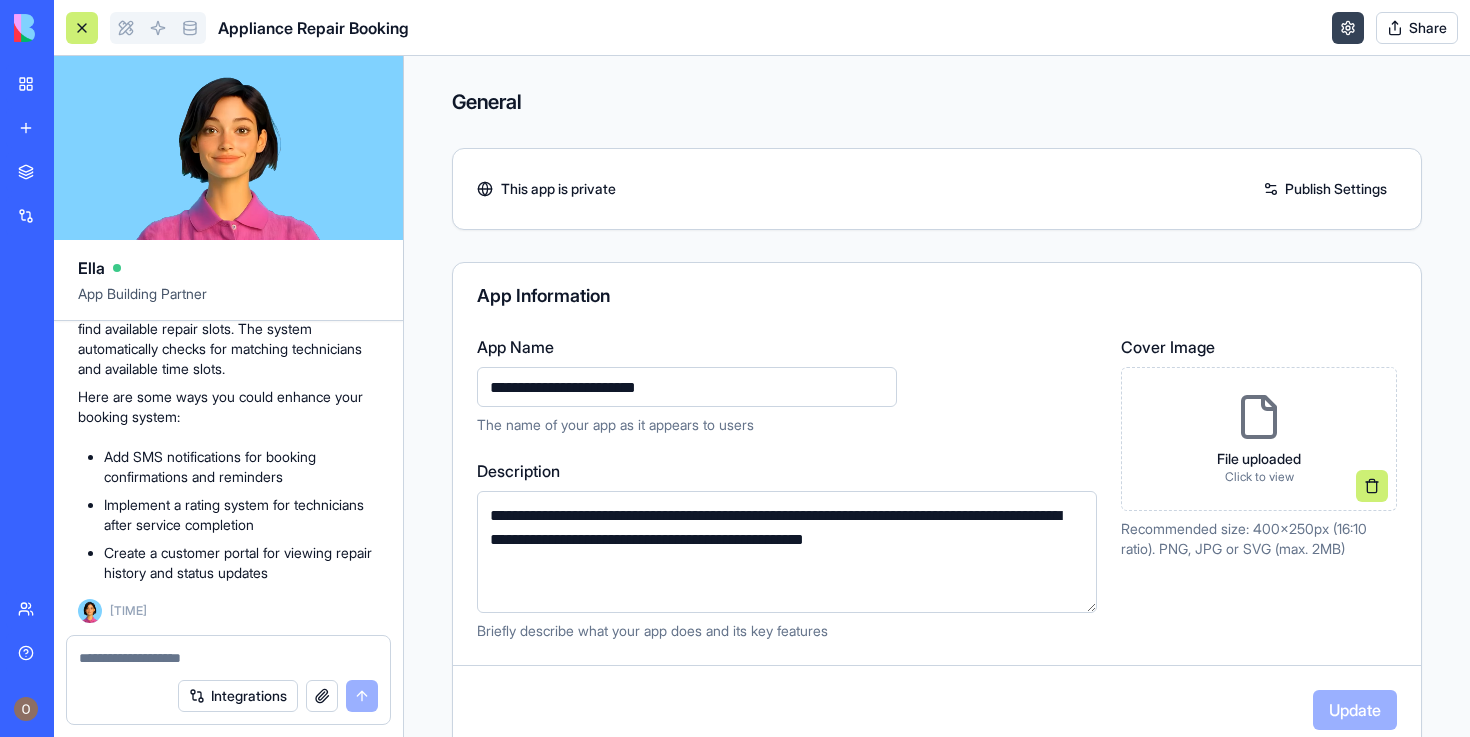 click at bounding box center (1348, 28) 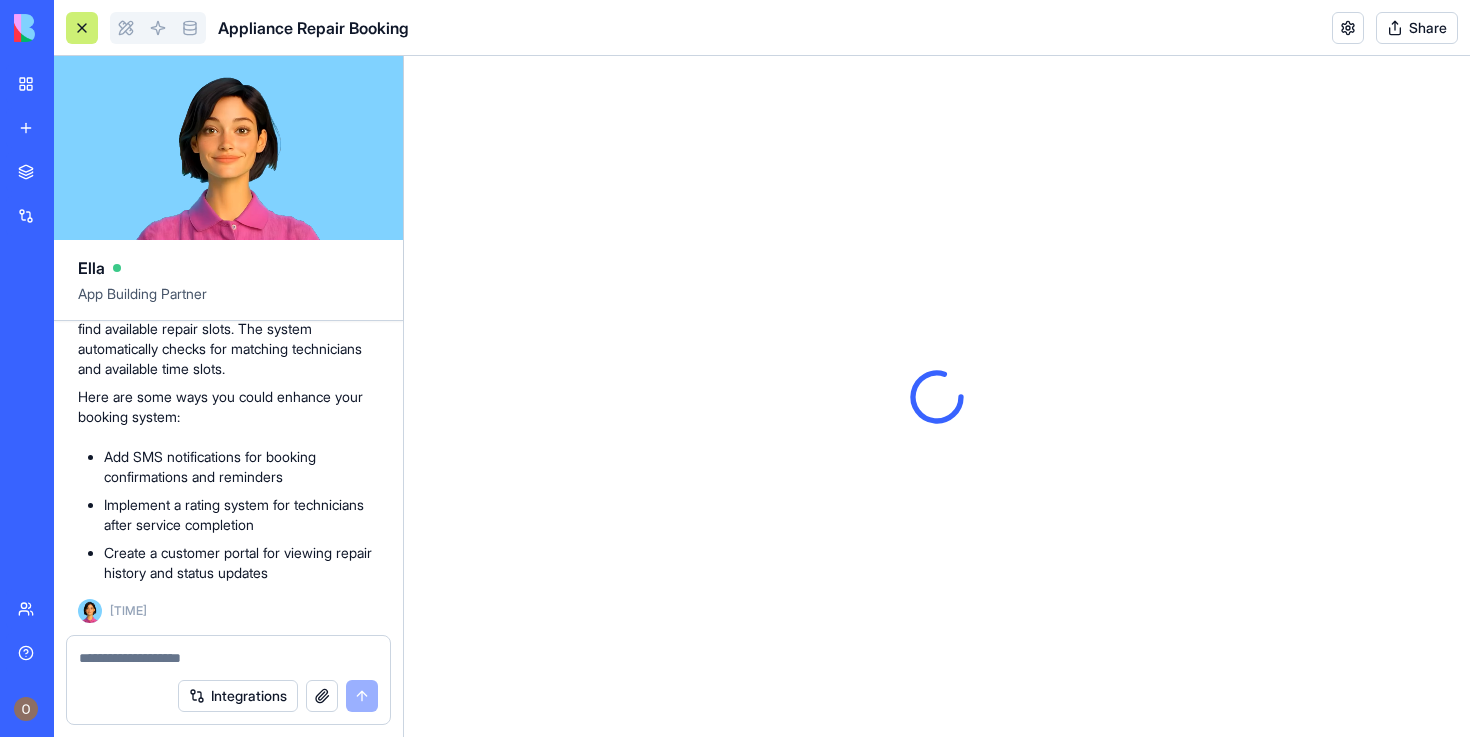 scroll, scrollTop: 0, scrollLeft: 0, axis: both 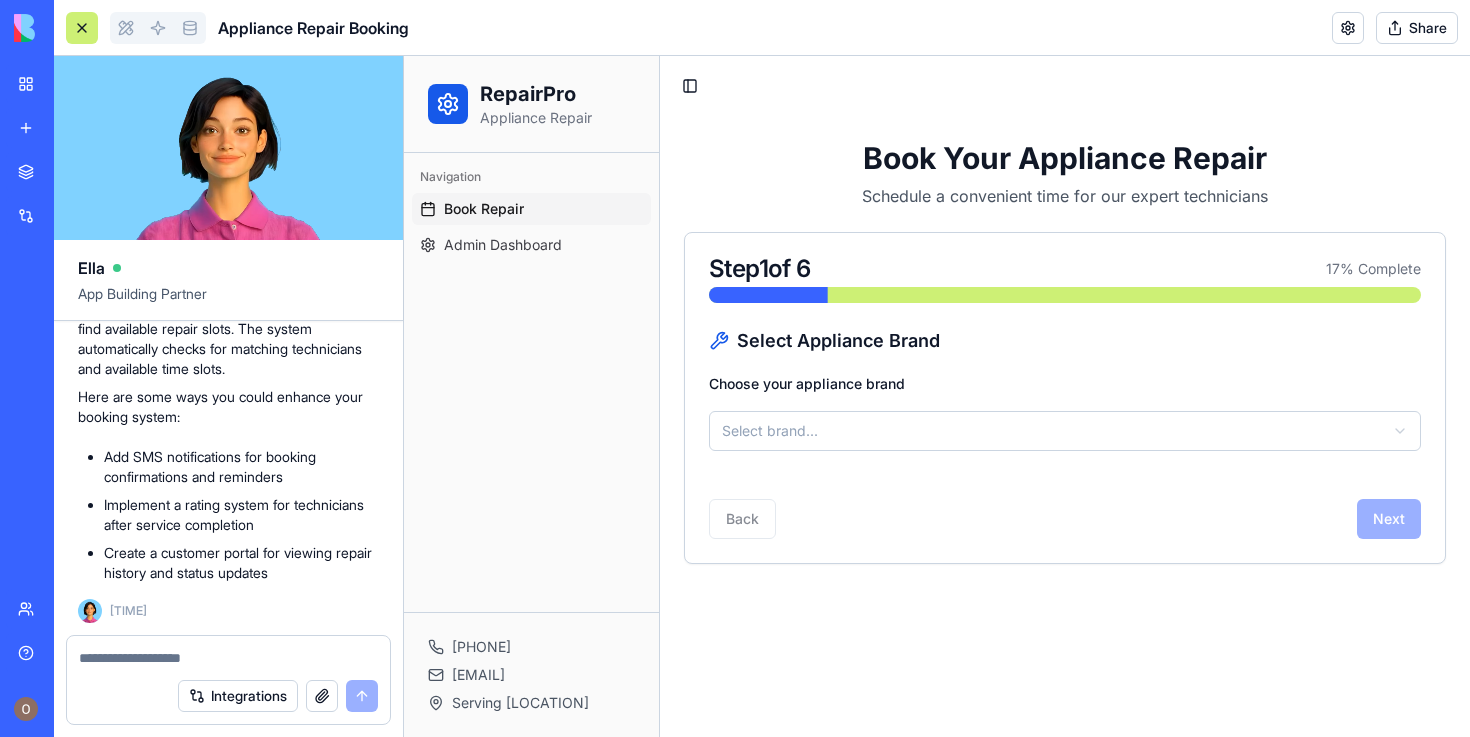 click at bounding box center [228, 658] 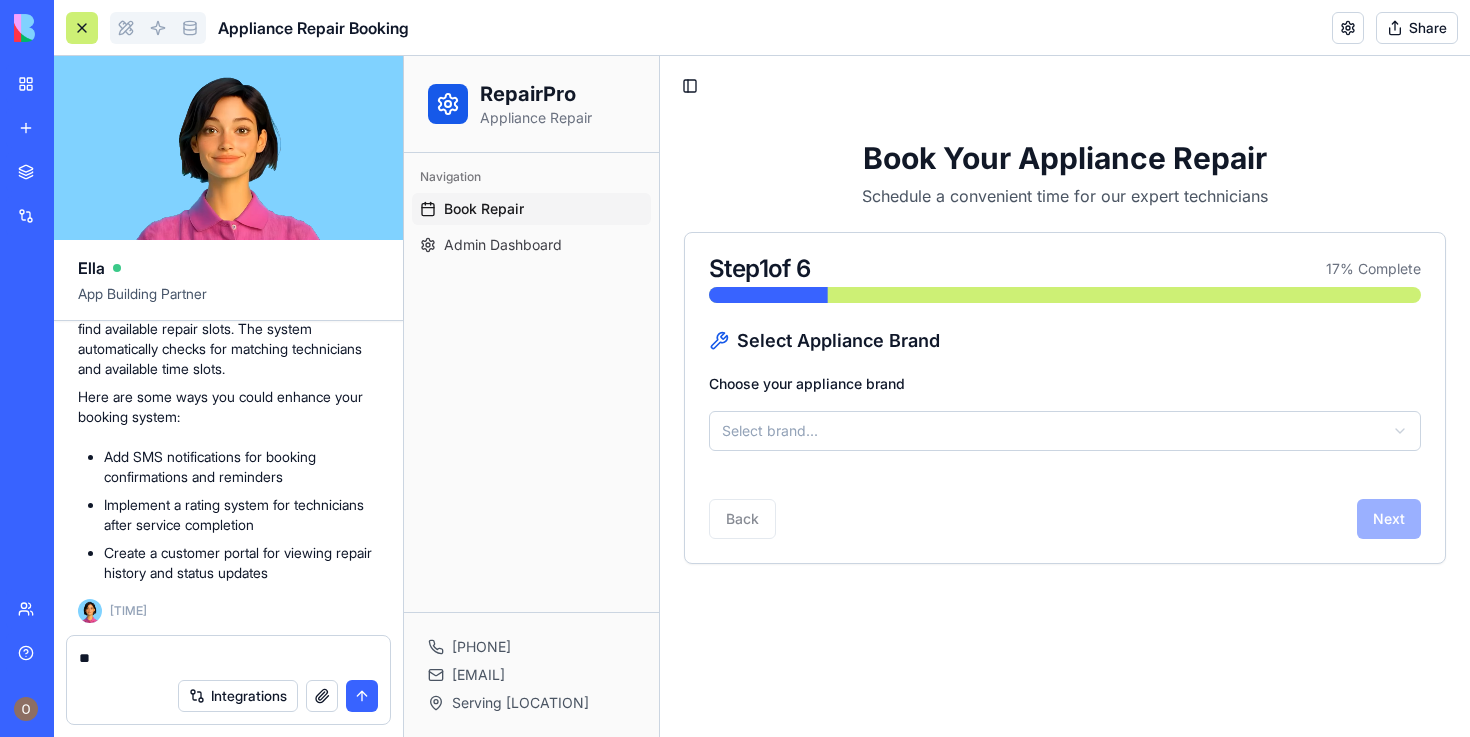 type on "*" 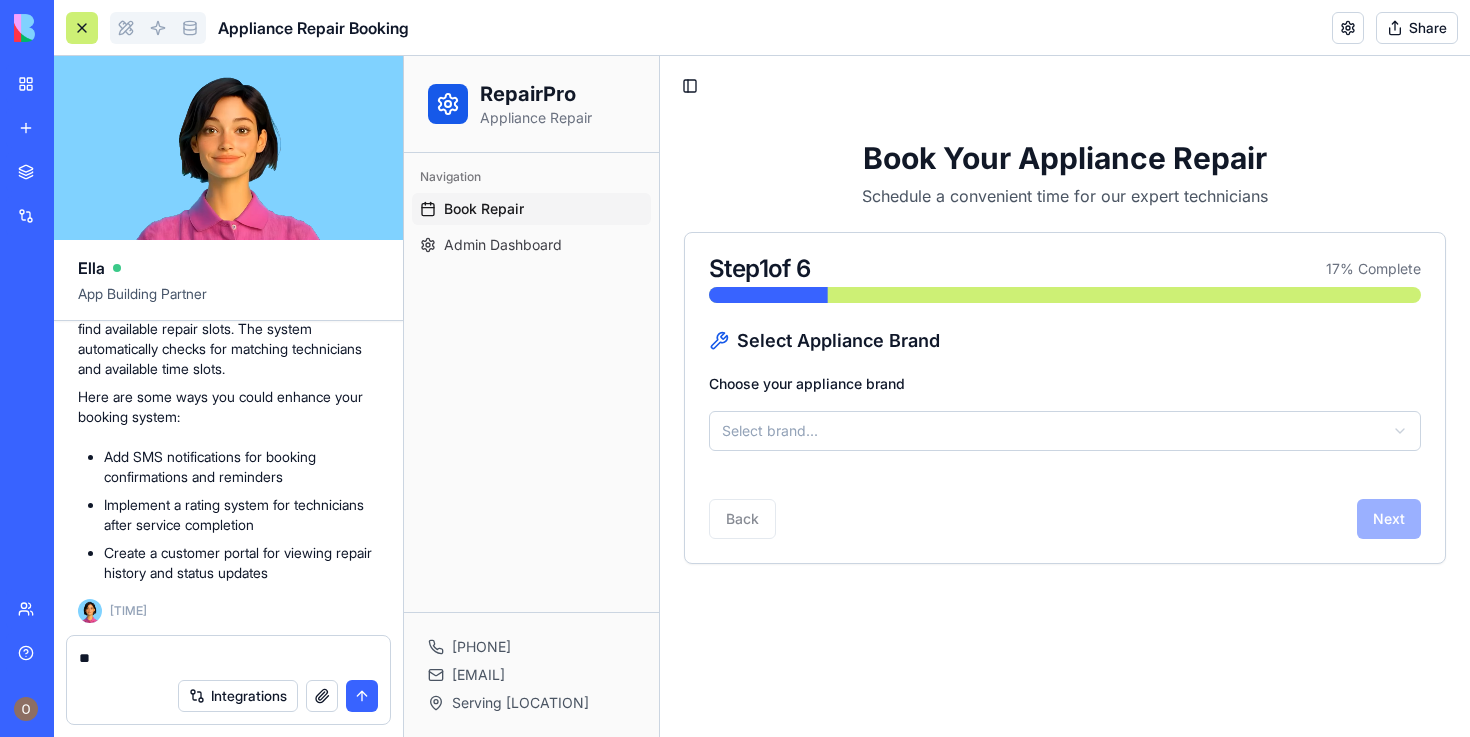 click on "RepairPro Appliance Repair Navigation Book Repair Admin Dashboard (555) 123-4567 info@repairpro.com Serving Metro Area Toggle Sidebar Book Your Appliance Repair Schedule a convenient time for our expert technicians Step  1  of 6 17 % Complete Select Appliance Brand Choose your appliance brand Select brand... Back Next" at bounding box center (937, 396) 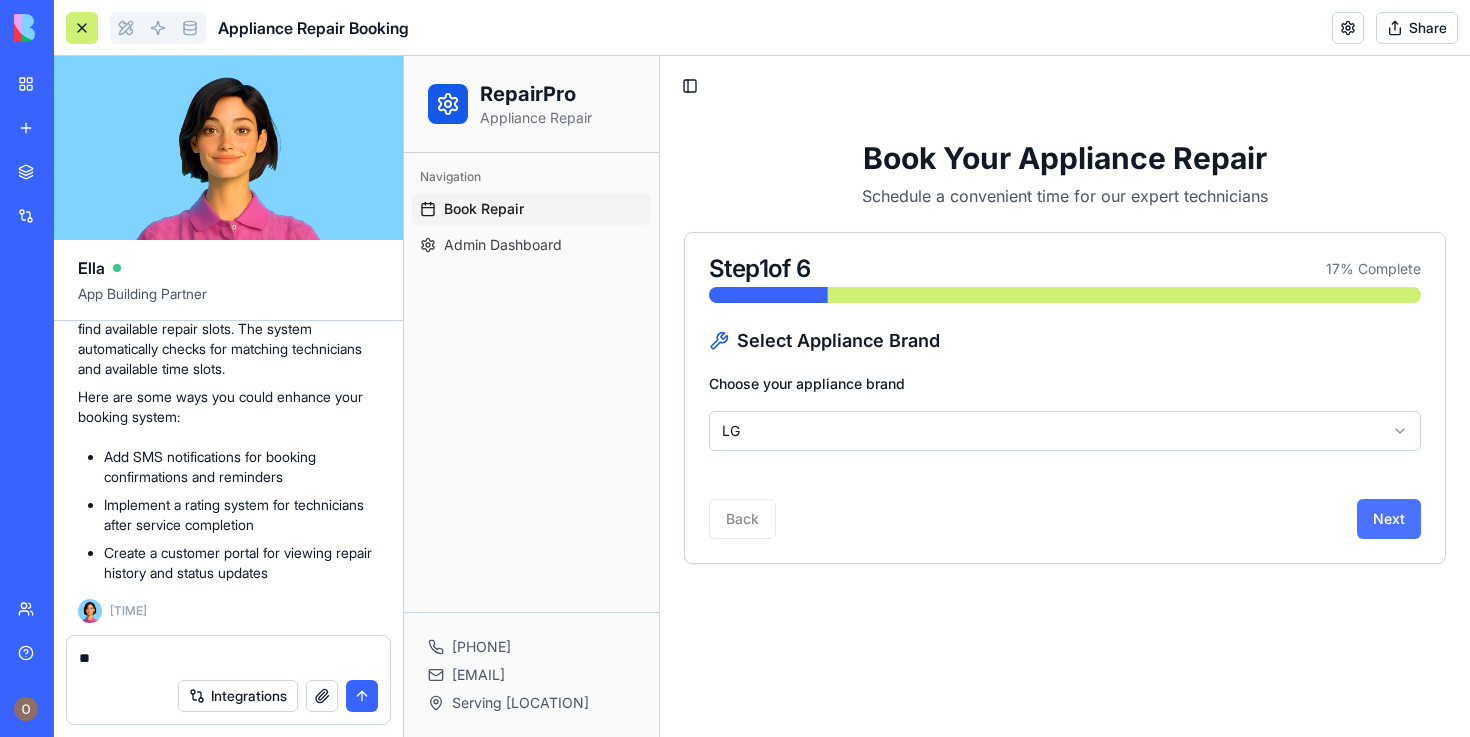 click on "Next" at bounding box center (1389, 519) 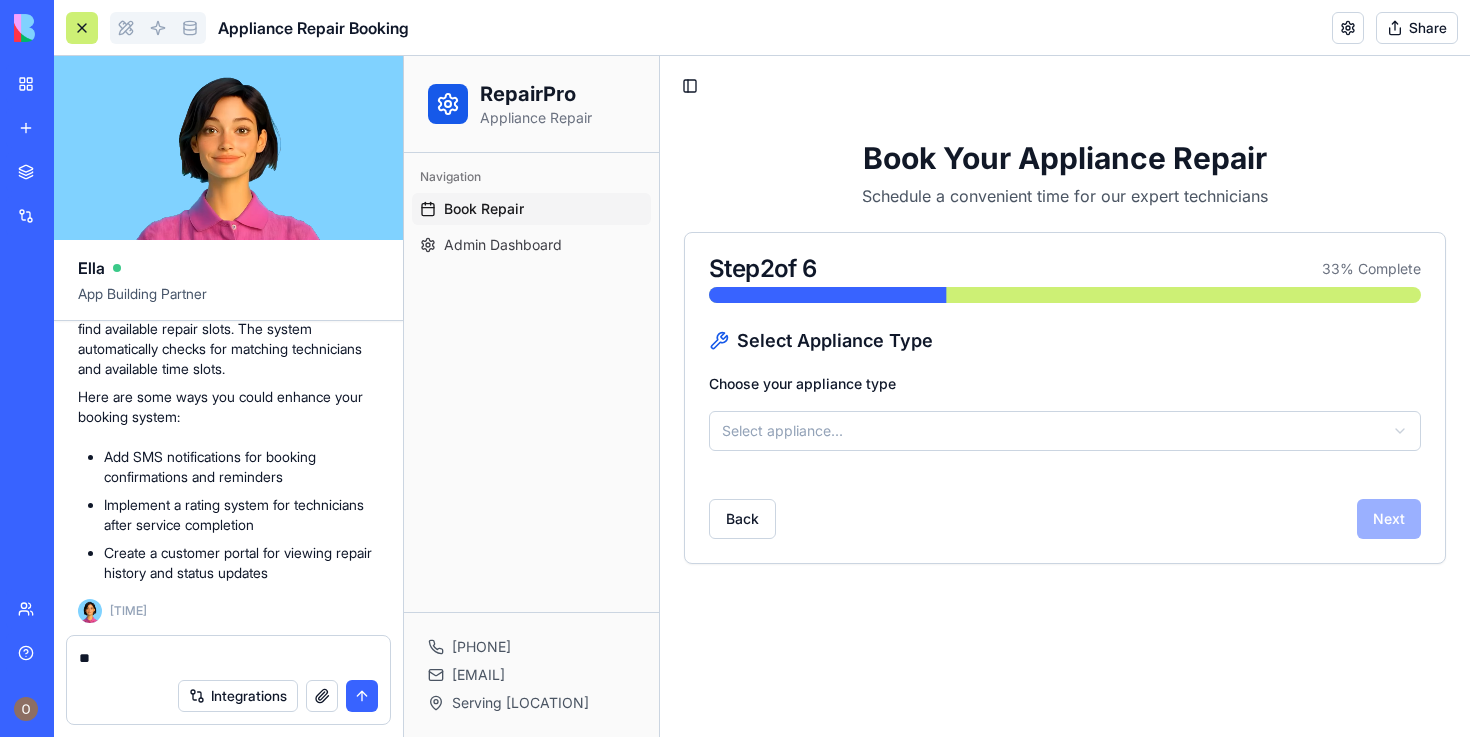 click on "RepairPro Appliance Repair Navigation Book Repair Admin Dashboard (555) 123-4567 info@repairpro.com Serving Metro Area Toggle Sidebar Book Your Appliance Repair Schedule a convenient time for our expert technicians Step  2  of 6 33 % Complete Select Appliance Type Choose your appliance type Select appliance... Back Next" at bounding box center [937, 396] 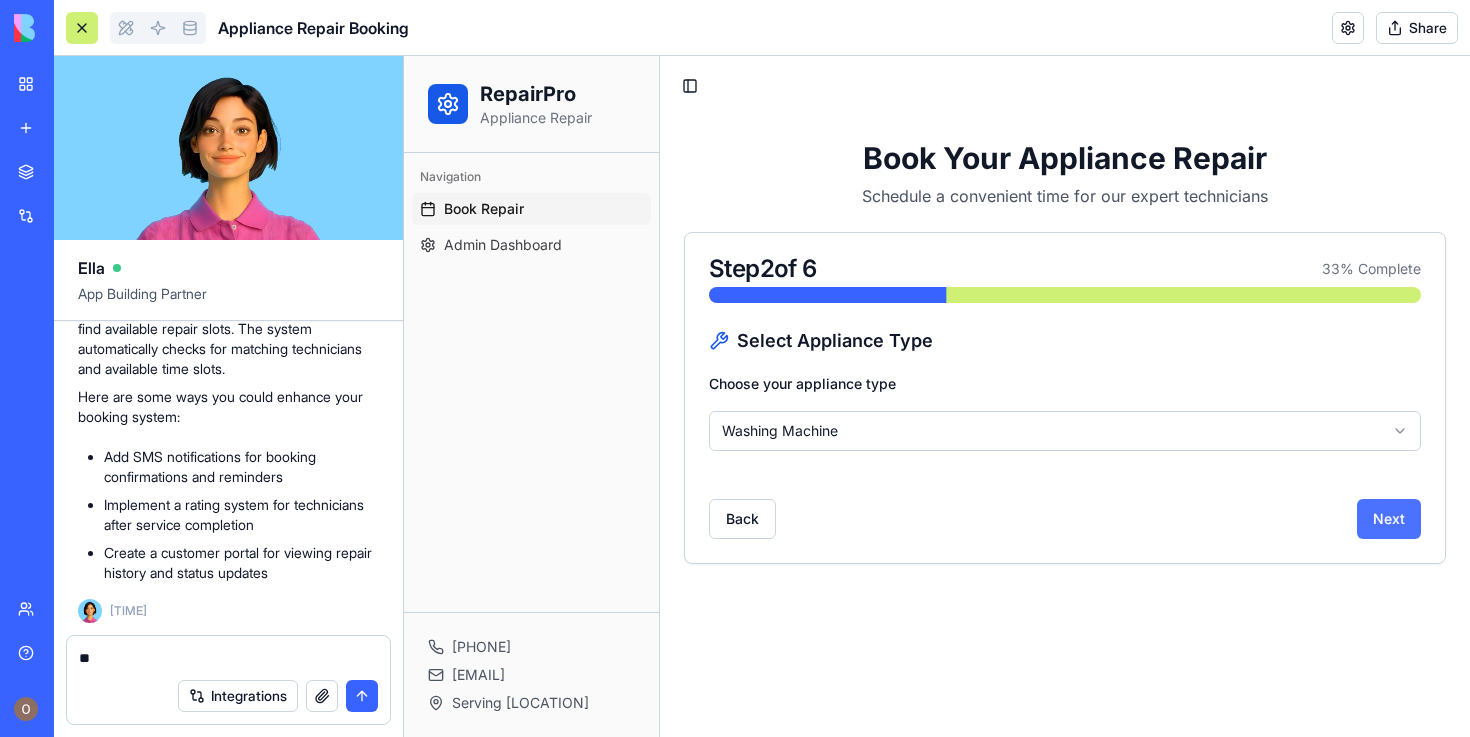 click on "Next" at bounding box center (1389, 519) 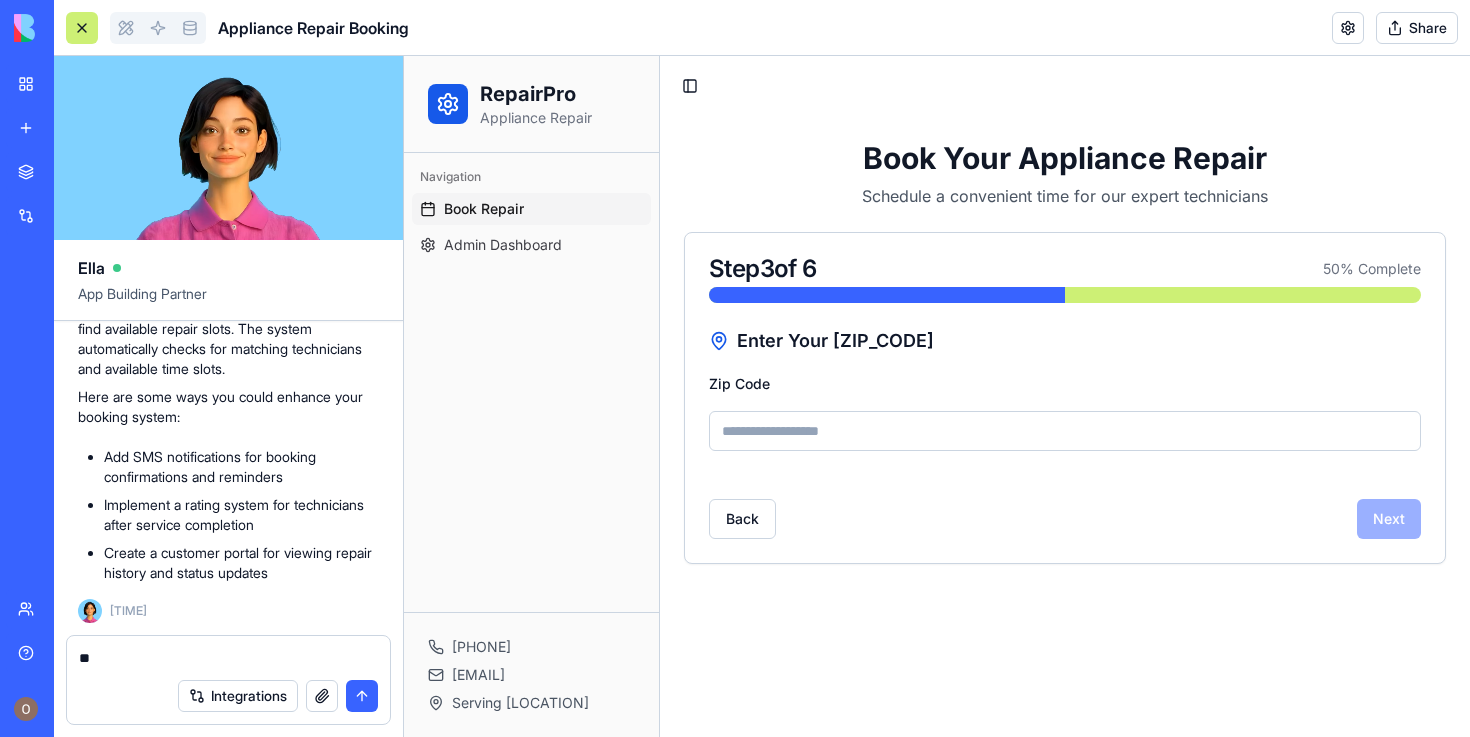 click on "Zip Code" at bounding box center [1065, 431] 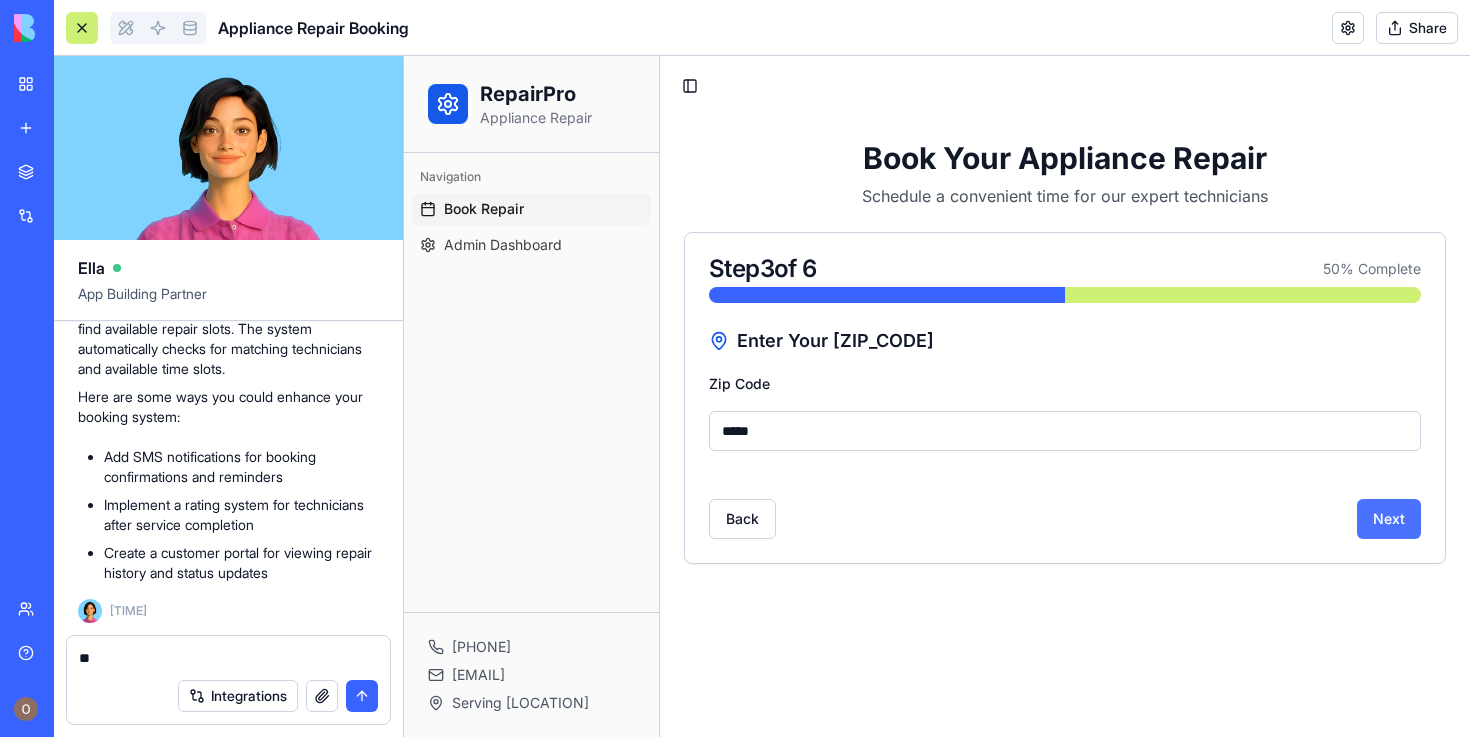 type on "*****" 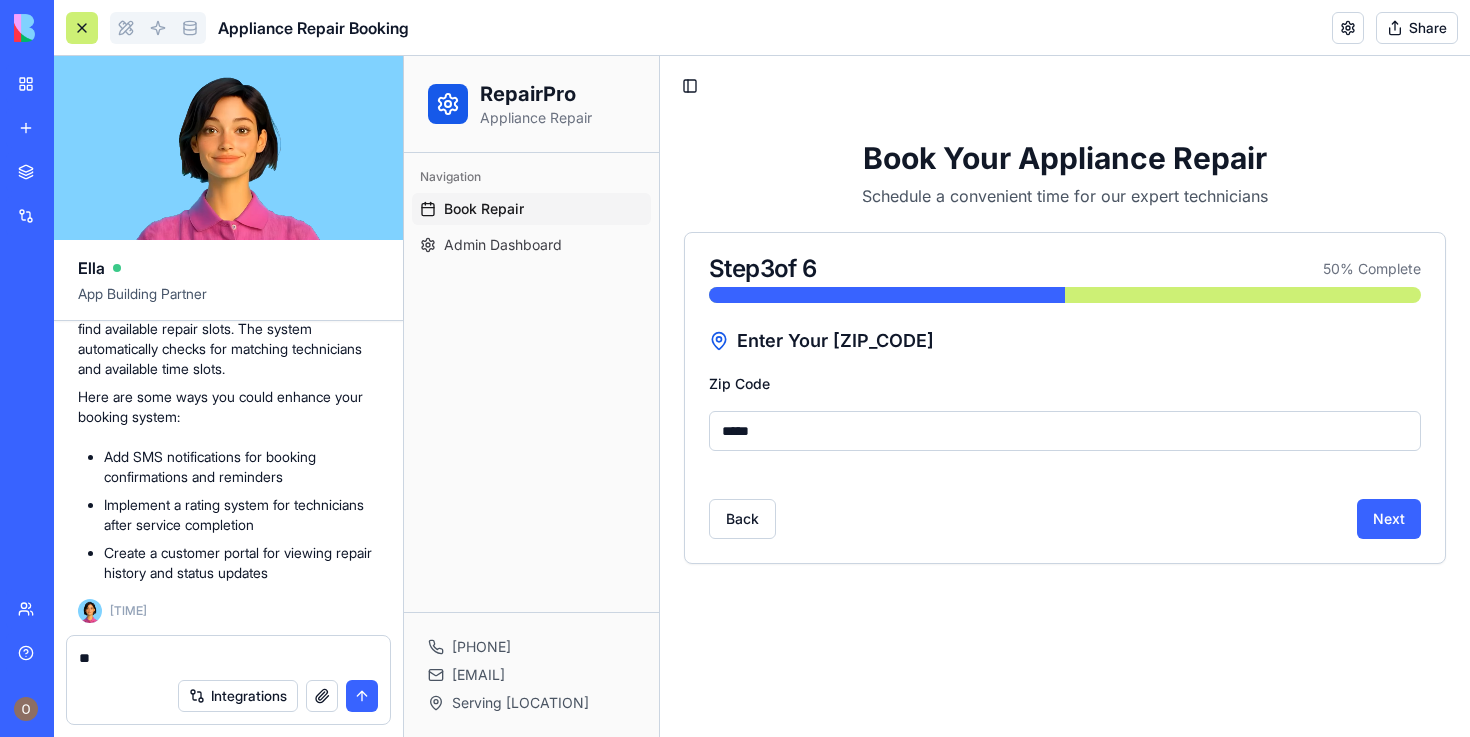 click on "Next" at bounding box center [1389, 519] 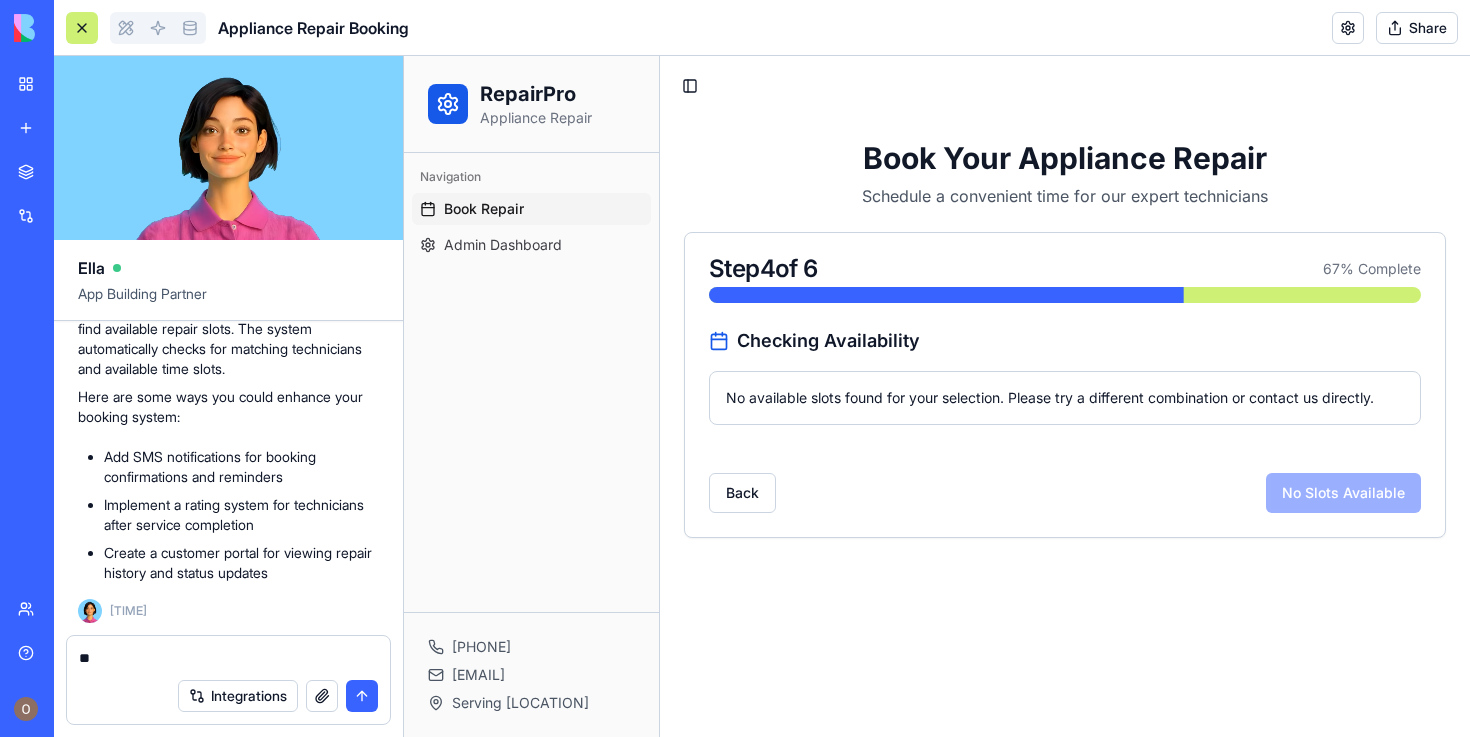 click on "No available slots found for your selection. Please try a different combination or contact us directly." at bounding box center [1065, 398] 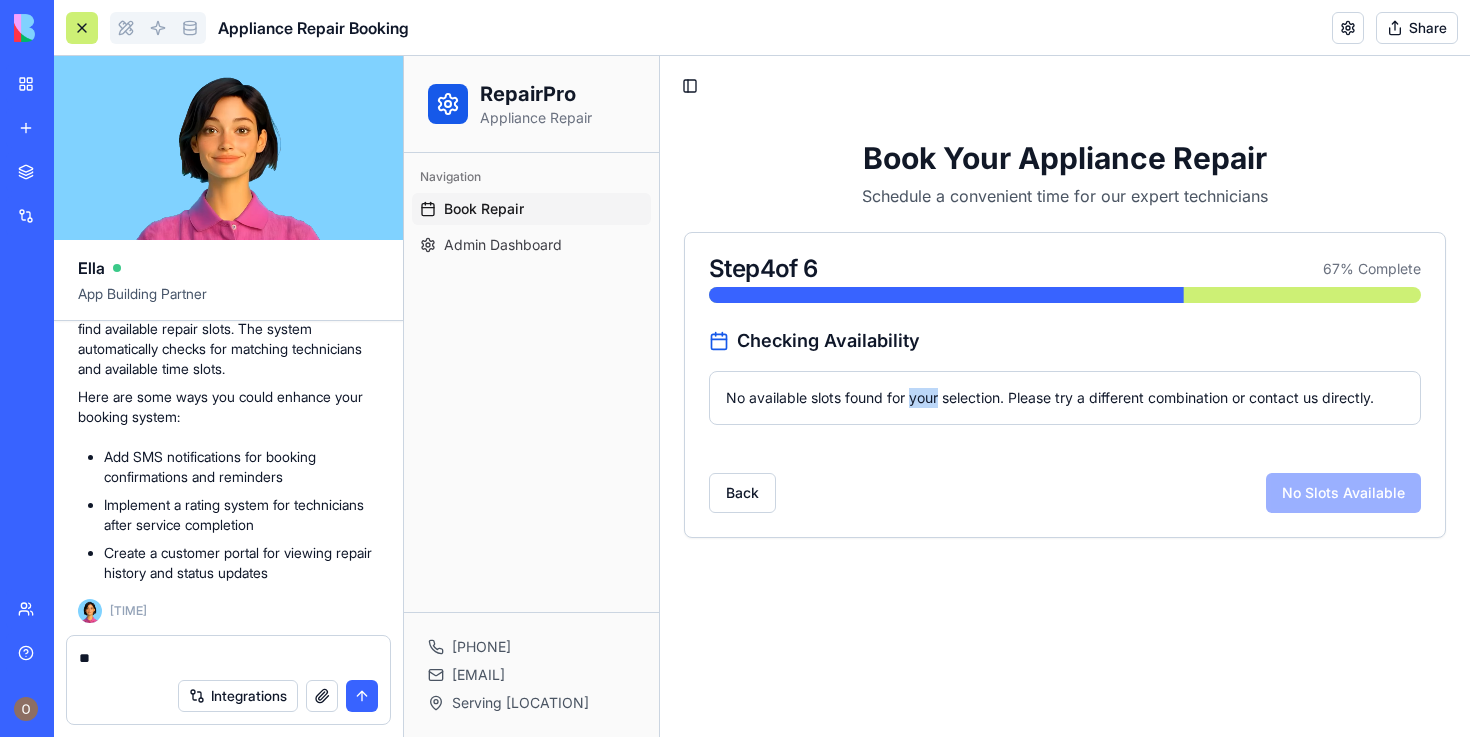 click on "No available slots found for your selection. Please try a different combination or contact us directly." at bounding box center [1065, 398] 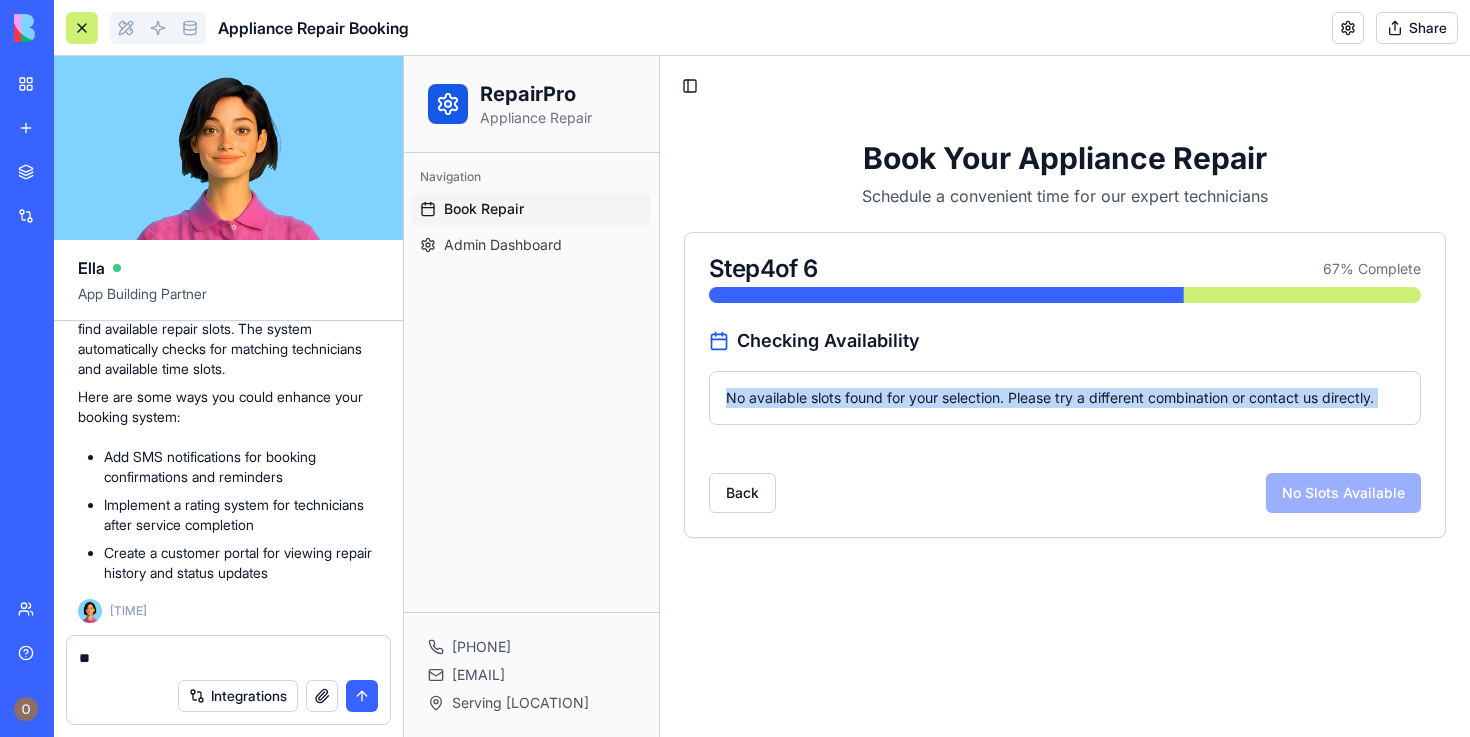 click on "No available slots found for your selection. Please try a different combination or contact us directly." at bounding box center [1065, 398] 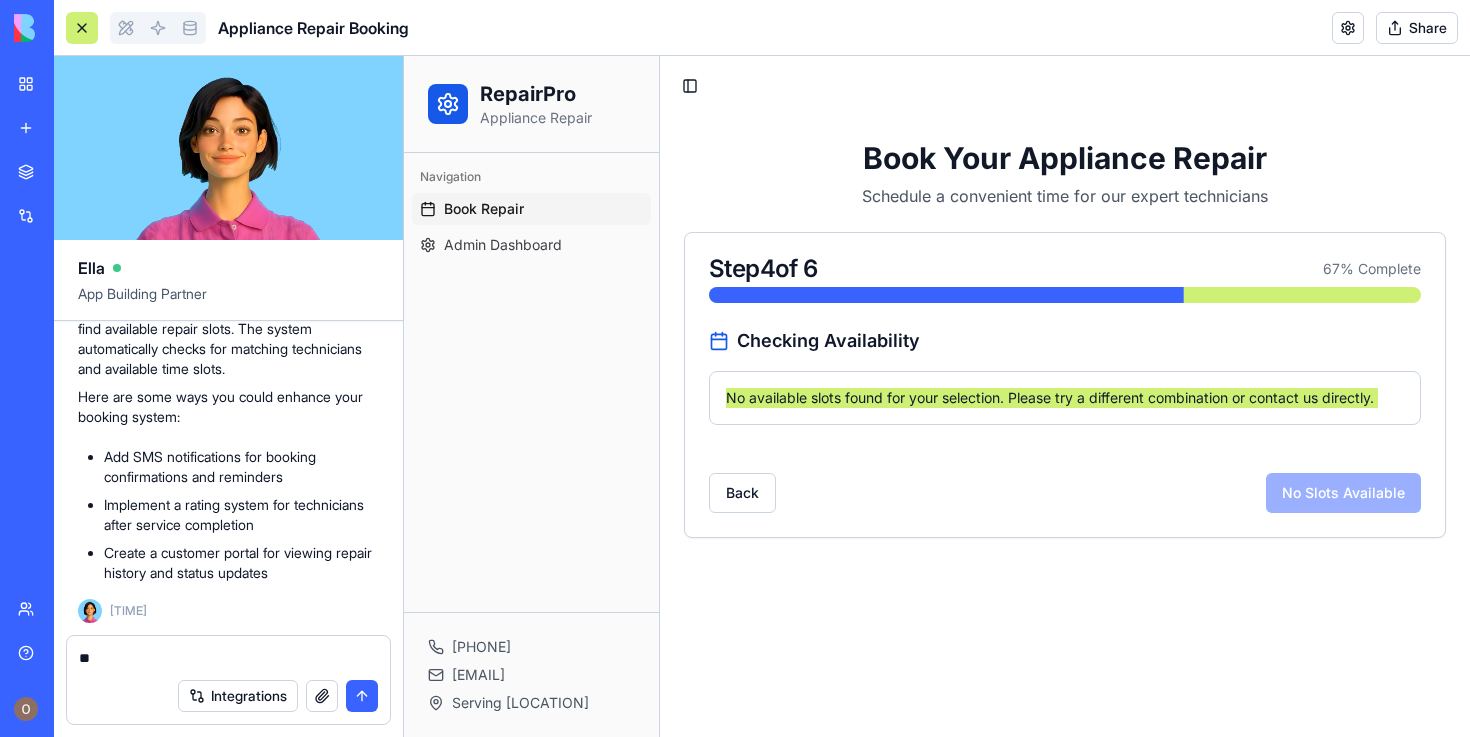 click on "*" at bounding box center (228, 658) 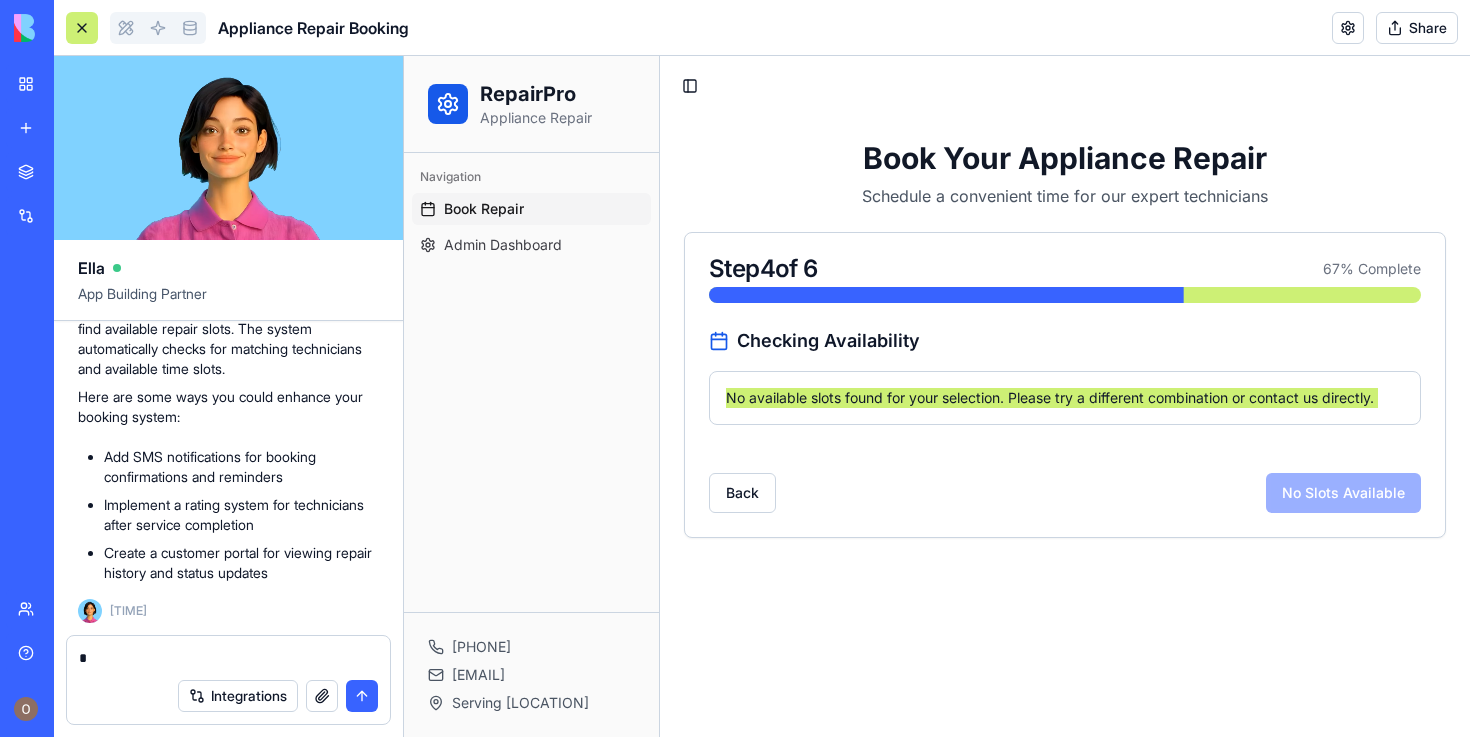 type on "*" 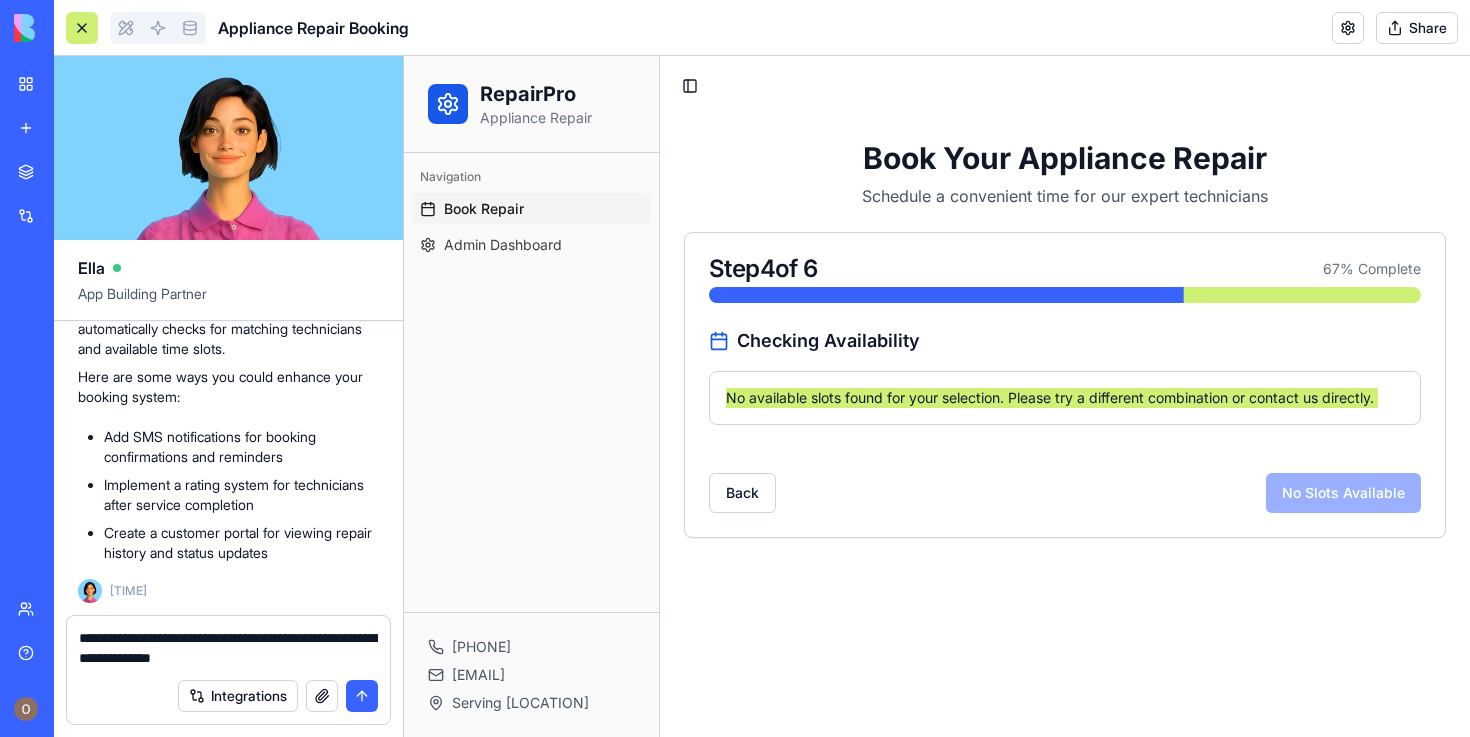 type on "**********" 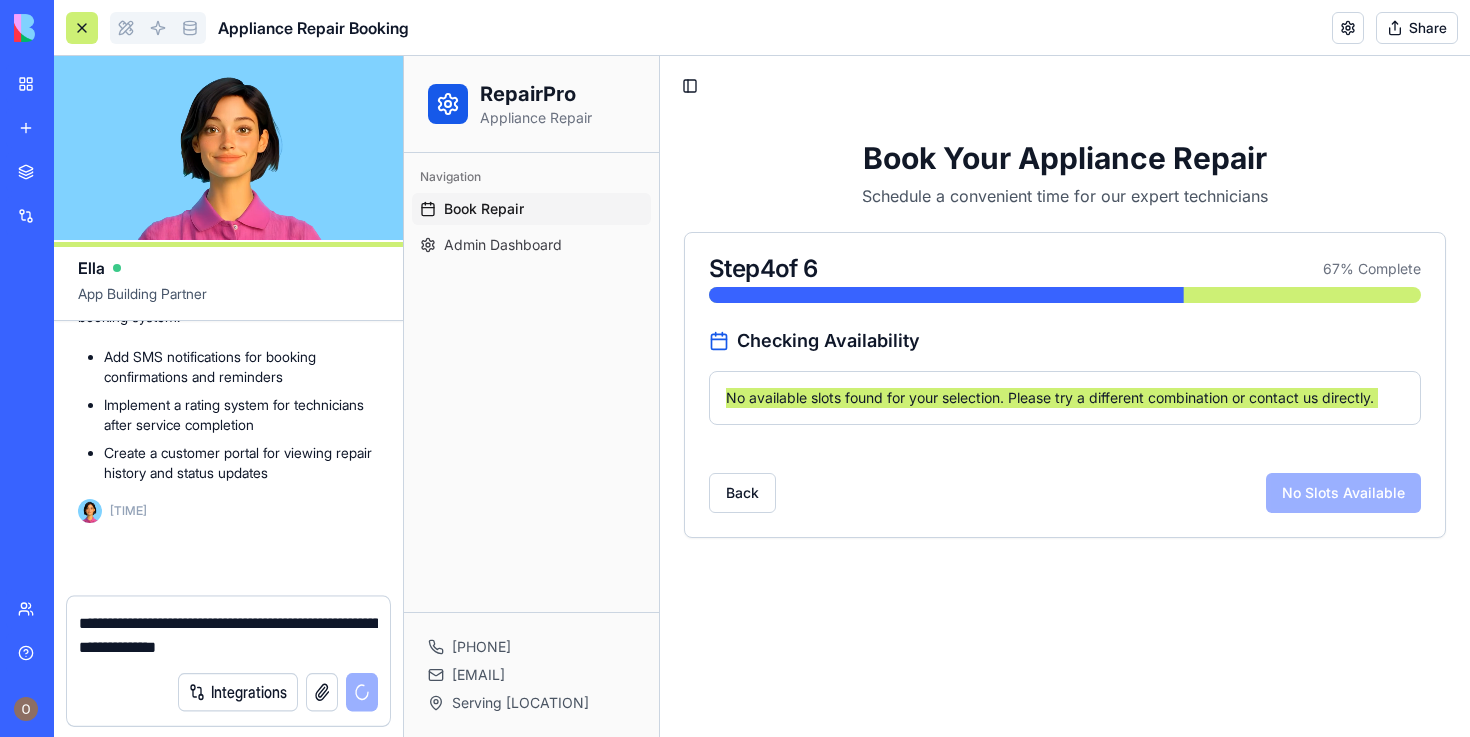 scroll, scrollTop: 1694, scrollLeft: 0, axis: vertical 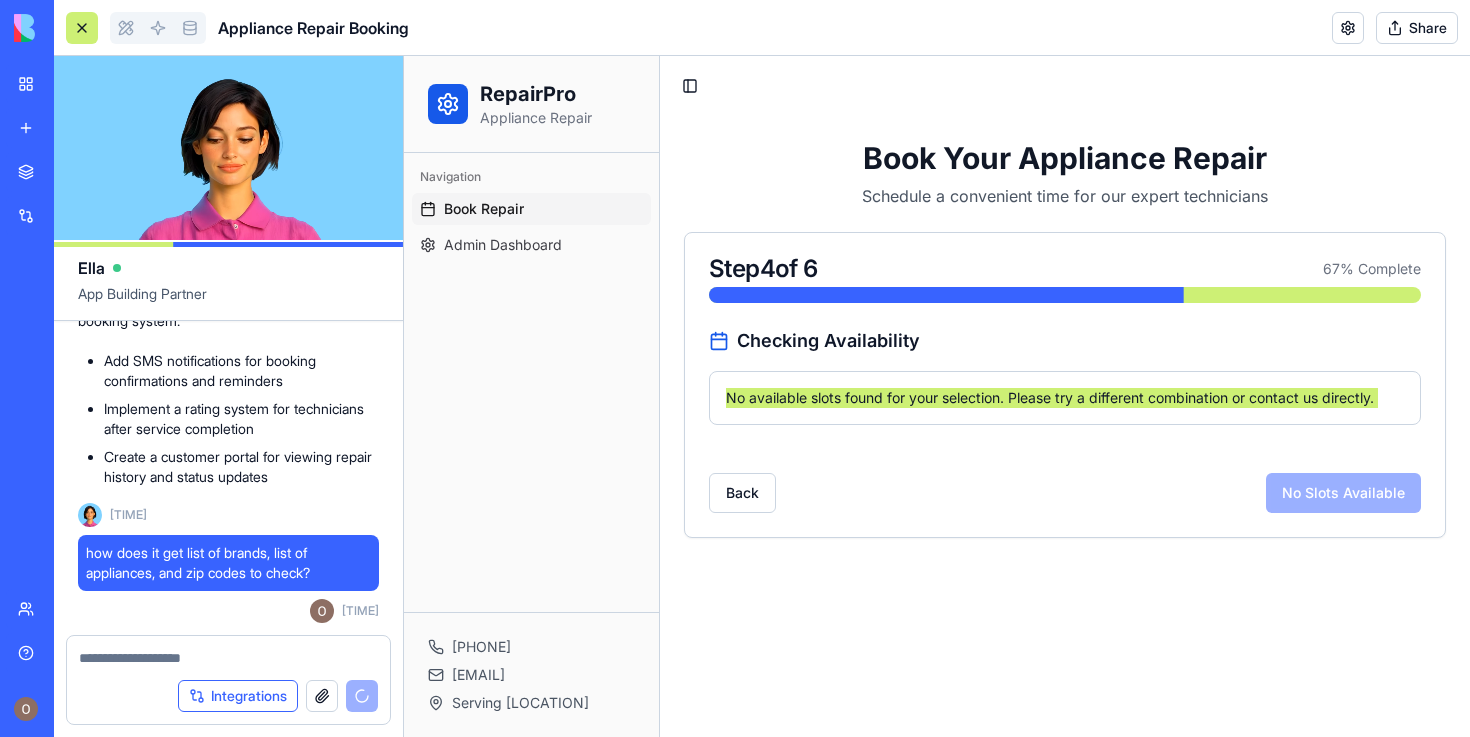 click on "Integrations" at bounding box center (238, 696) 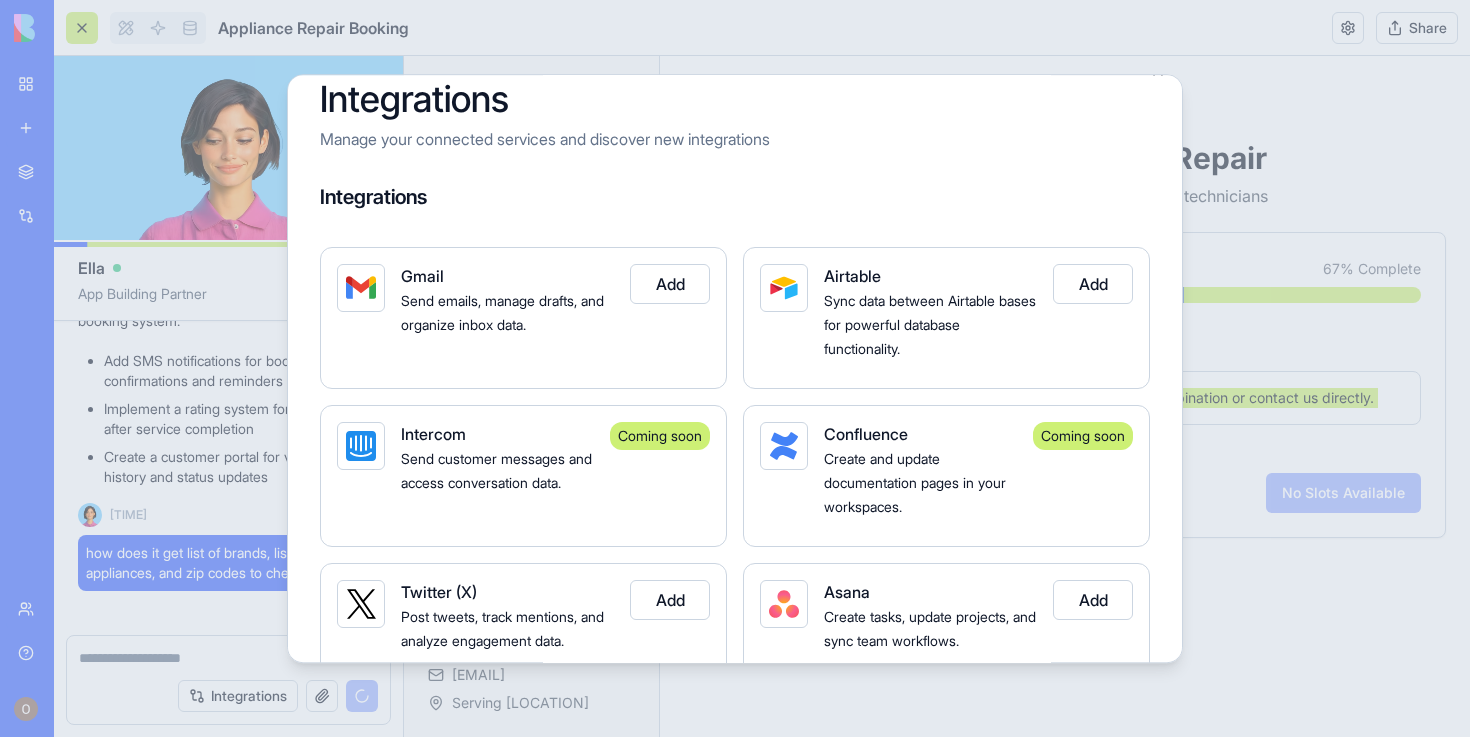 scroll, scrollTop: 27, scrollLeft: 0, axis: vertical 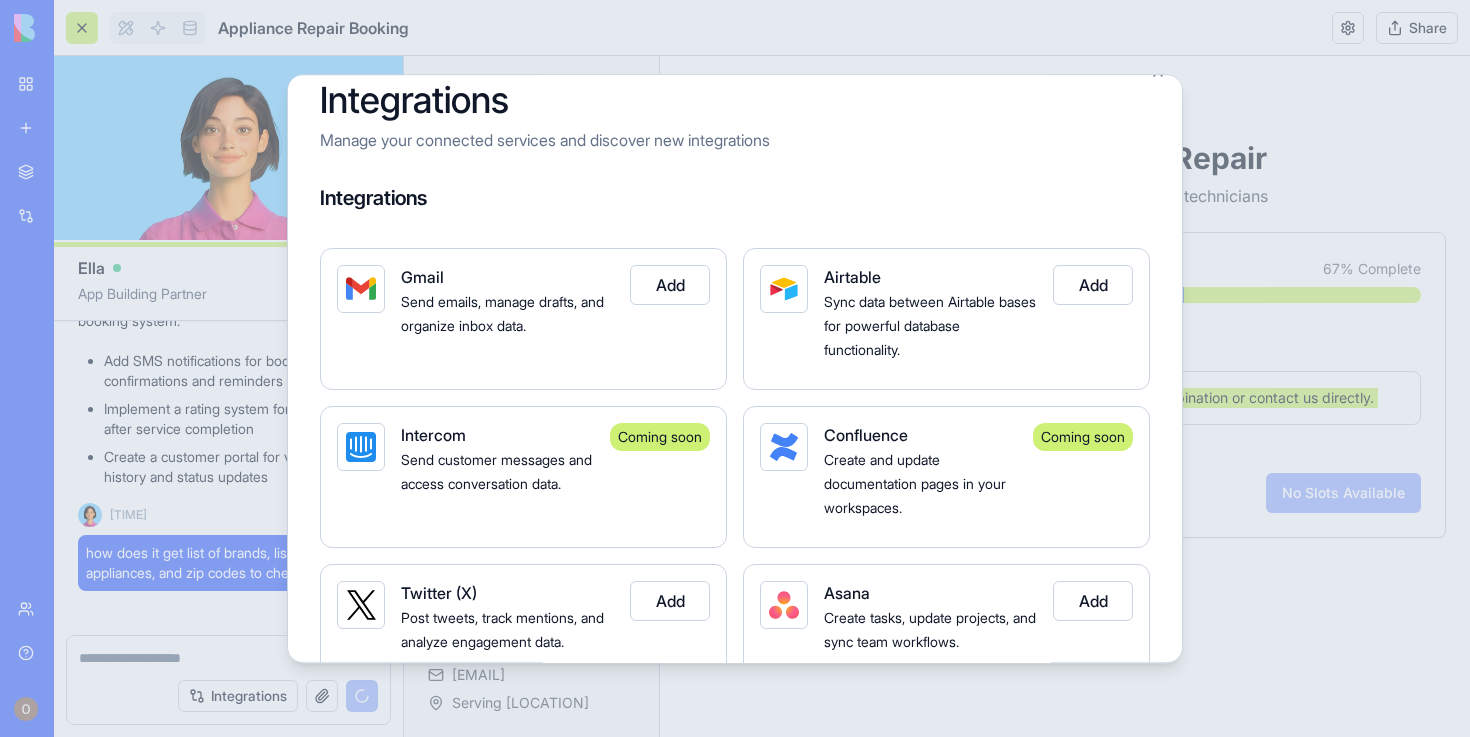 click at bounding box center [735, 368] 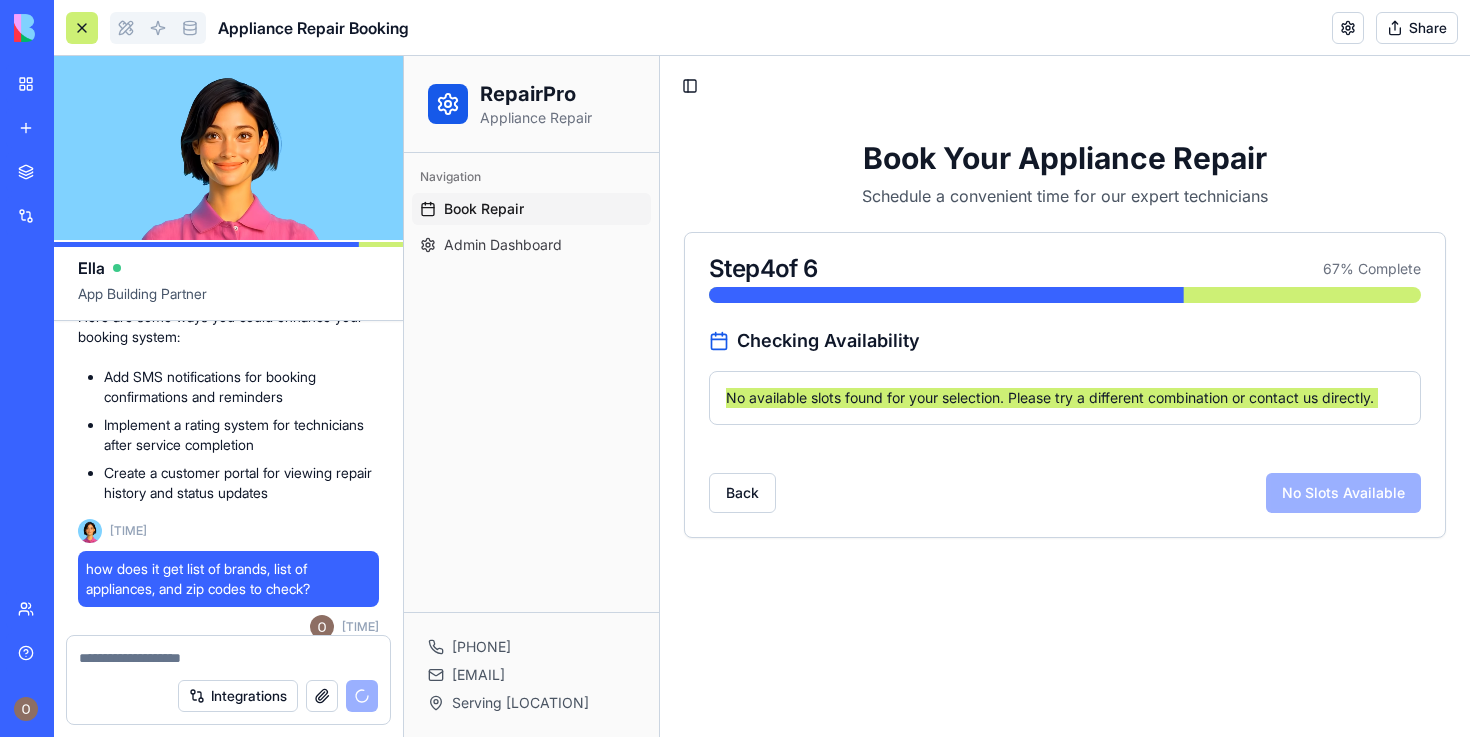 scroll, scrollTop: 1571, scrollLeft: 0, axis: vertical 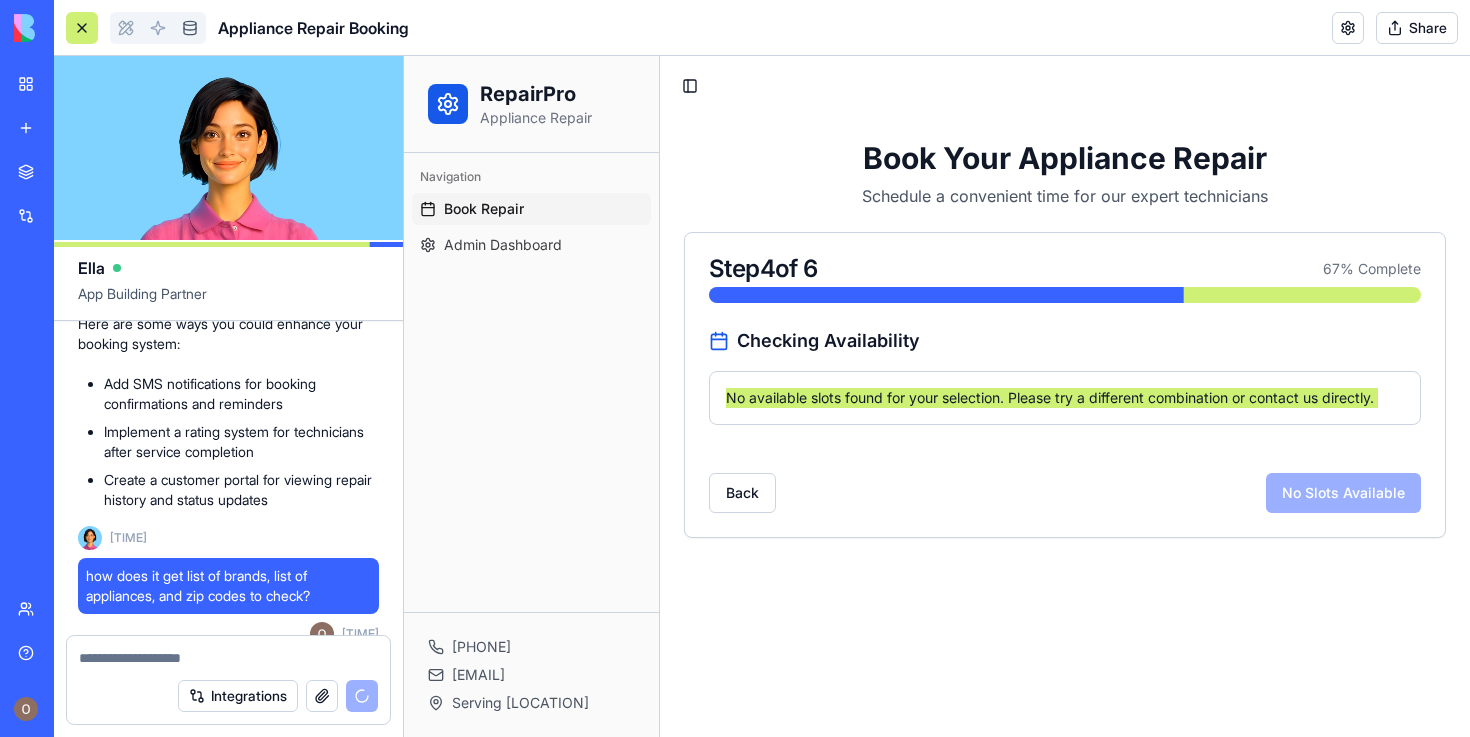 click at bounding box center (190, 28) 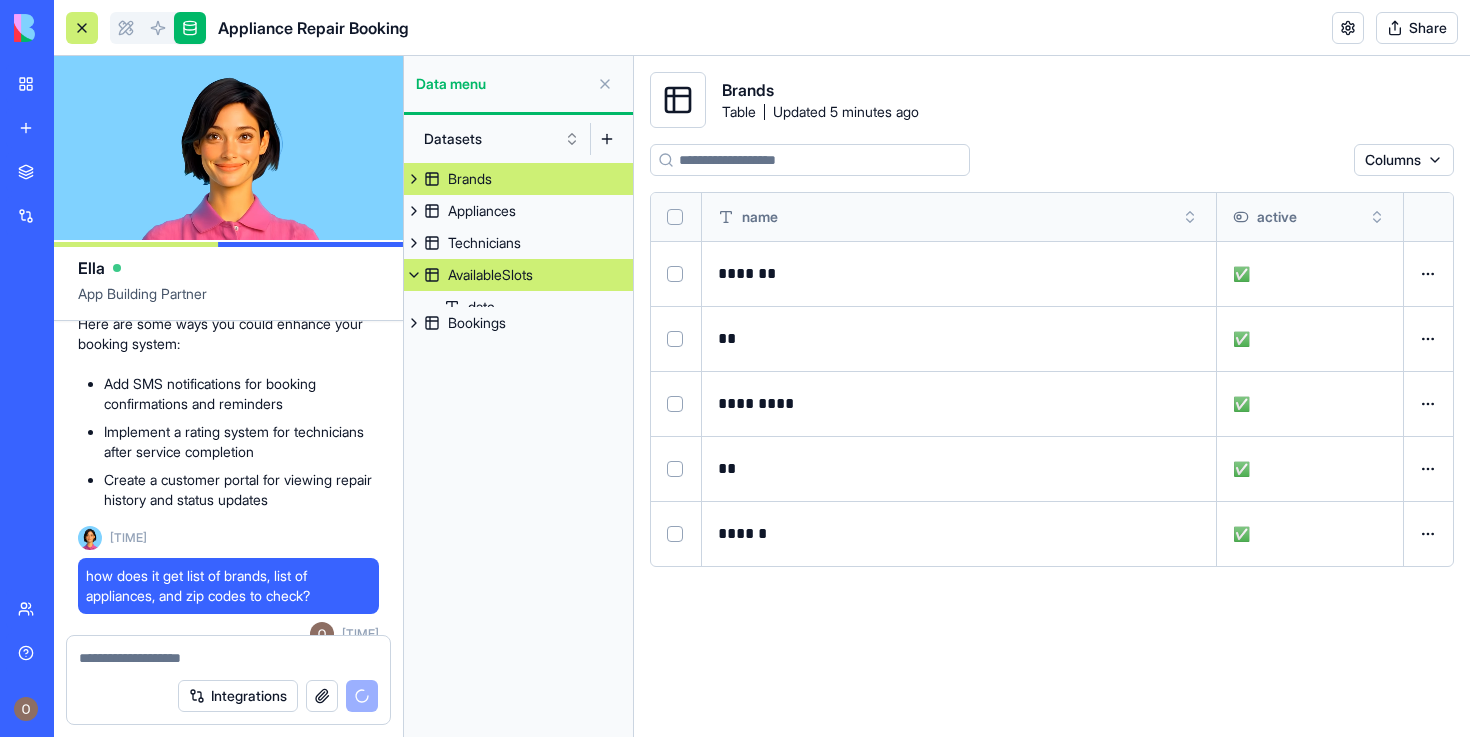 click on "AvailableSlots" at bounding box center [490, 275] 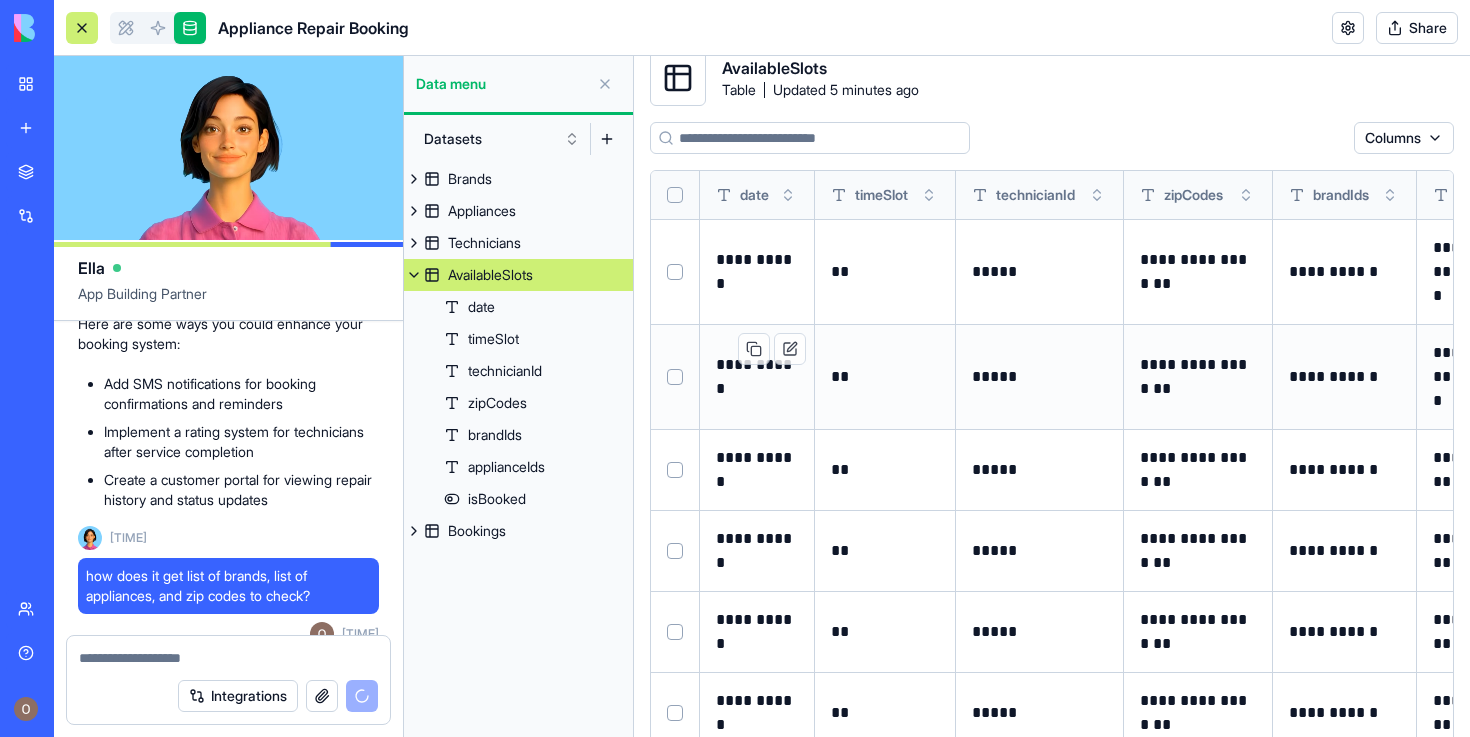 scroll, scrollTop: 25, scrollLeft: 0, axis: vertical 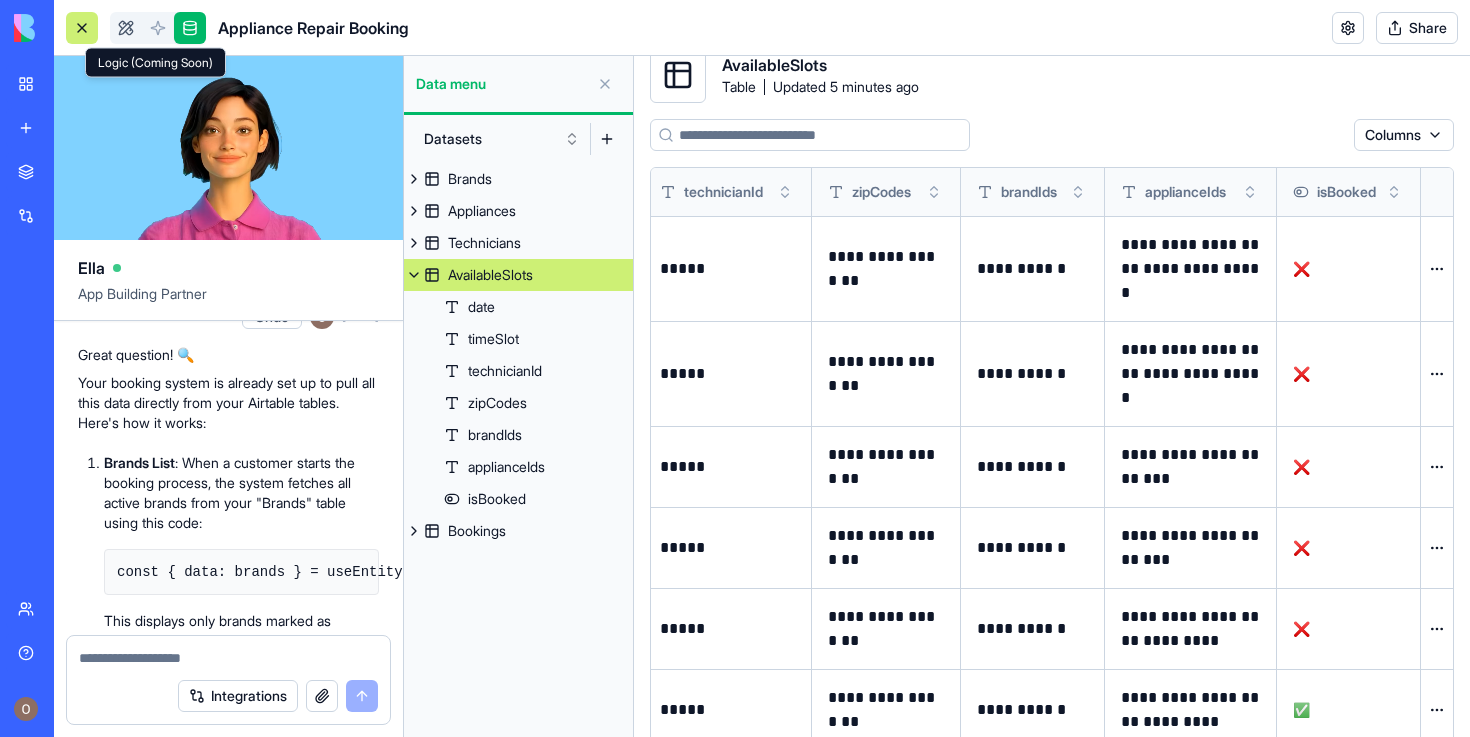 click at bounding box center (126, 28) 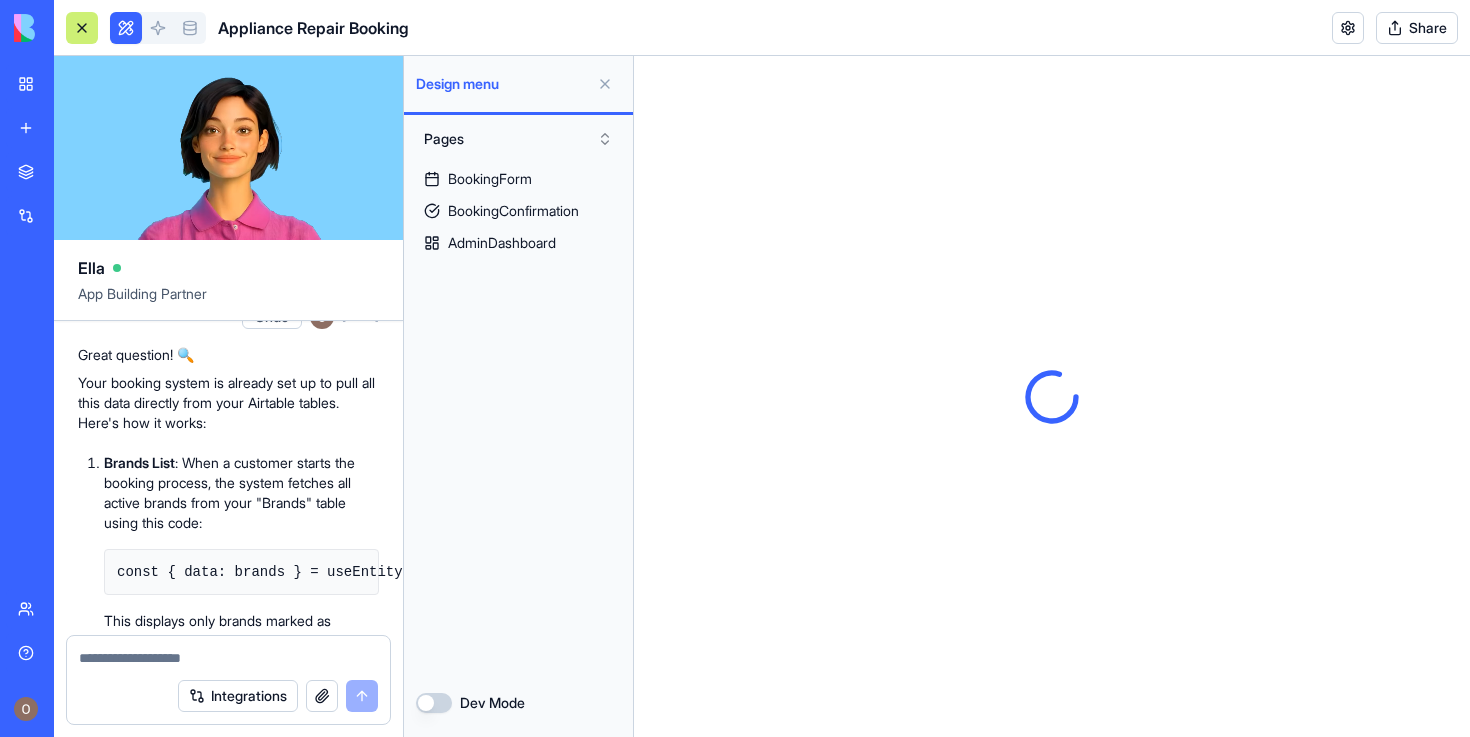 scroll, scrollTop: 0, scrollLeft: 0, axis: both 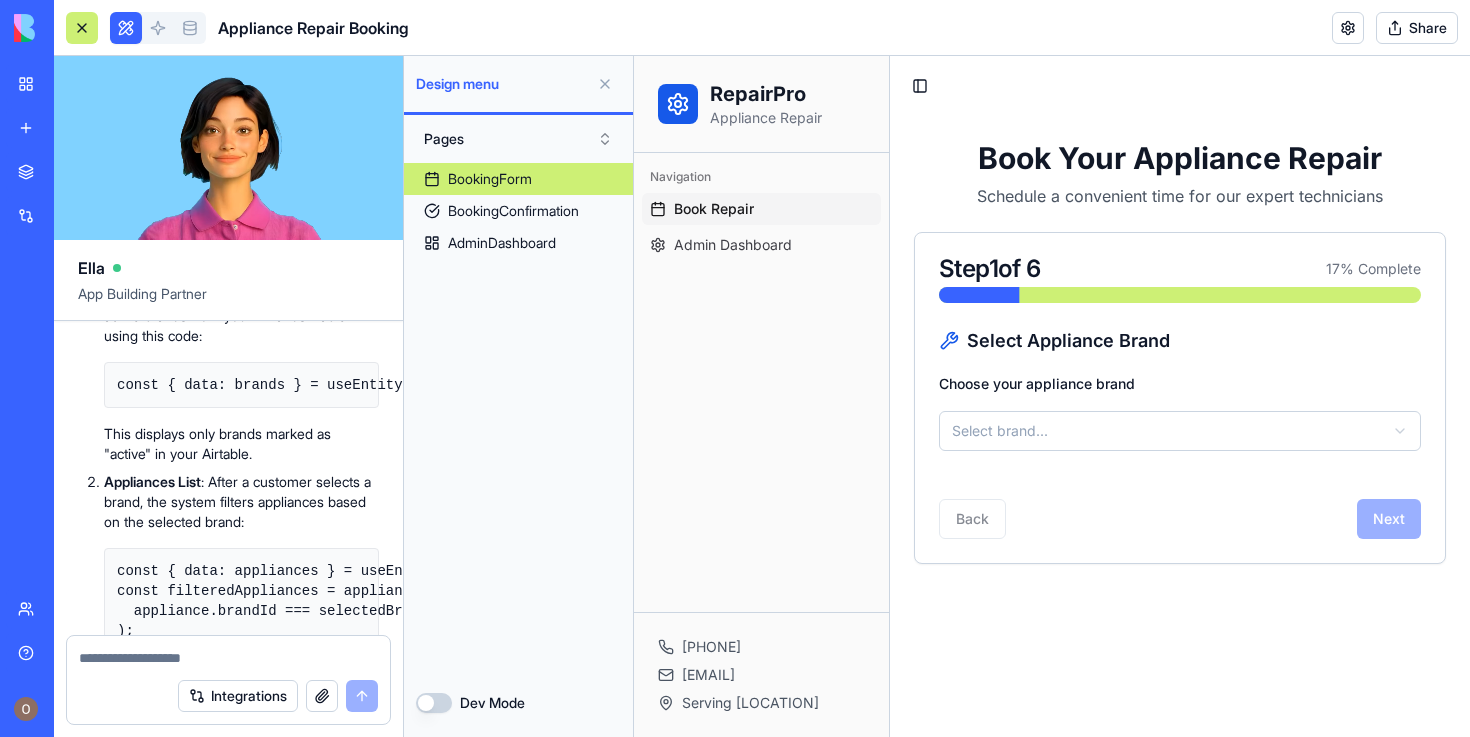 click at bounding box center (228, 658) 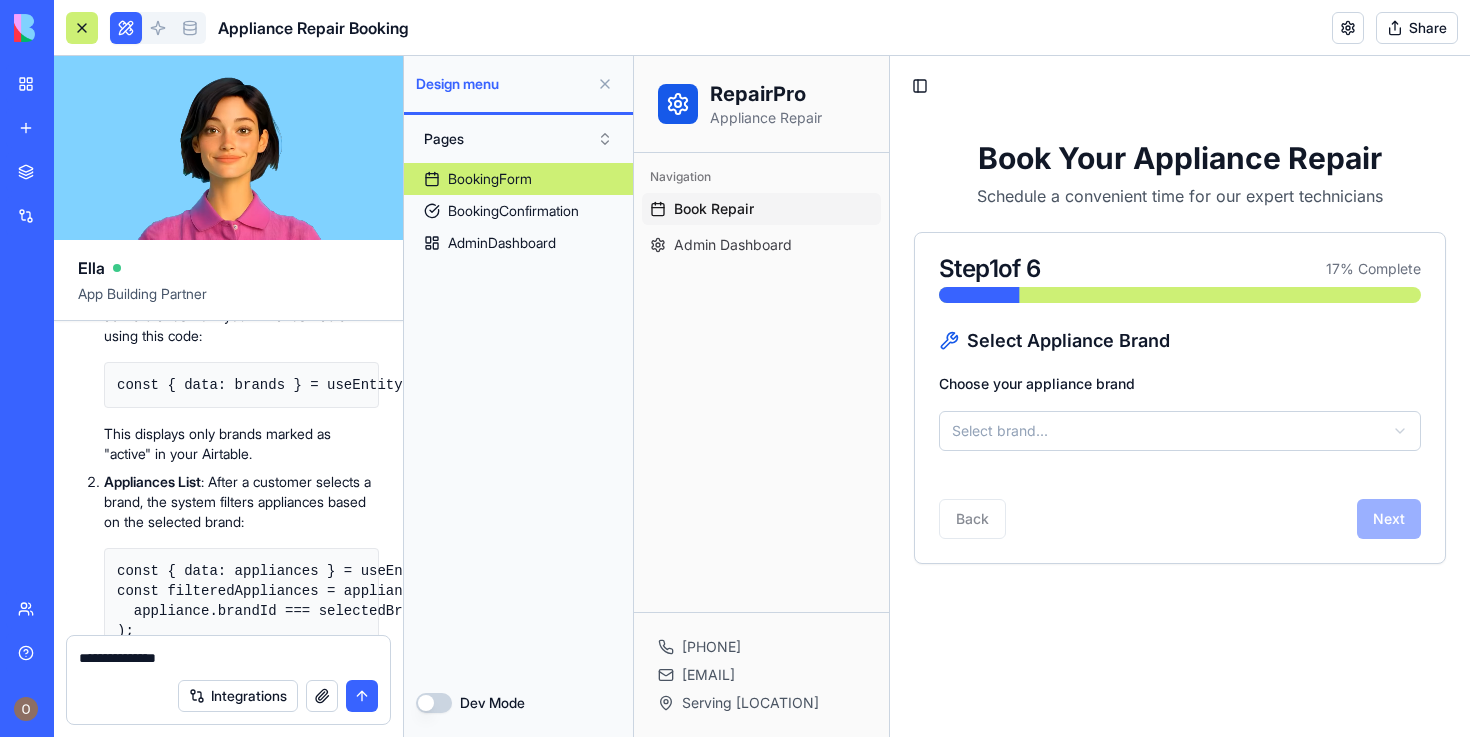 type on "**********" 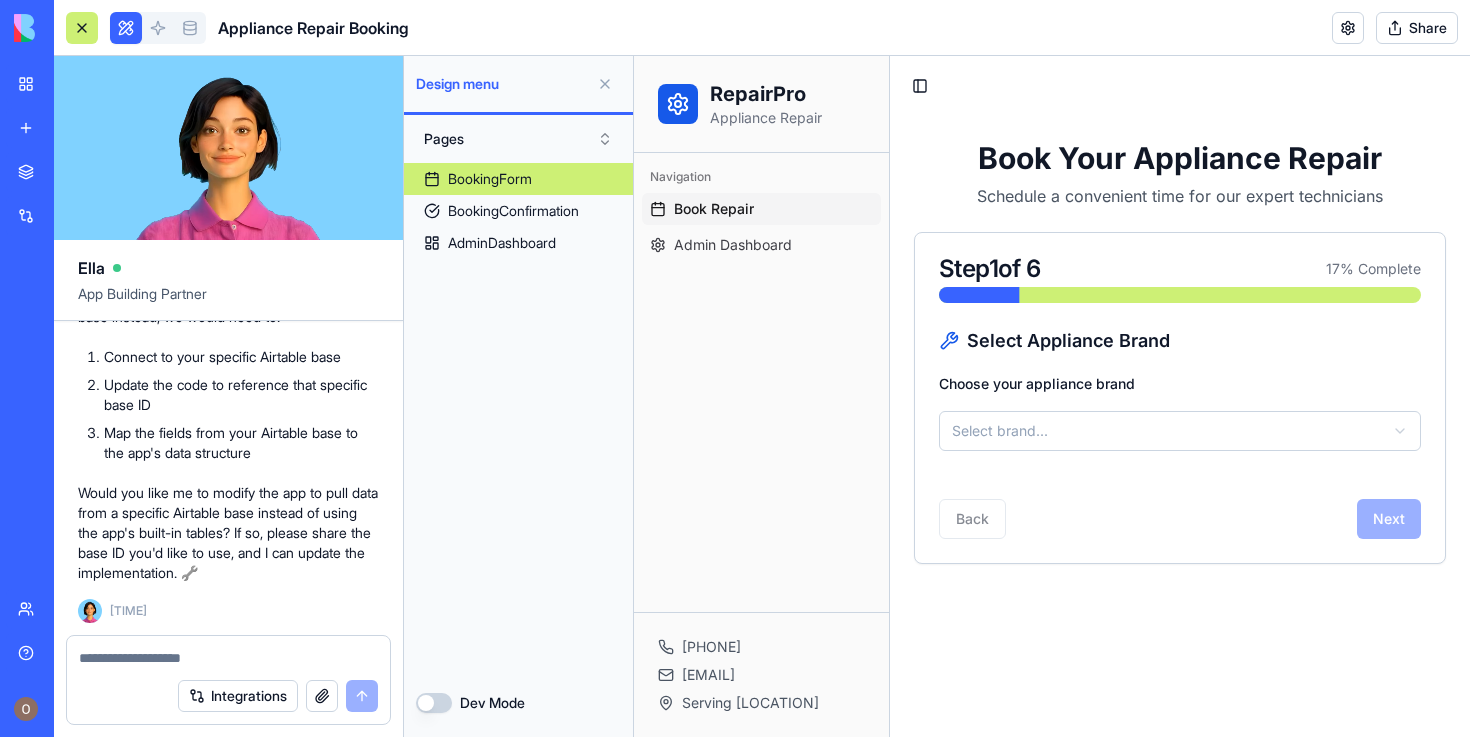 scroll, scrollTop: 3292, scrollLeft: 0, axis: vertical 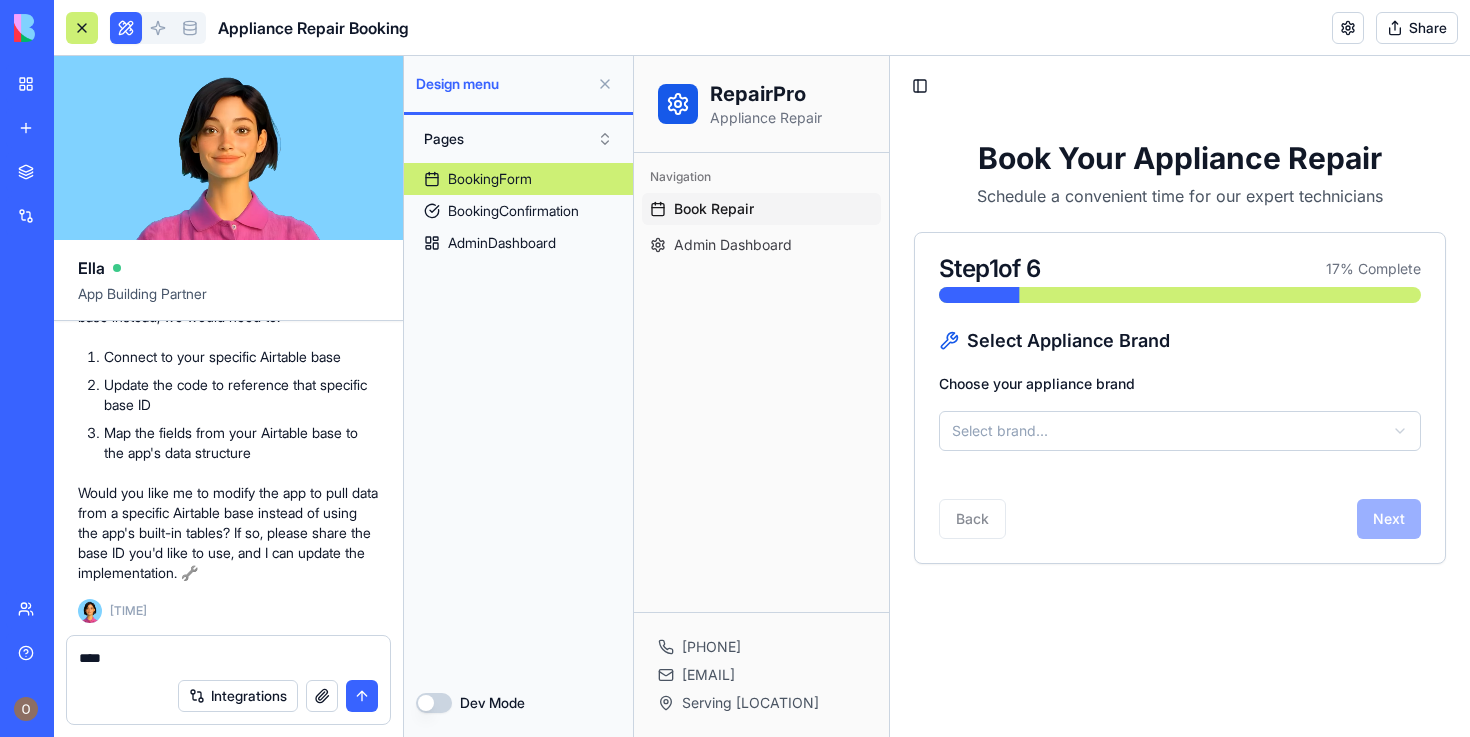 type on "***" 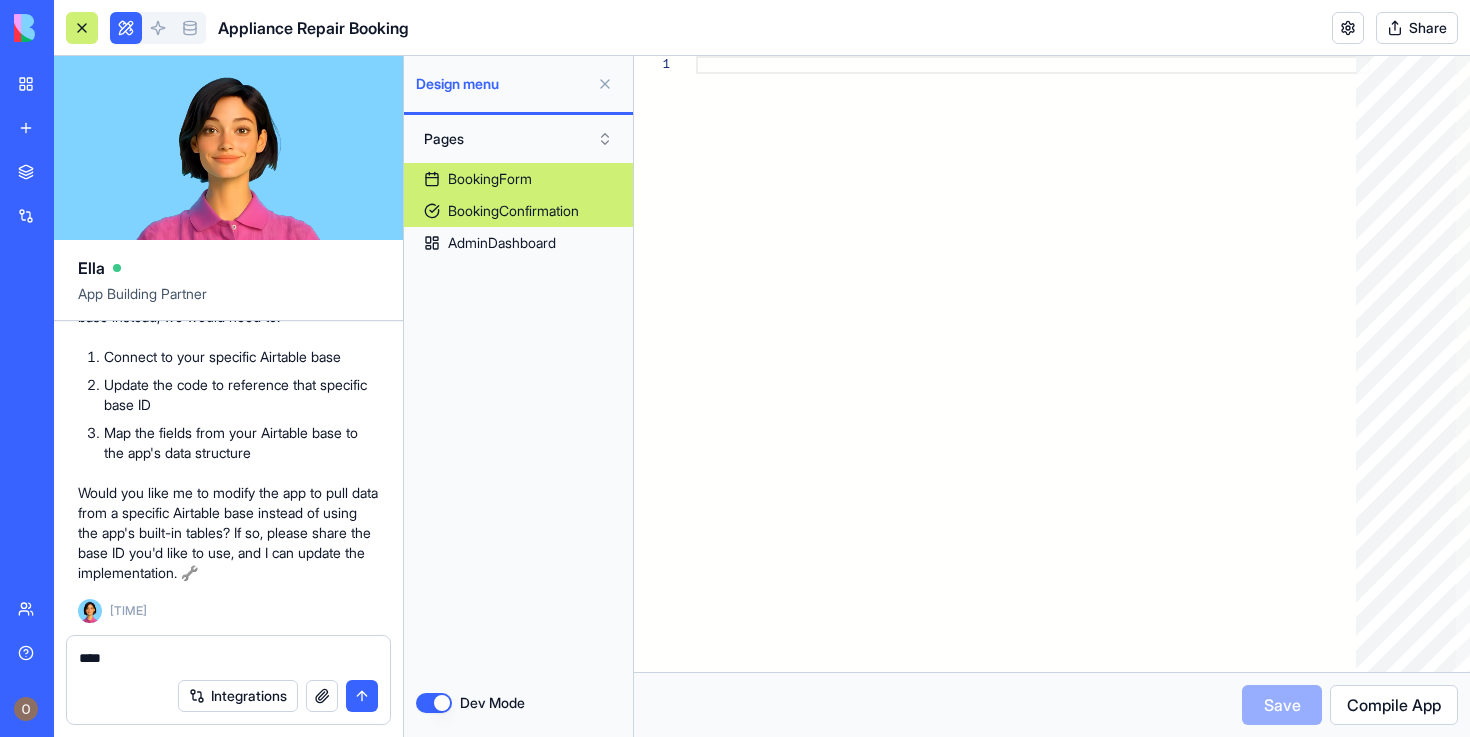 click on "BookingConfirmation" at bounding box center (513, 211) 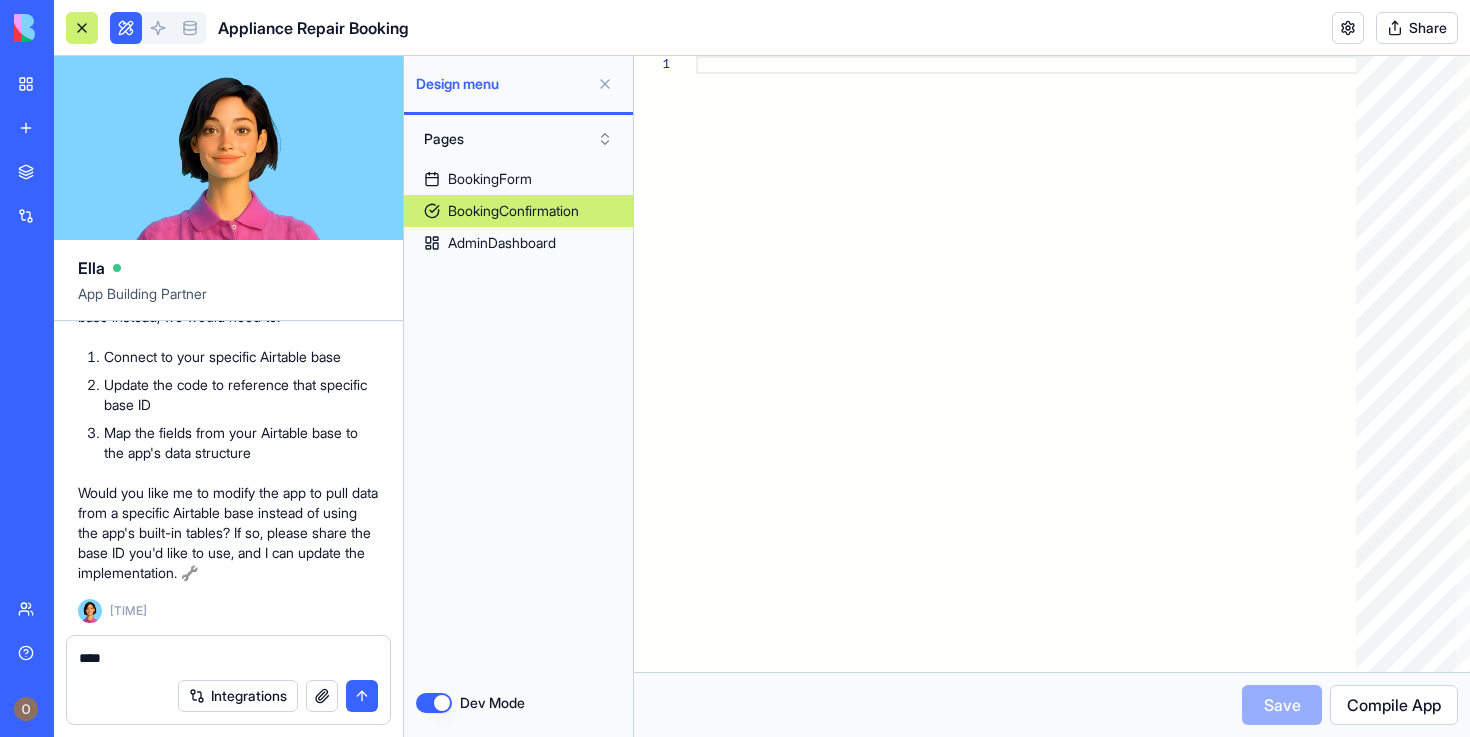 click on "Dev Mode" at bounding box center [434, 703] 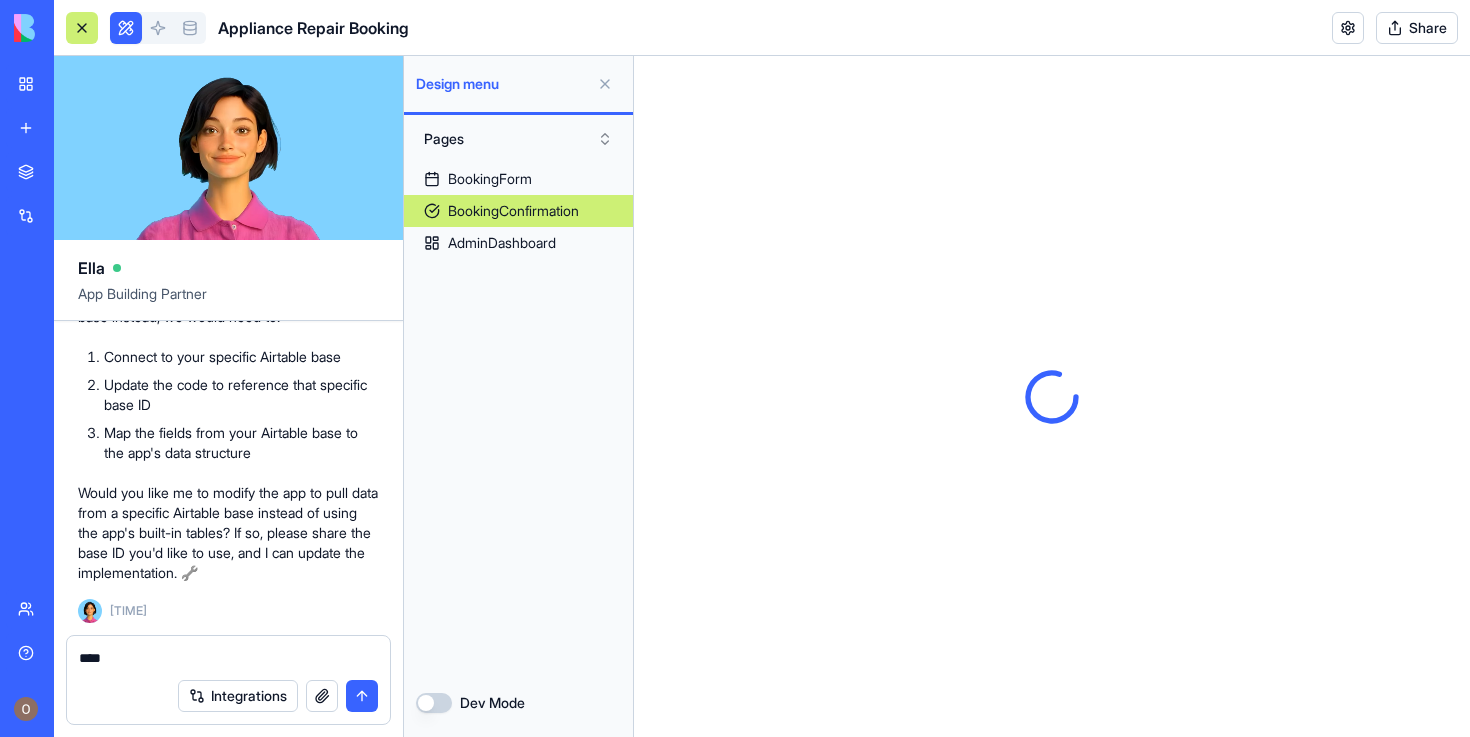 scroll, scrollTop: 0, scrollLeft: 0, axis: both 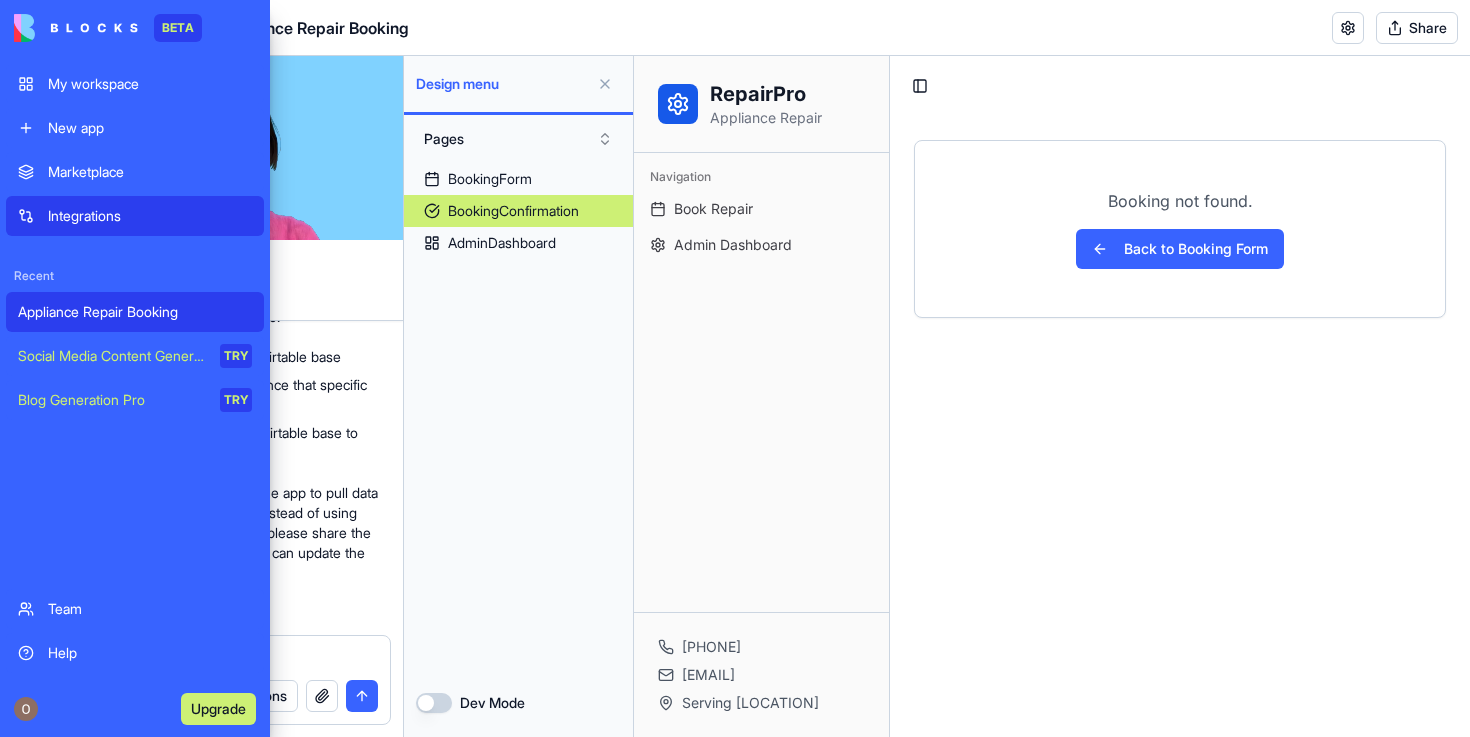 click on "Integrations" at bounding box center [135, 216] 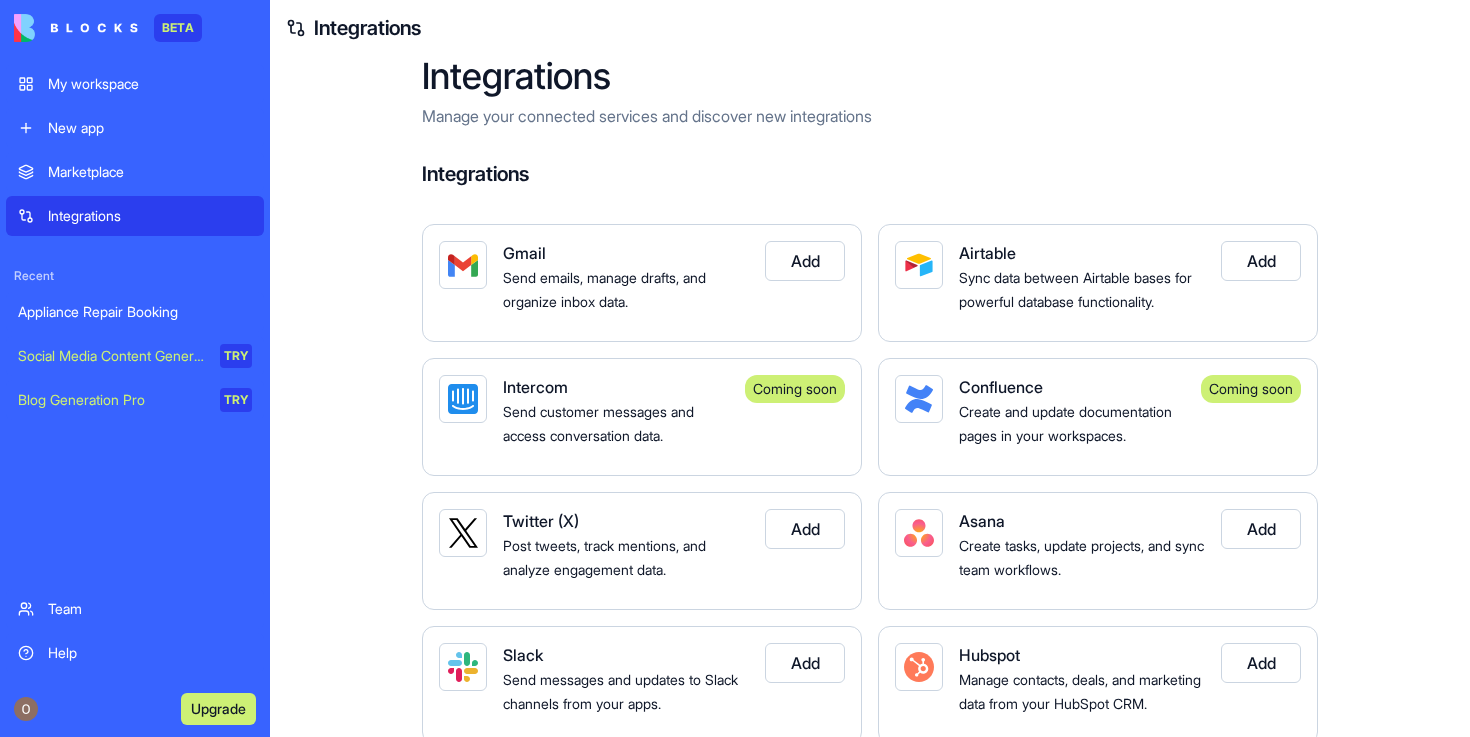 click on "Sync data between Airtable bases for powerful database functionality." at bounding box center (1075, 289) 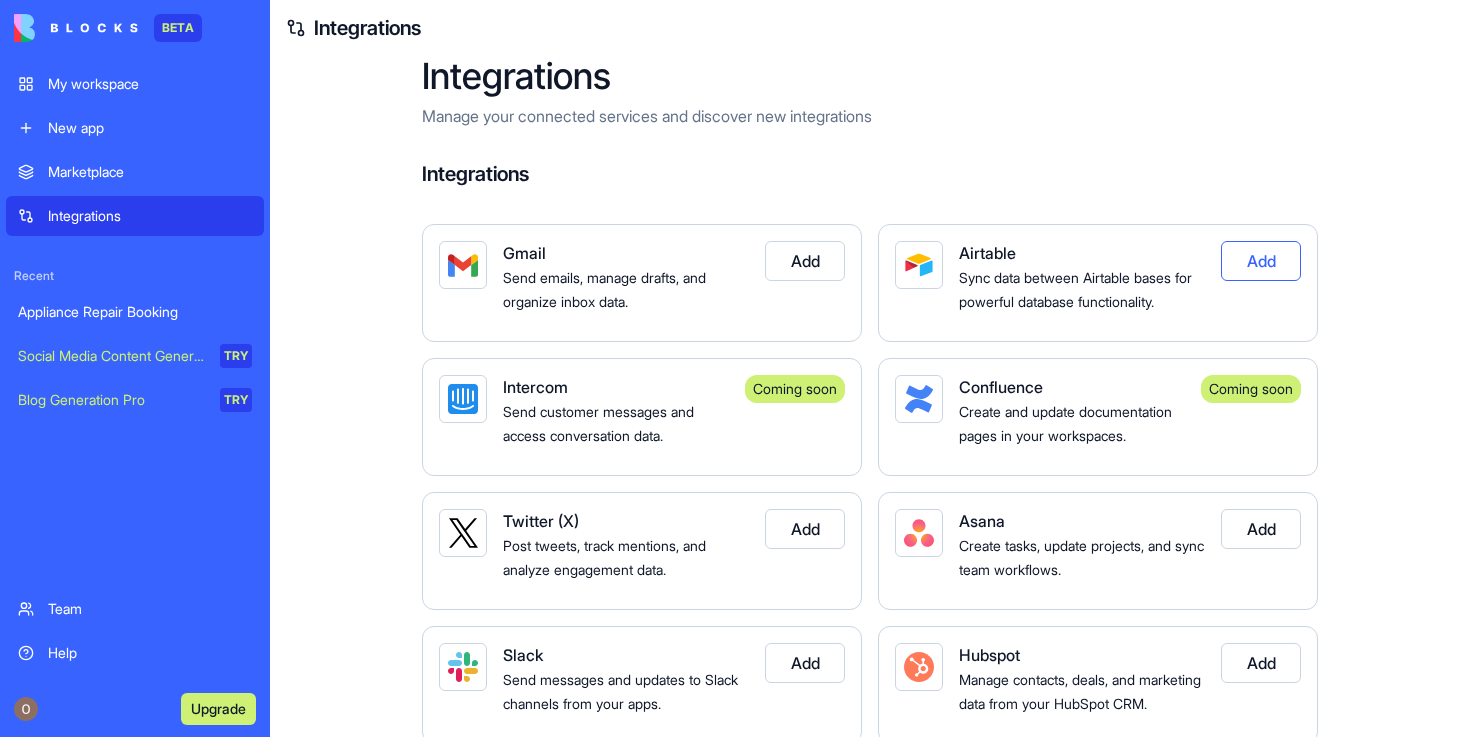 click on "Add" at bounding box center (1261, 261) 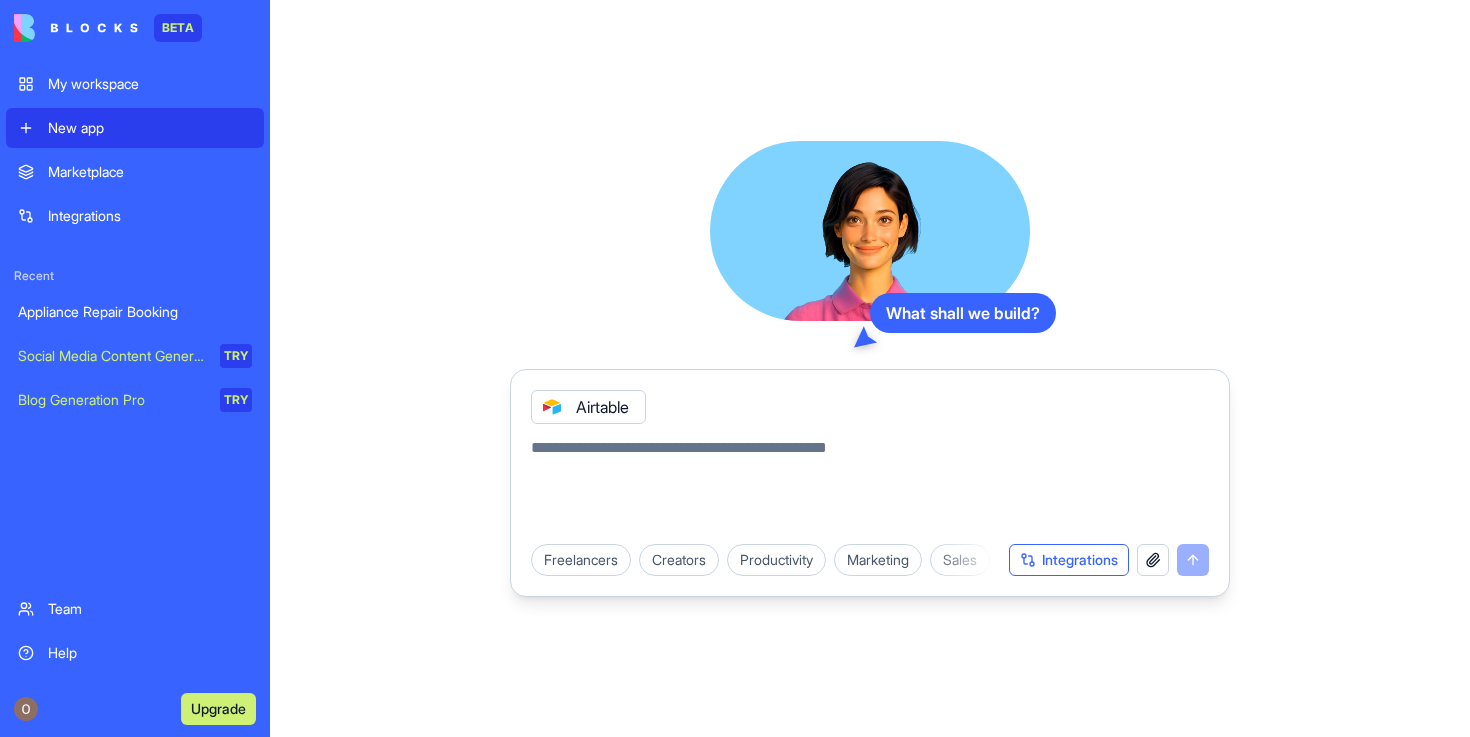 click on "Integrations" at bounding box center [1069, 560] 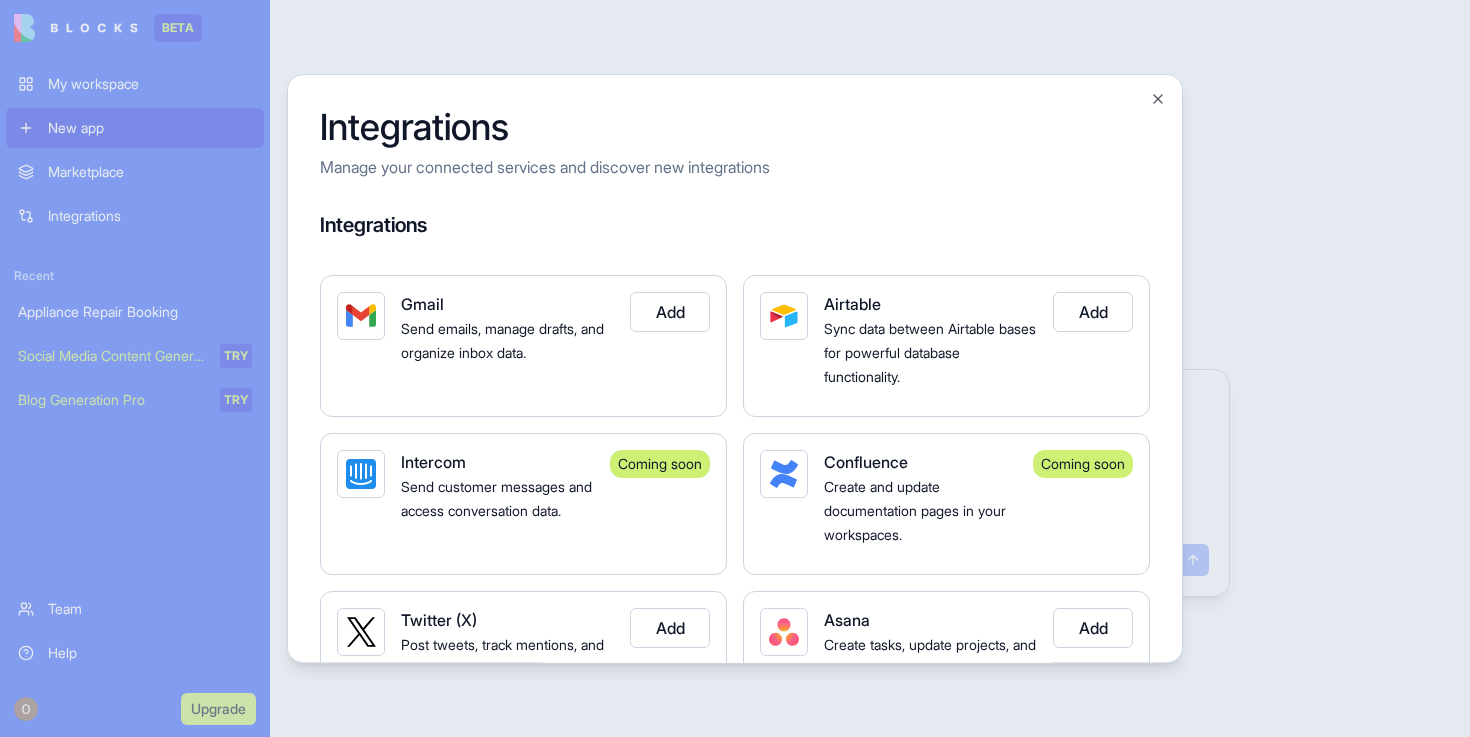 click on "Add" at bounding box center (1093, 346) 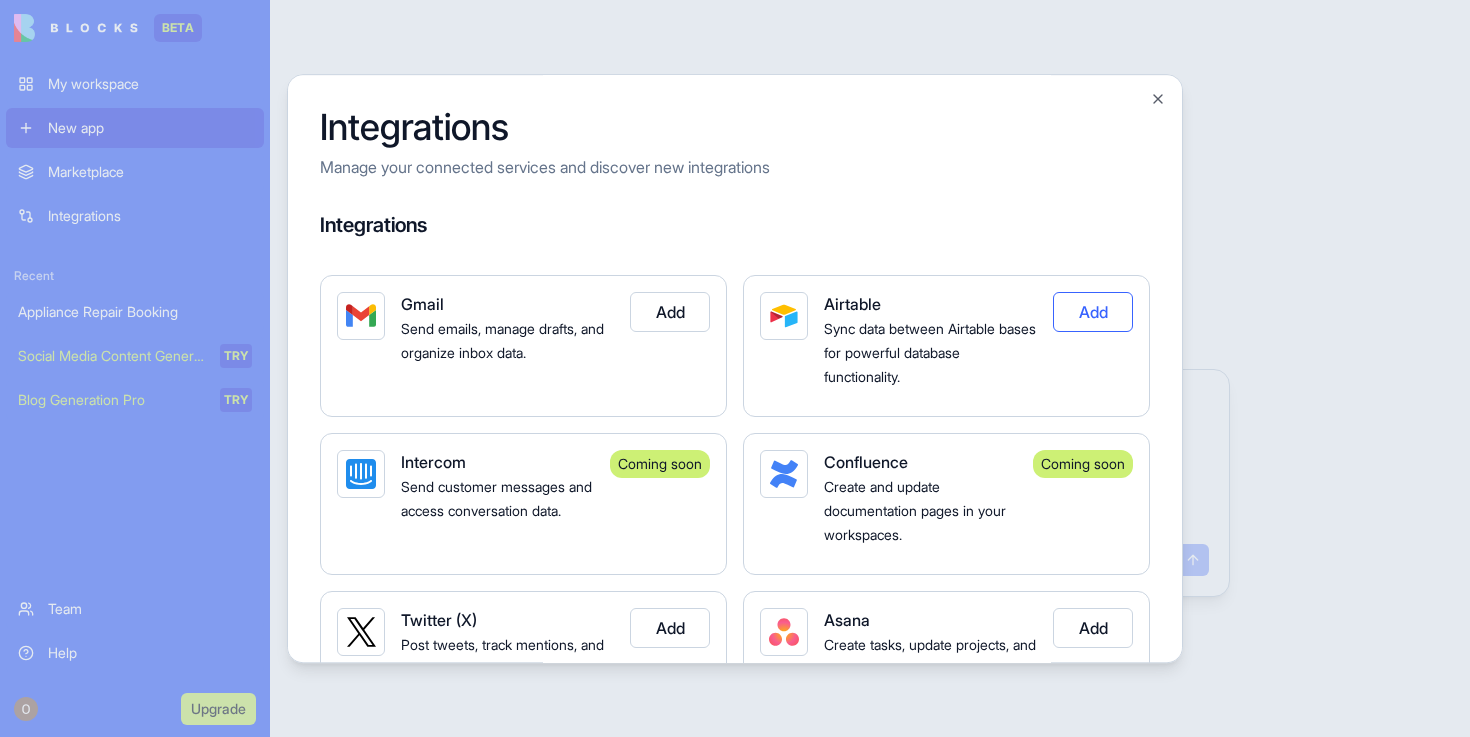 click on "Add" at bounding box center [1093, 312] 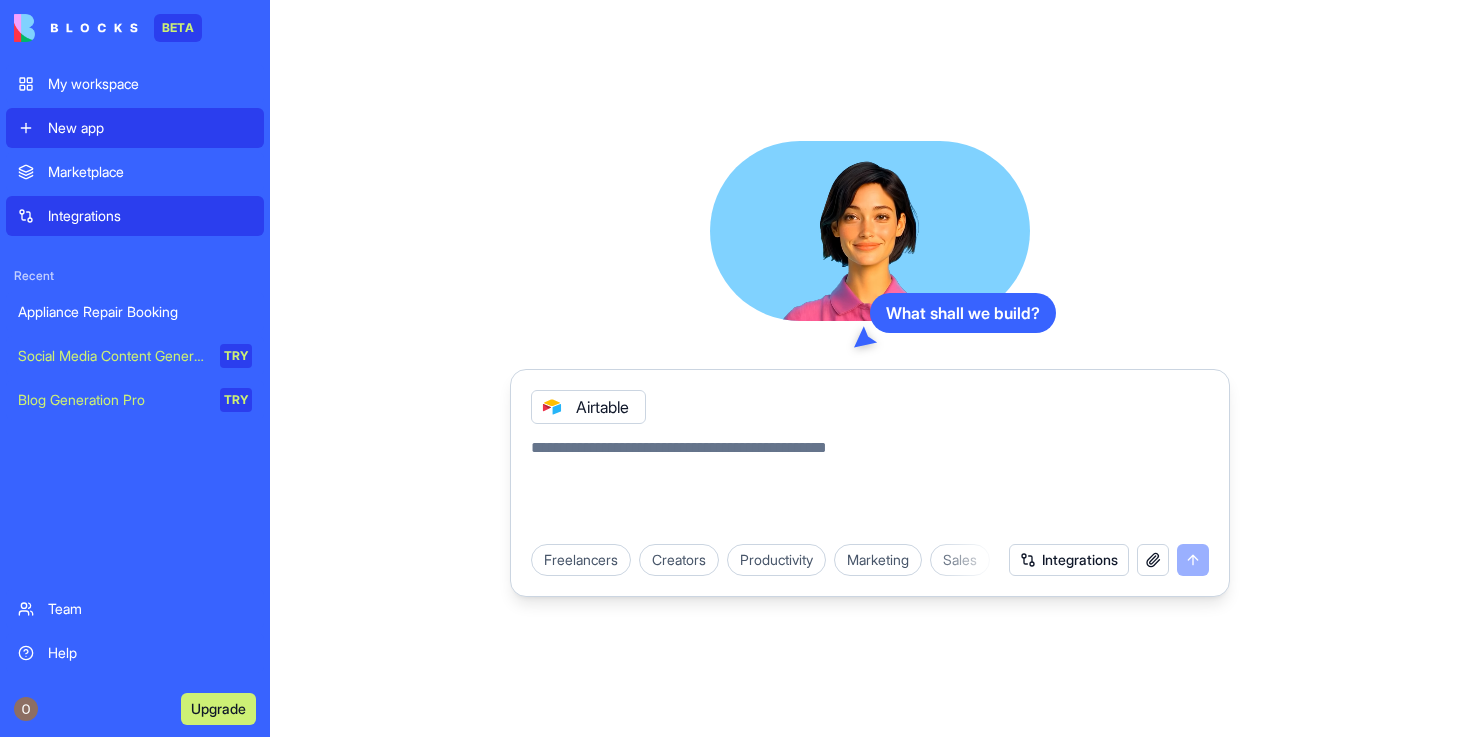 click on "Integrations" at bounding box center [150, 216] 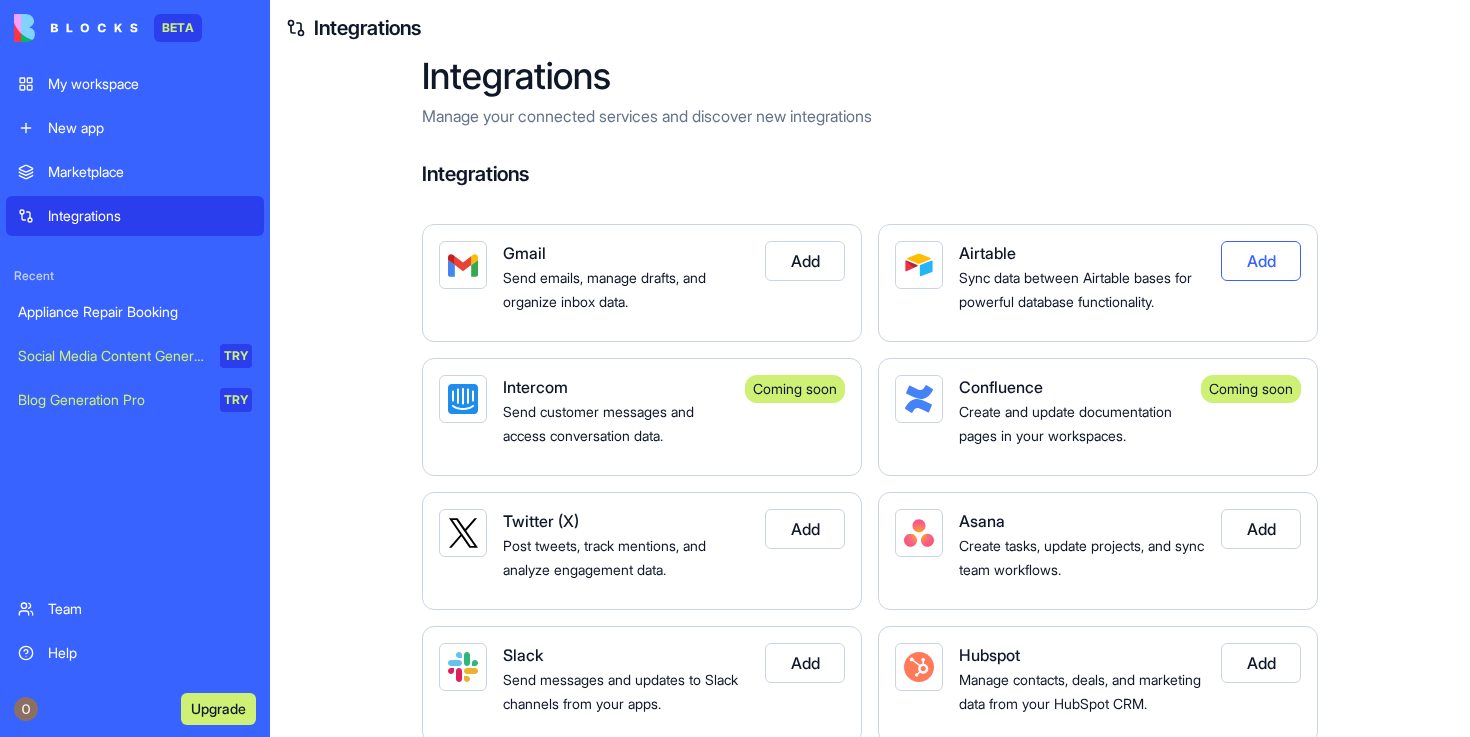 click on "Add" at bounding box center [1261, 261] 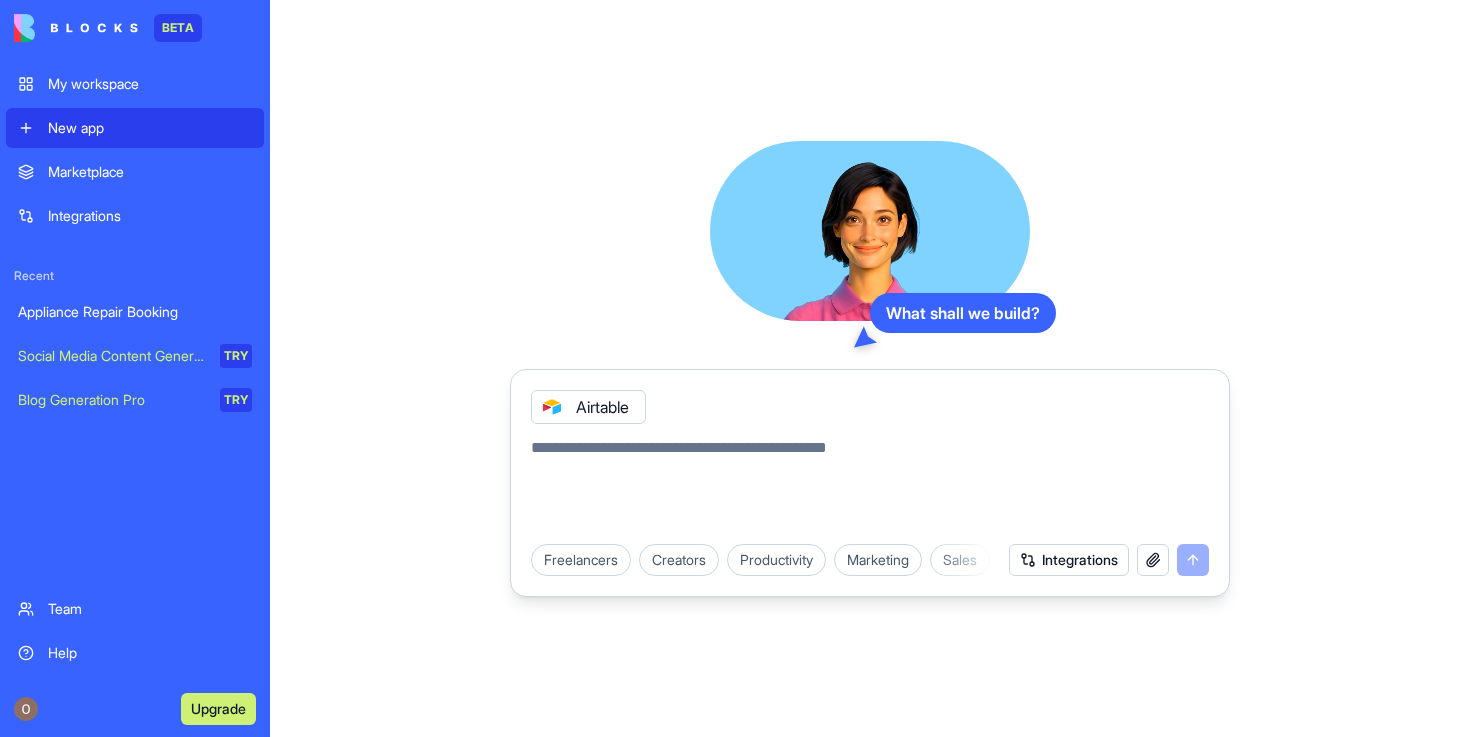 click at bounding box center (870, 484) 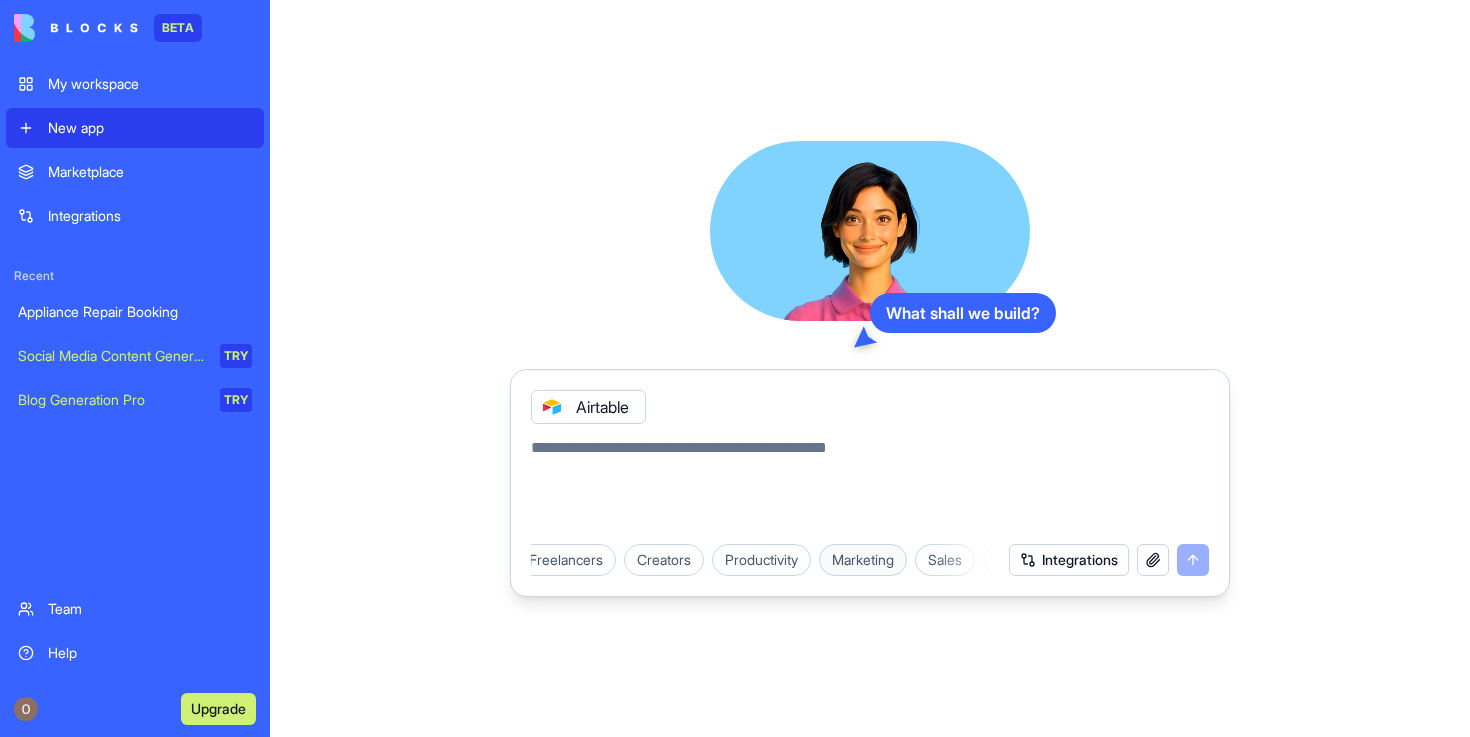 scroll, scrollTop: 0, scrollLeft: 0, axis: both 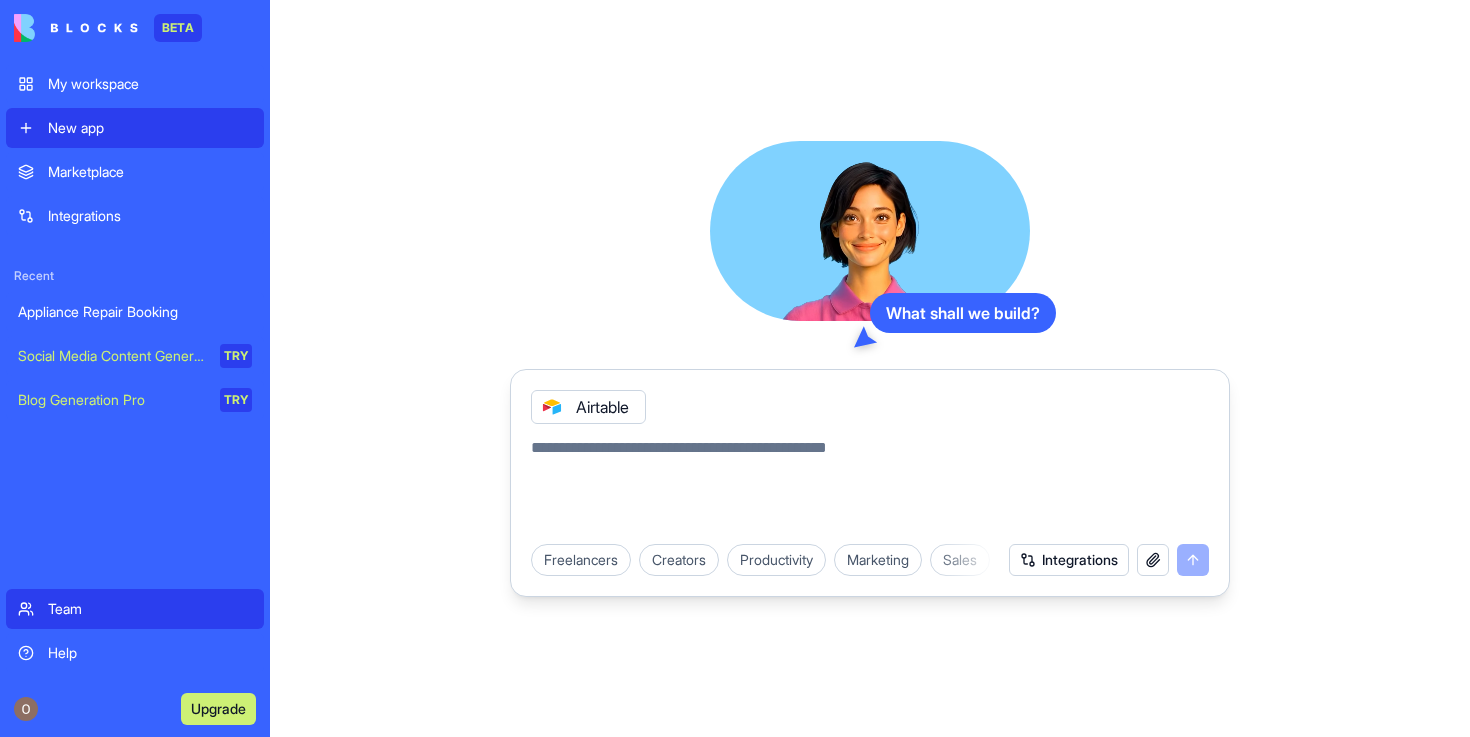 click on "Team" at bounding box center [150, 609] 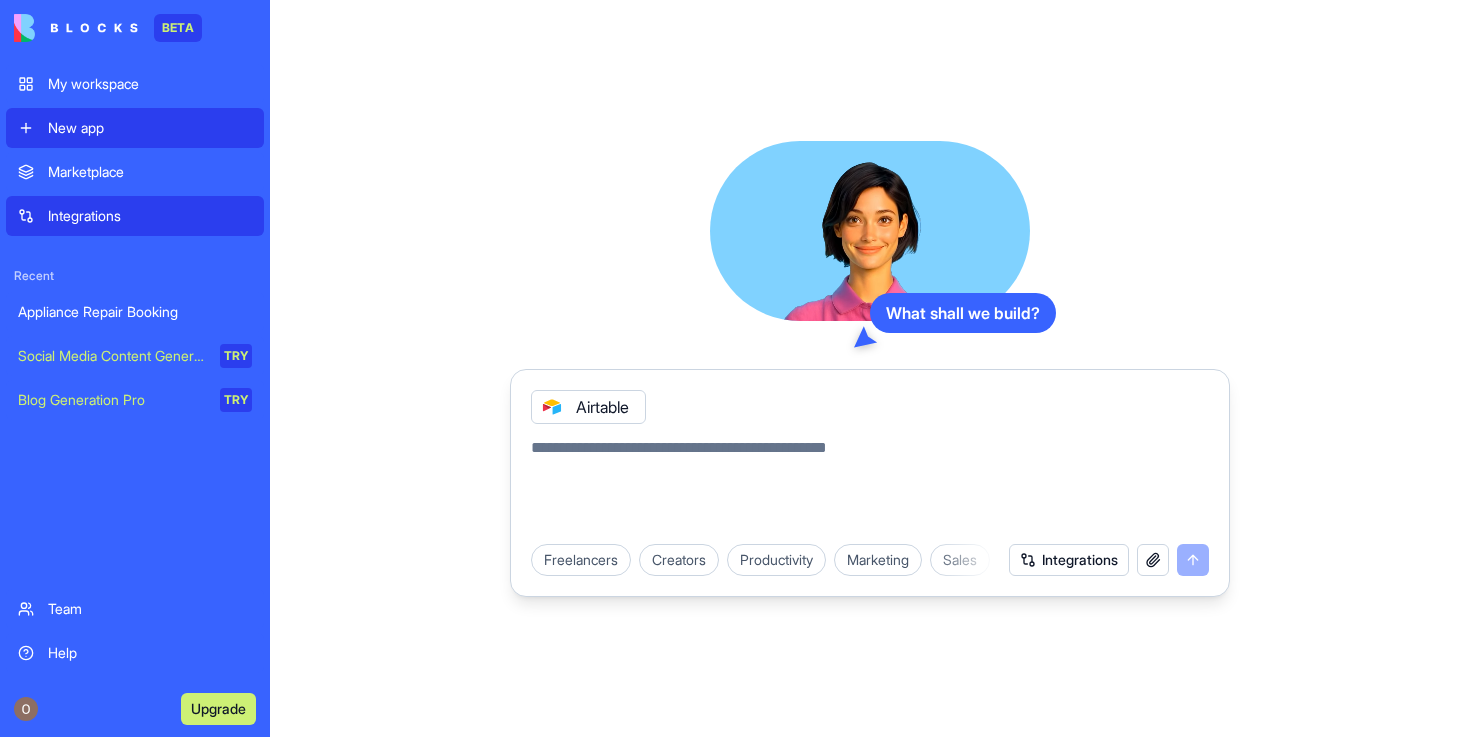 click on "Integrations" at bounding box center [150, 216] 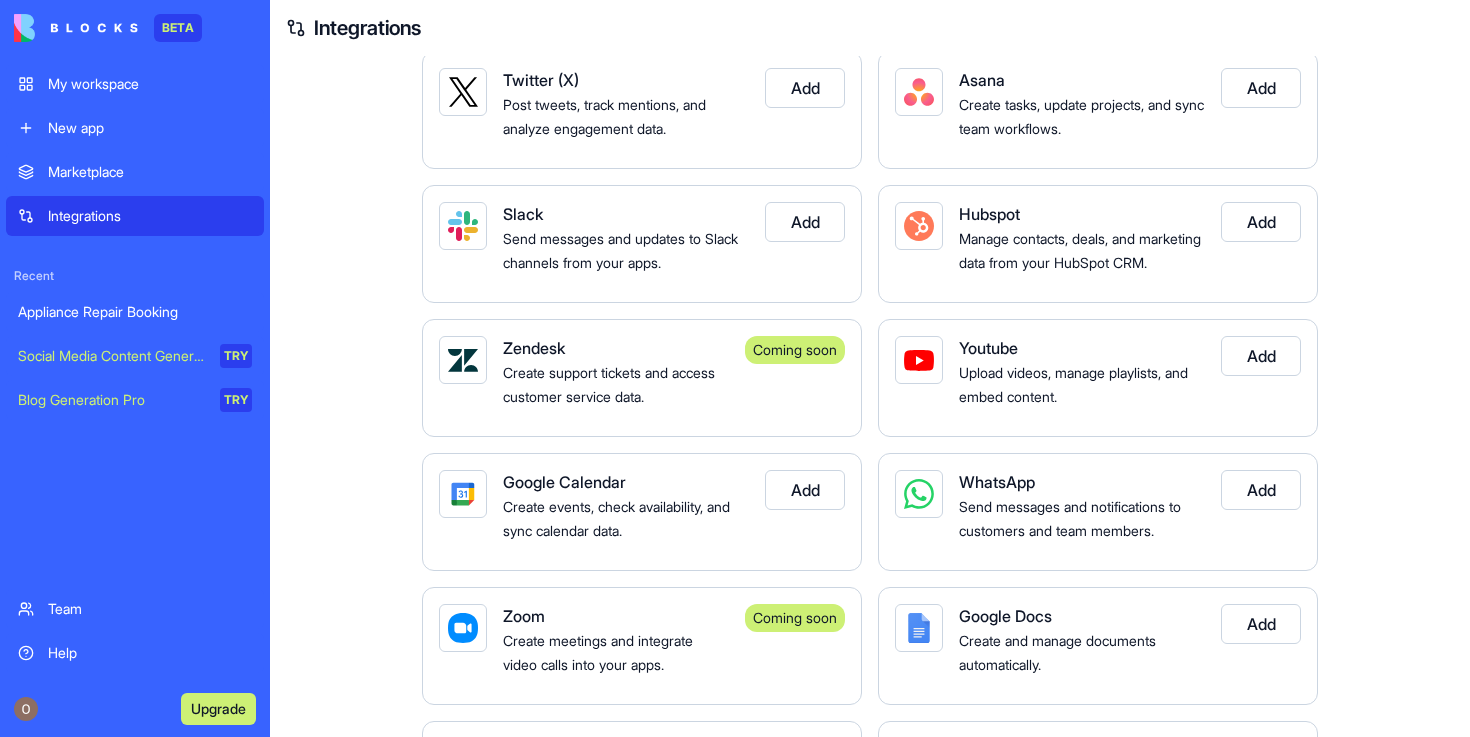 scroll, scrollTop: 385, scrollLeft: 0, axis: vertical 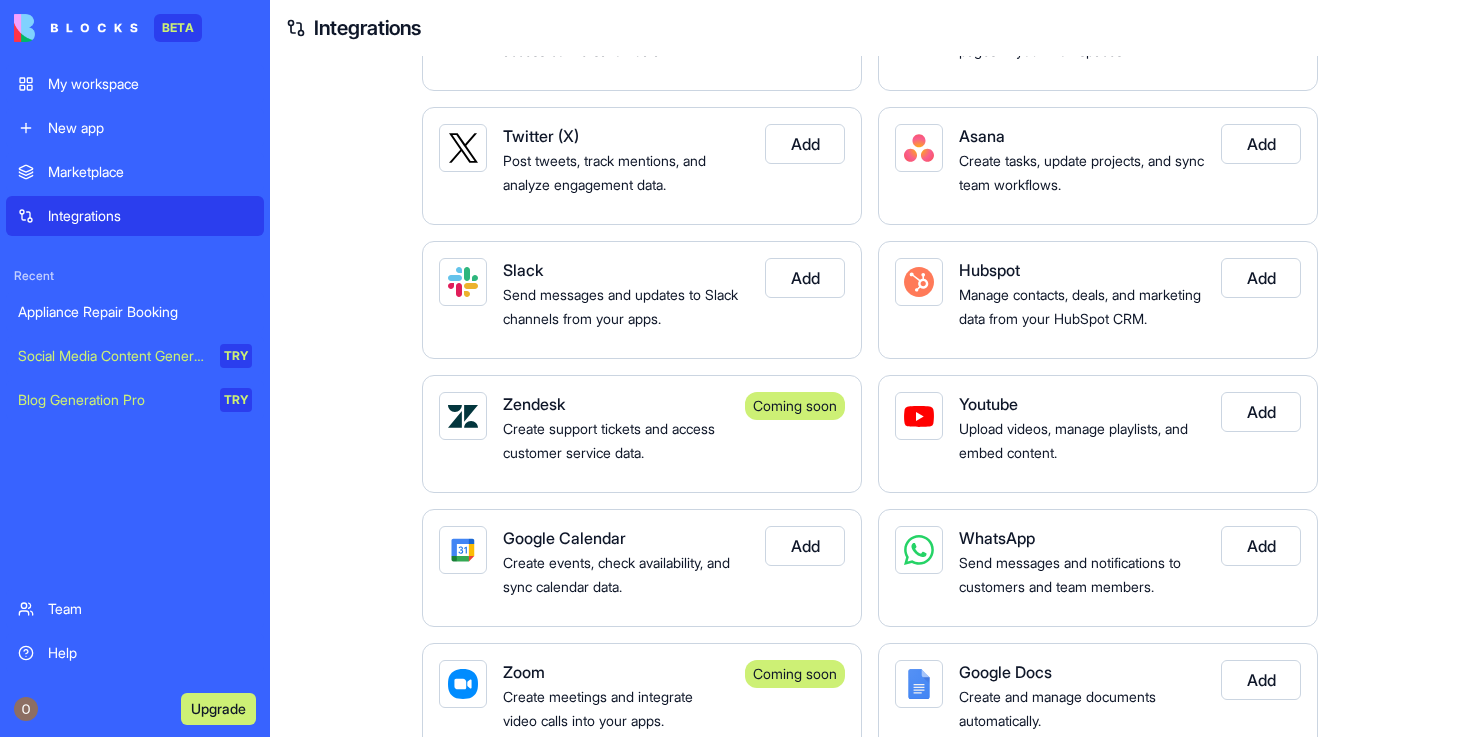 click on "Integrations Manage your connected services and discover new integrations Integrations Gmail Send emails, manage drafts, and organize inbox data. Add Airtable Sync data between Airtable bases for powerful database functionality. Add Intercom Send customer messages and access conversation data. Coming soon Confluence Create and update documentation pages in your workspaces. Coming soon Twitter (X) Post tweets, track mentions, and analyze engagement data. Add Asana Create tasks, update projects, and sync team workflows. Add Slack Send messages and updates to Slack channels from your apps. Add Hubspot Manage contacts, deals, and marketing data from your HubSpot CRM. Add Zendesk Create support tickets and access customer service data. Coming soon Youtube Upload videos, manage playlists, and embed content. Add Google Calendar Create events, check availability, and sync calendar data. Add WhatsApp Send messages and notifications to customers and team members. Add Zoom Coming soon Google Docs Add Google Sheets Add" at bounding box center (870, 929) 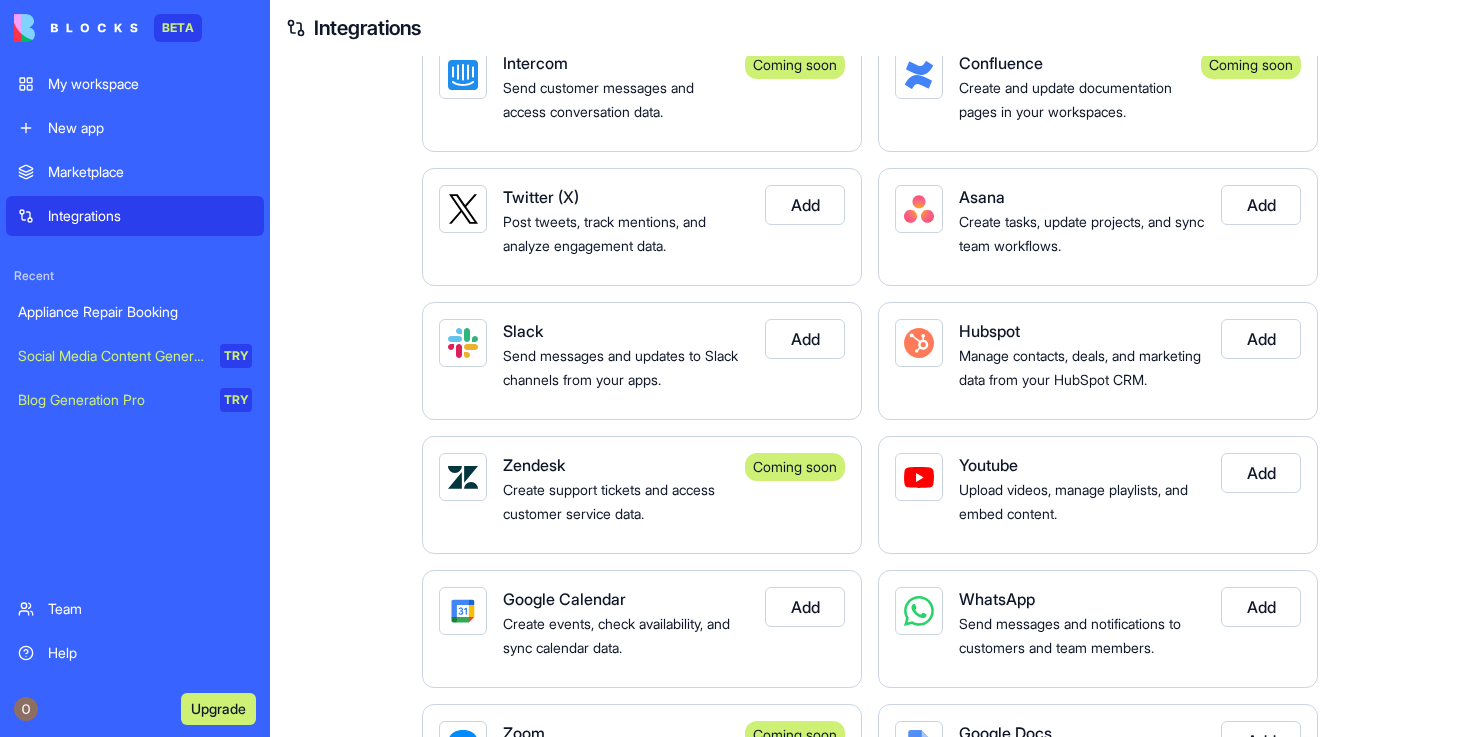 scroll, scrollTop: 0, scrollLeft: 0, axis: both 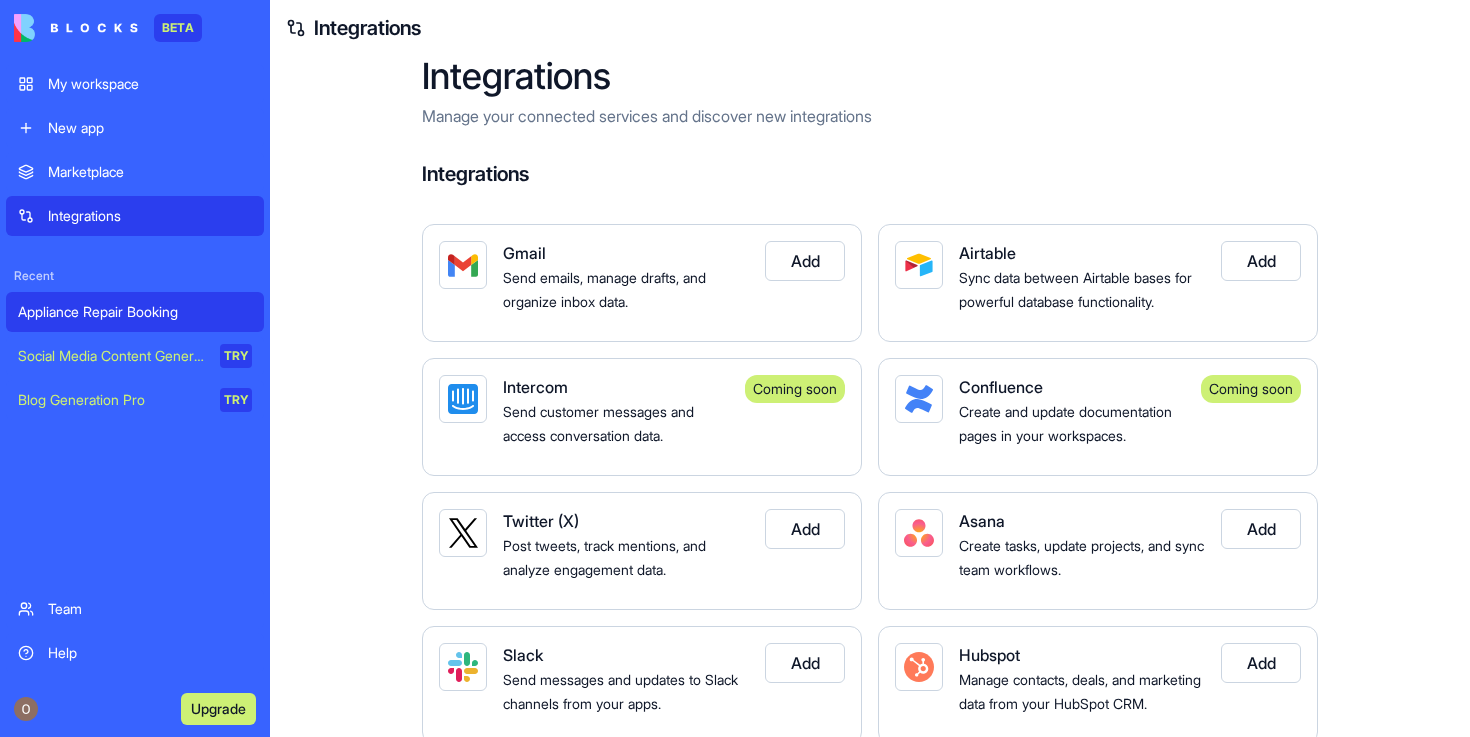 click on "Appliance Repair Booking" at bounding box center [135, 312] 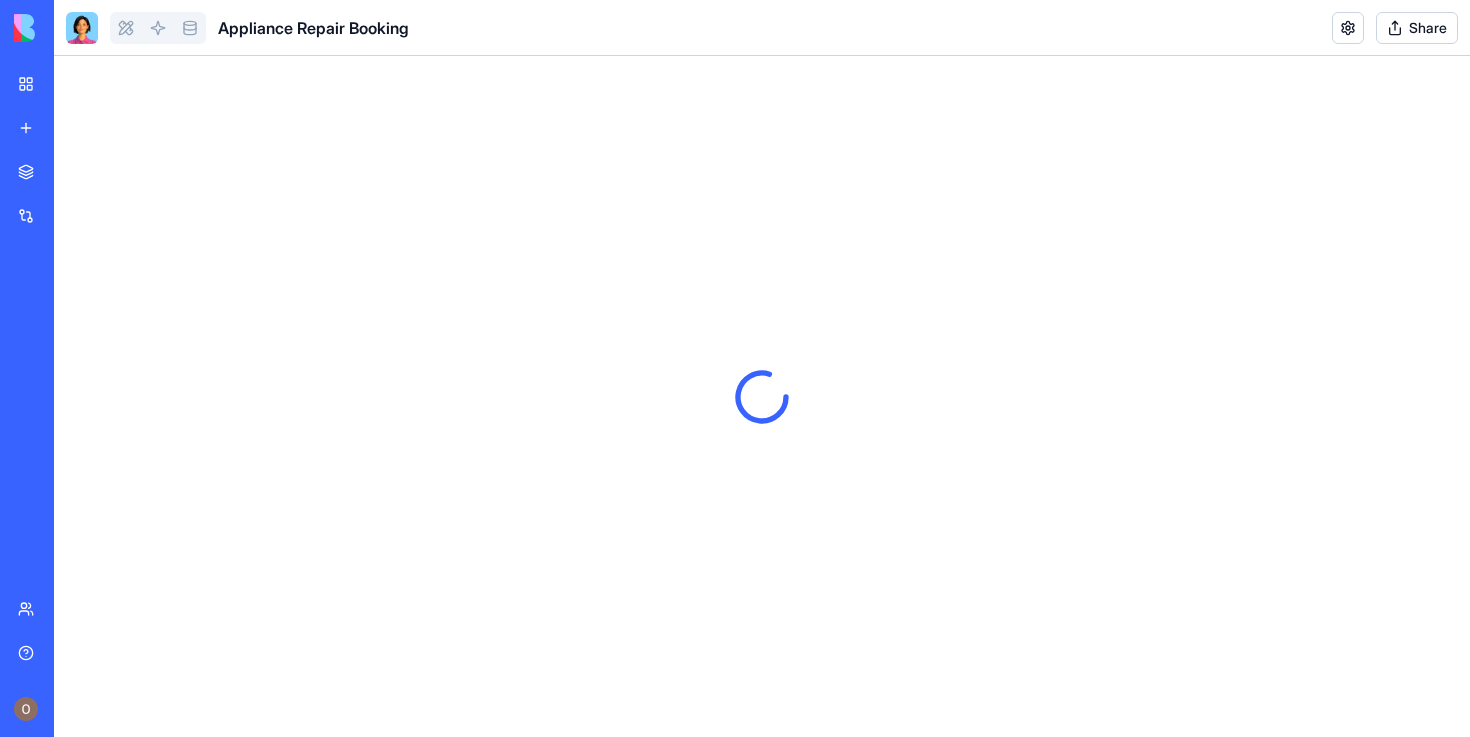 scroll, scrollTop: 0, scrollLeft: 0, axis: both 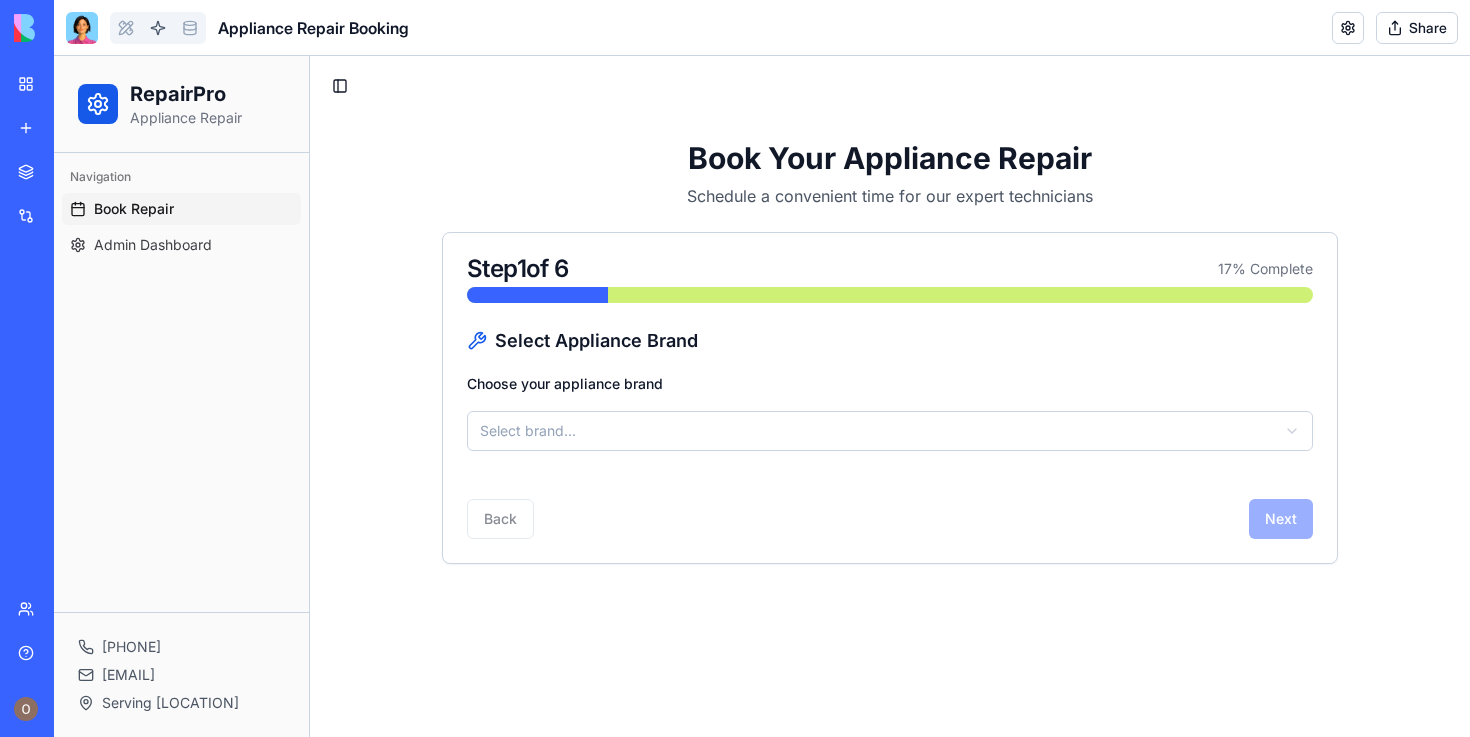 click at bounding box center [158, 28] 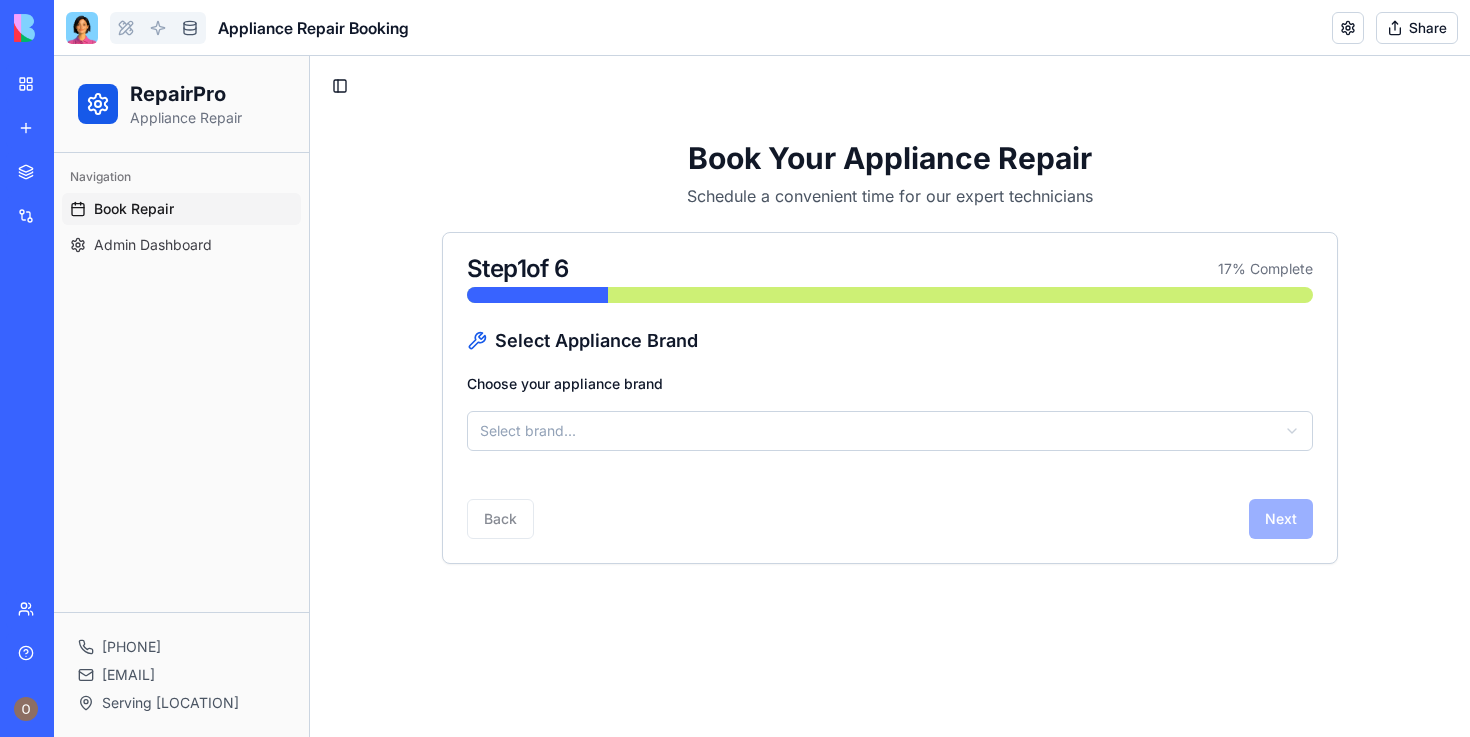 click at bounding box center [190, 28] 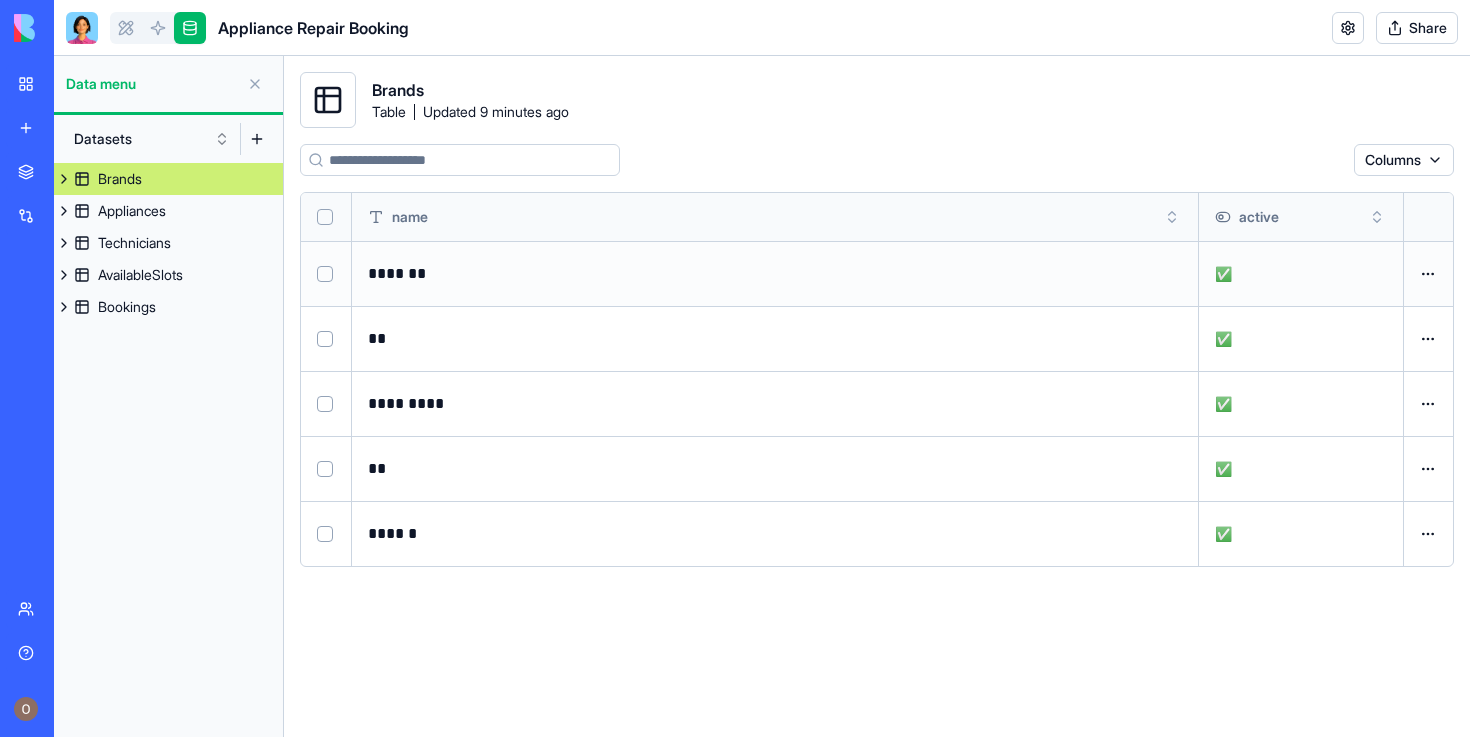 click on "BETA My workspace New app Marketplace Integrations Recent Appliance Repair Booking Social Media Content Generator TRY Blog Generation Pro TRY Team Help Upgrade Appliance Repair Booking Share Data menu Datasets Brands Appliances Technicians AvailableSlots Bookings Brands Table Updated 9 minutes ago Columns name active ******* ✅ Open menu ** ✅ Open menu ********* ✅ Open menu ** ✅ Open menu ****** ✅ Open menu" at bounding box center [735, 368] 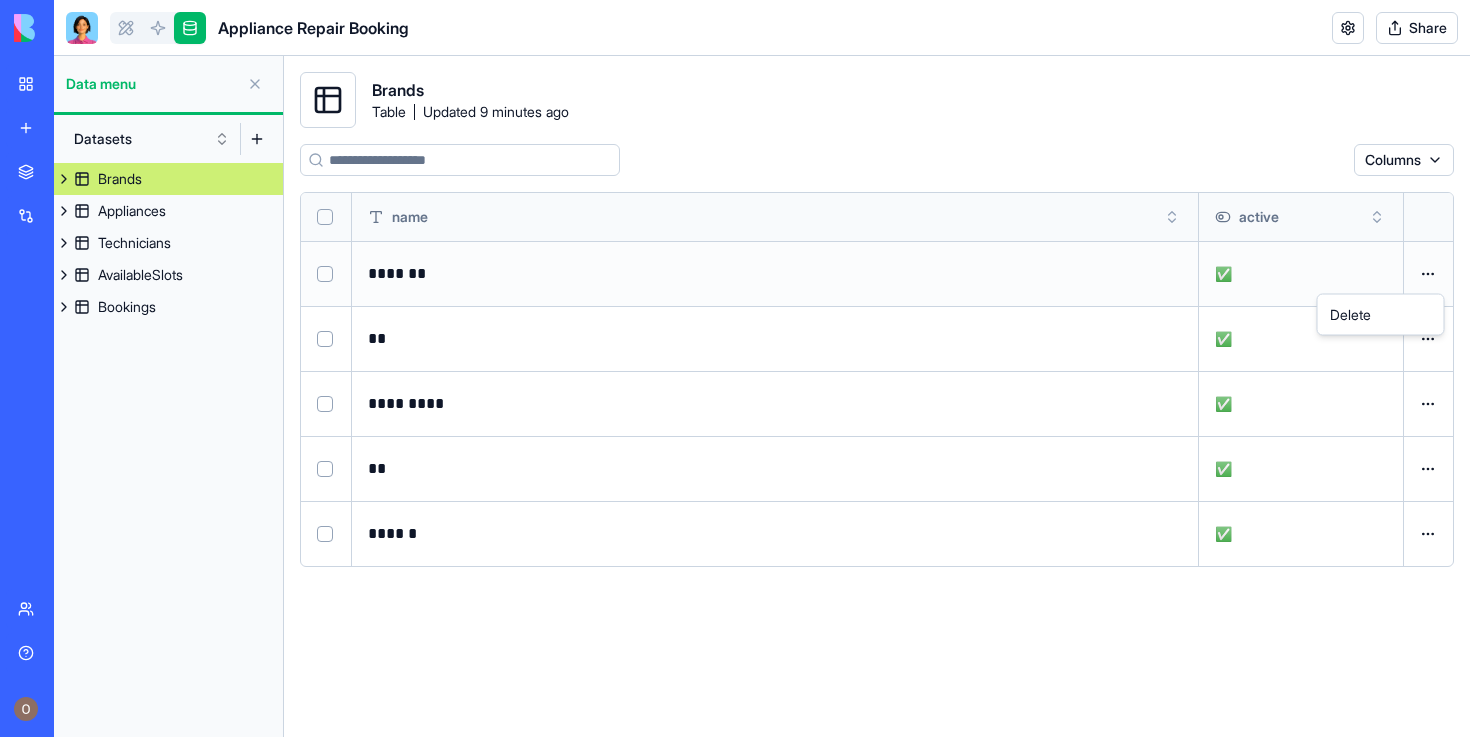 click on "BETA My workspace New app Marketplace Integrations Recent Appliance Repair Booking Social Media Content Generator TRY Blog Generation Pro TRY Team Help Upgrade Appliance Repair Booking Share Data menu Datasets Brands Appliances Technicians AvailableSlots Bookings Brands Table Updated 9 minutes ago Columns name active ******* ✅ Open menu ** ✅ Open menu ********* ✅ Open menu ** ✅ Open menu ****** ✅ Open menu
Delete" at bounding box center [735, 368] 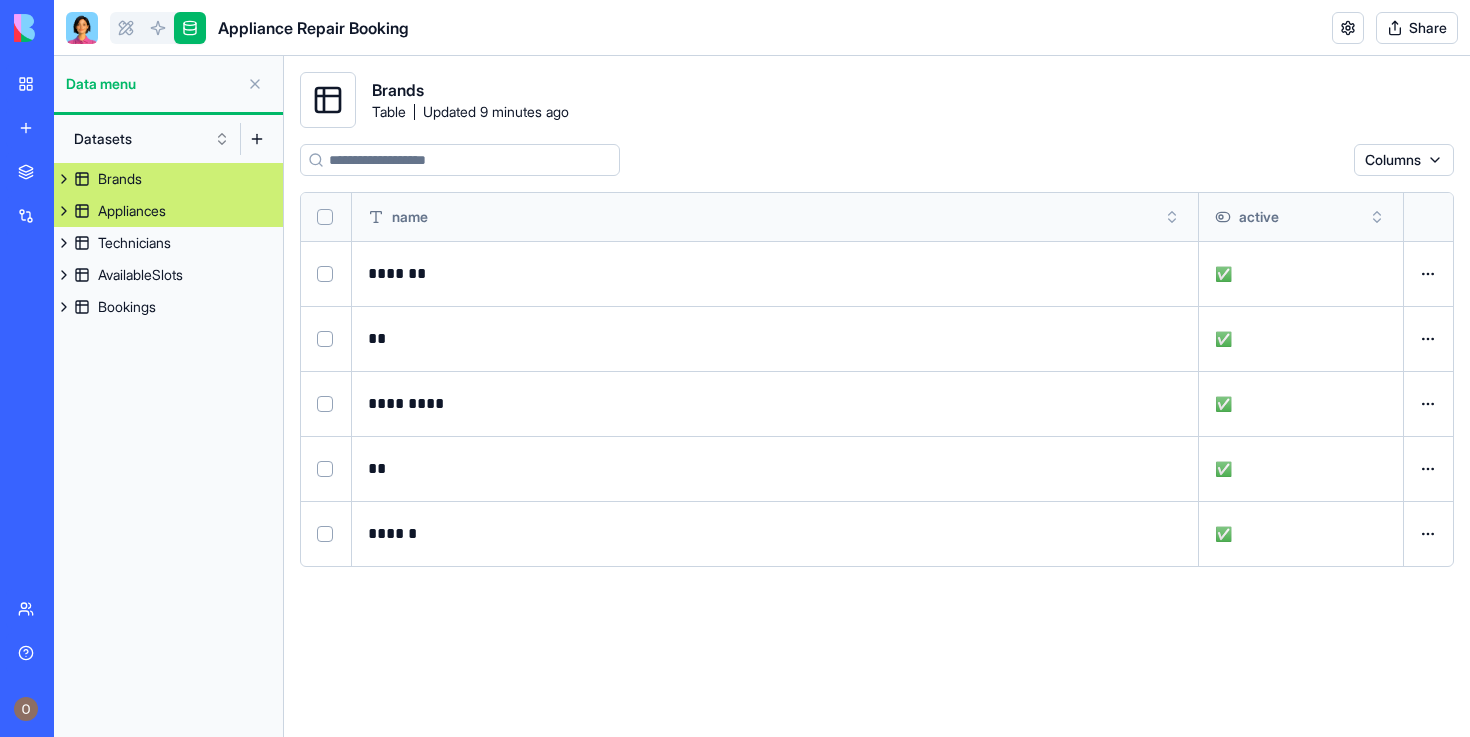 click on "Appliances" at bounding box center (168, 211) 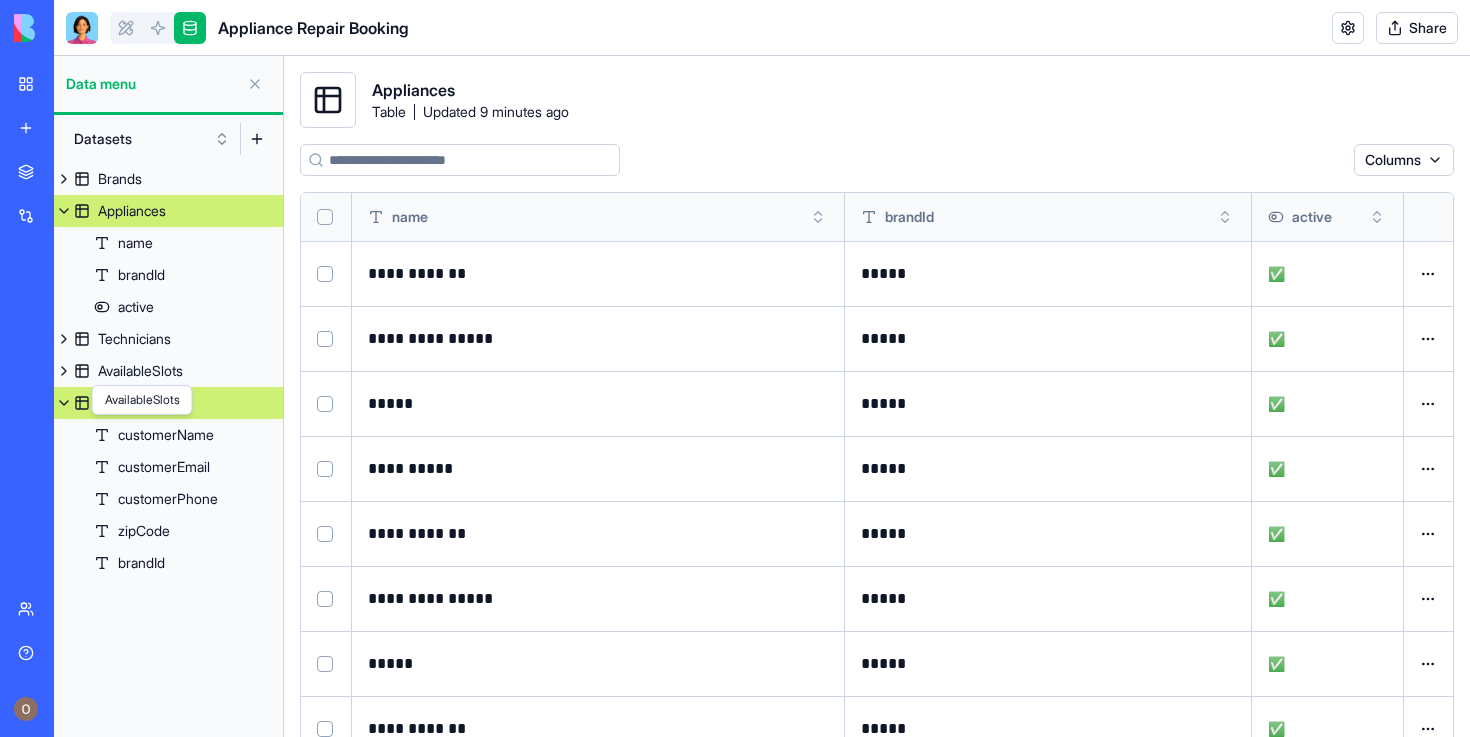 click on "Bookings" at bounding box center (168, 403) 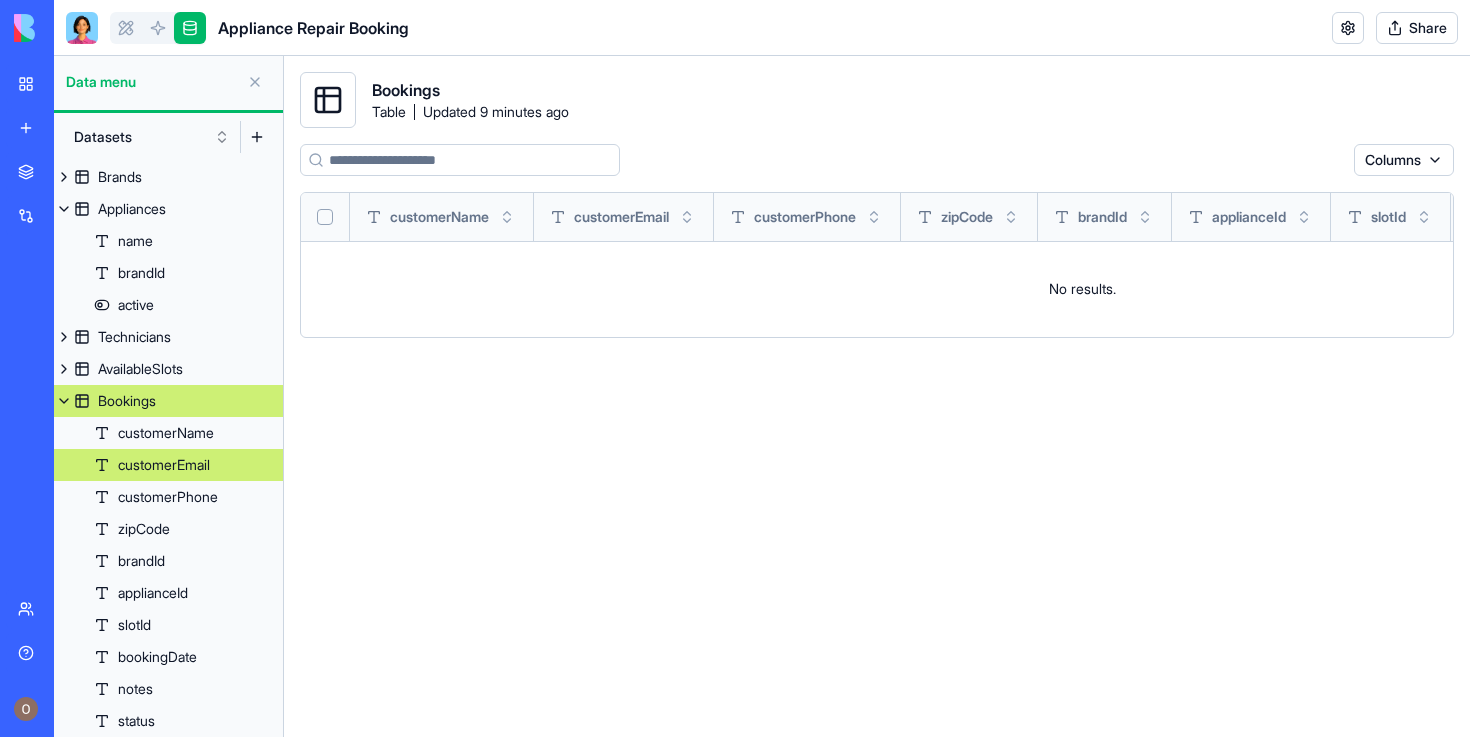 scroll, scrollTop: 0, scrollLeft: 0, axis: both 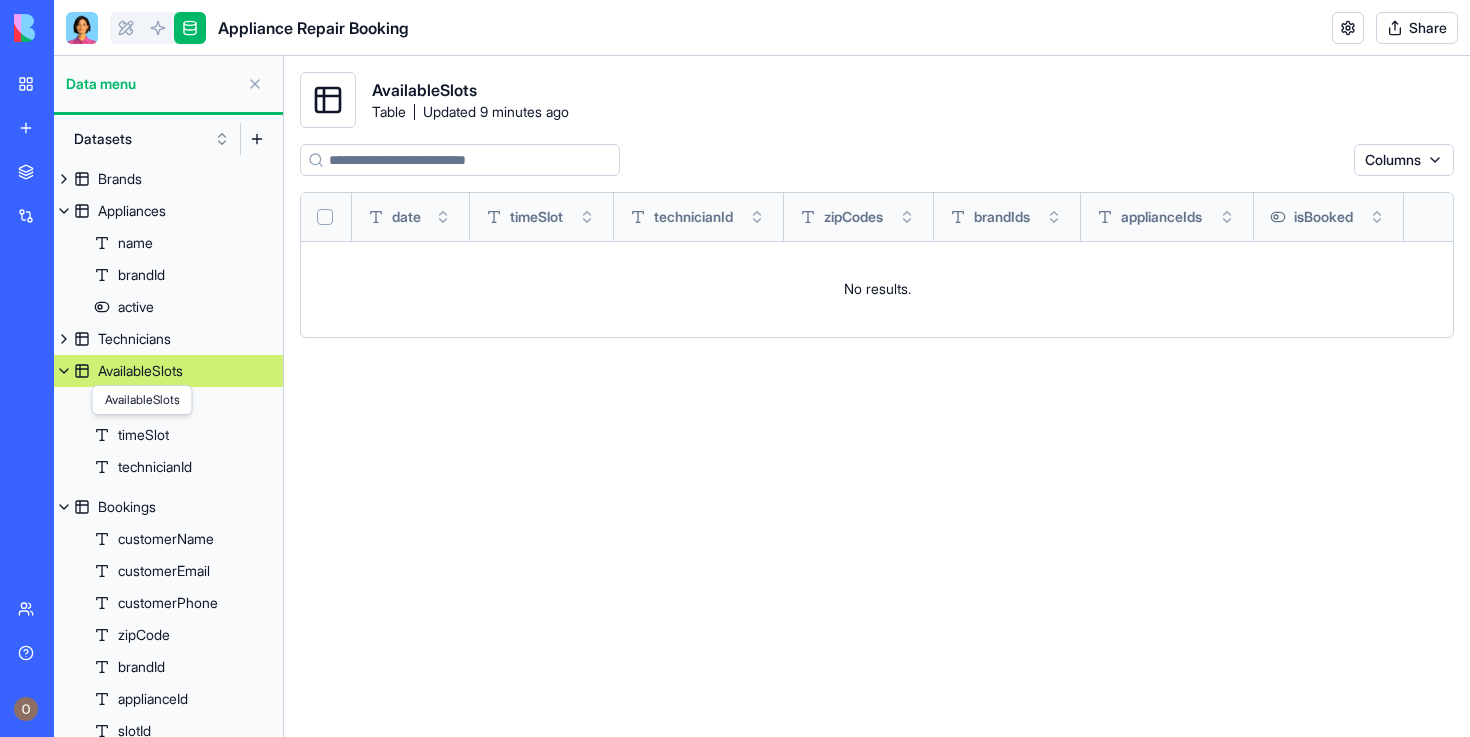 click on "AvailableSlots AvailableSlots AvailableSlots" at bounding box center (168, 371) 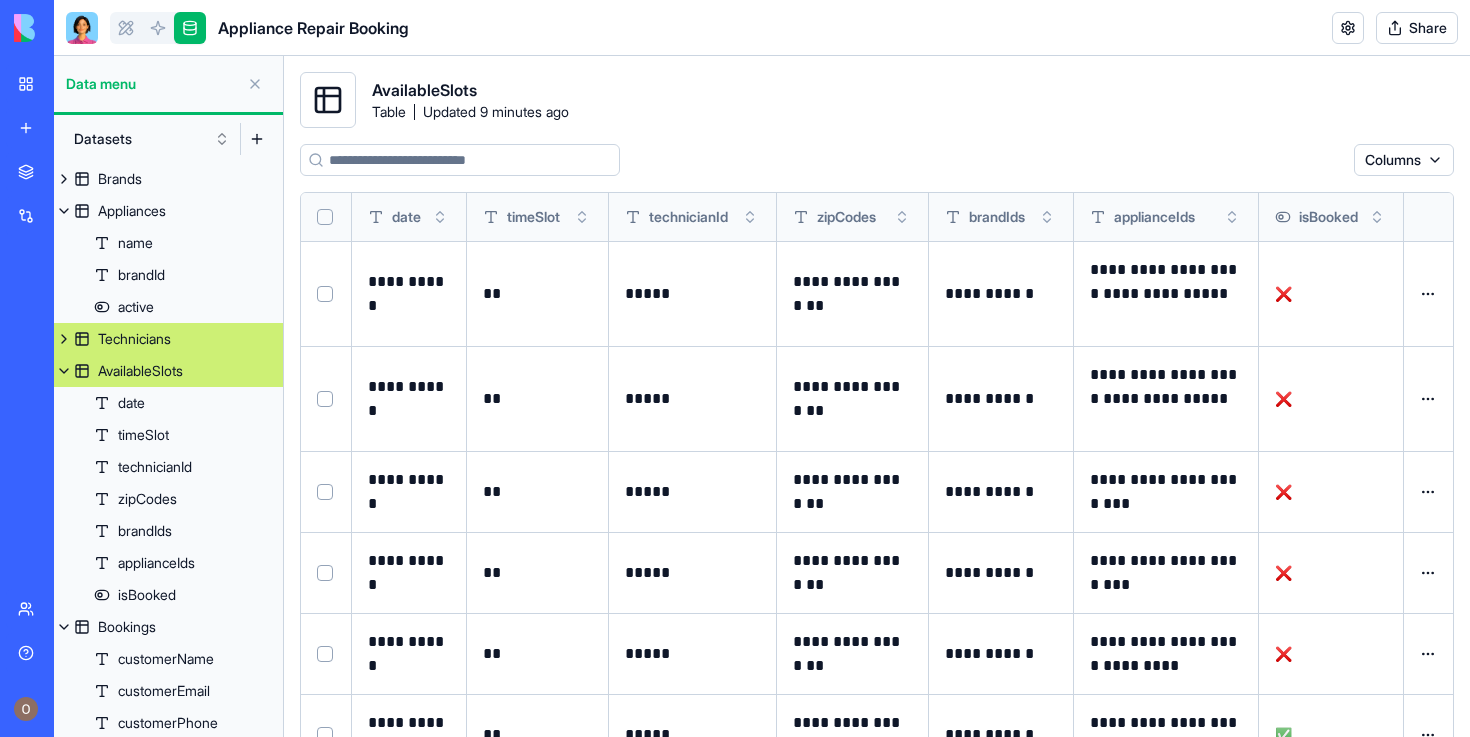 click on "Technicians" at bounding box center (134, 339) 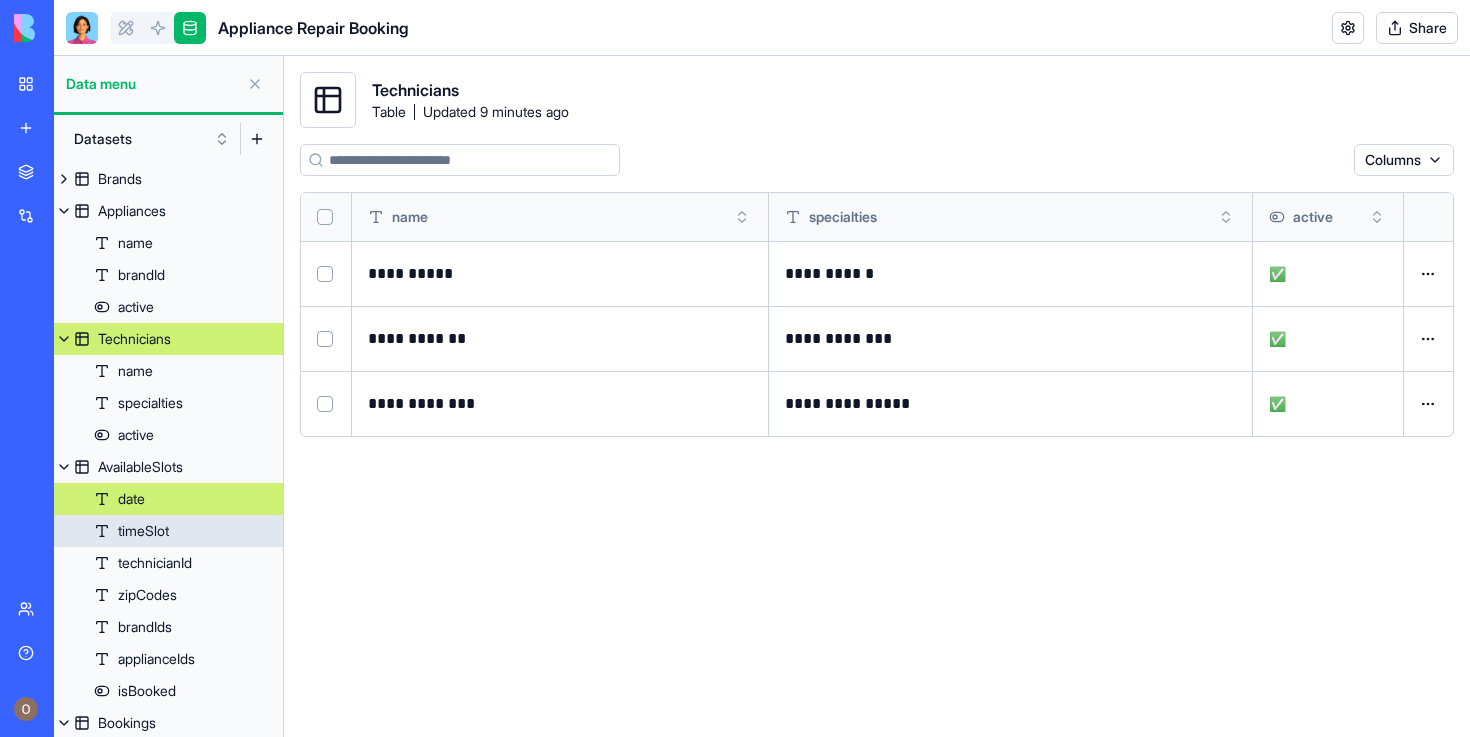 click on "date" at bounding box center (168, 499) 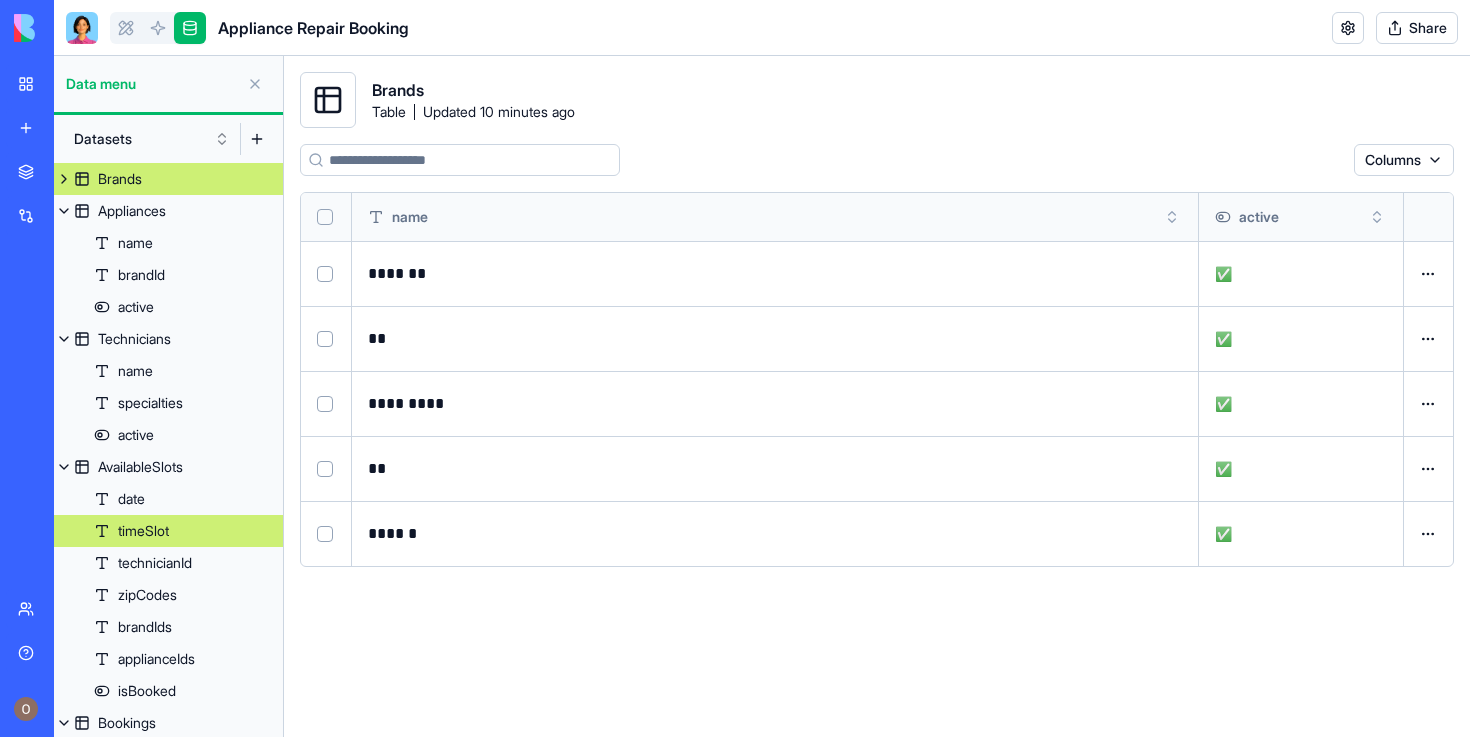 click on "timeSlot" at bounding box center (168, 531) 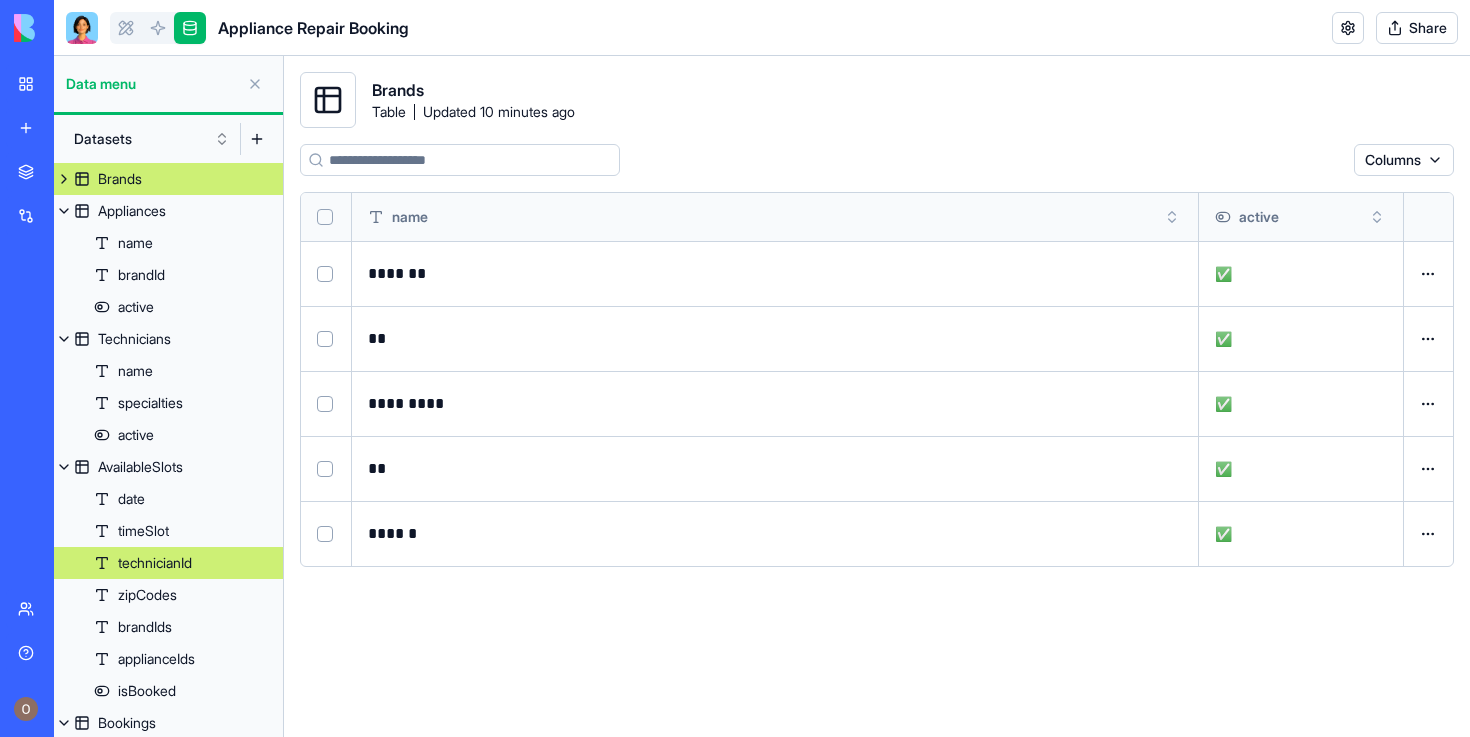 click on "technicianId" at bounding box center [155, 563] 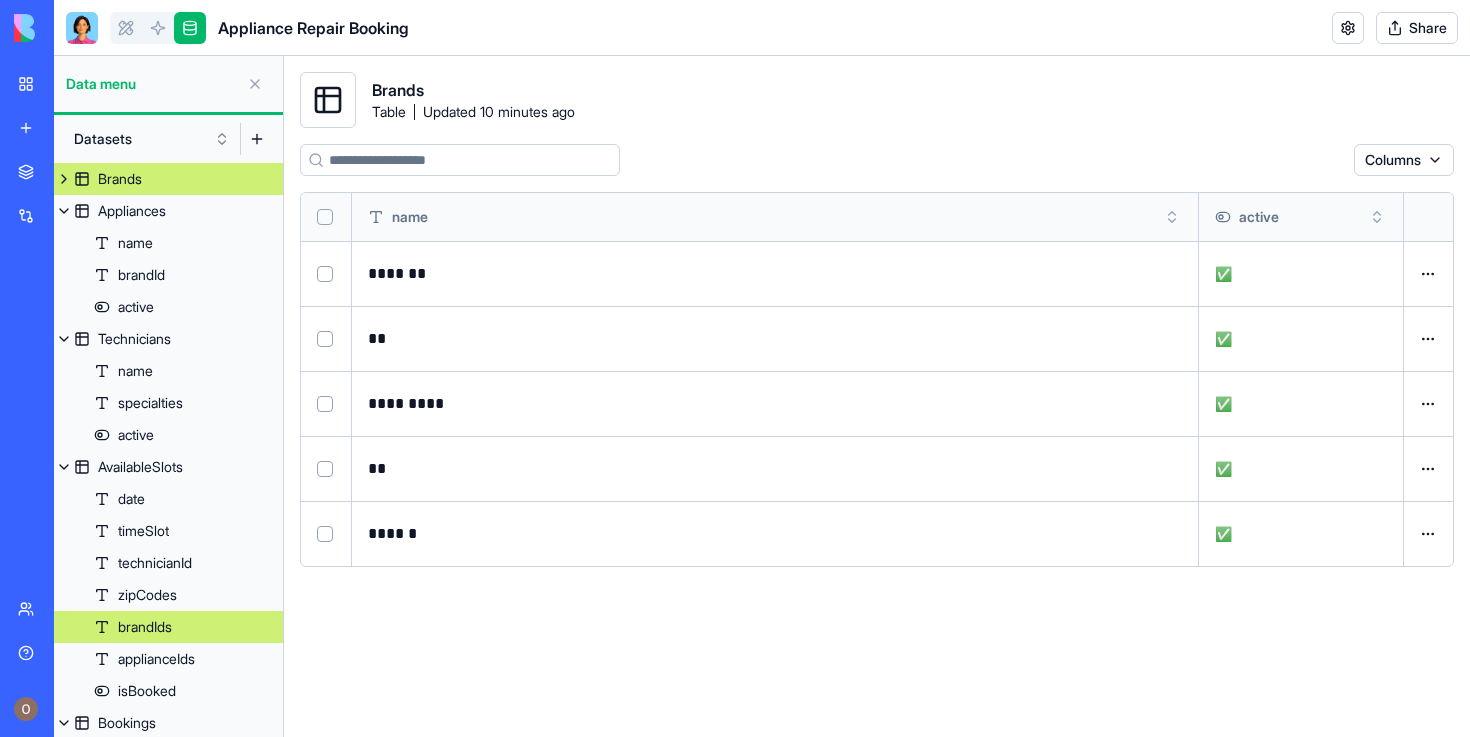 scroll, scrollTop: 43, scrollLeft: 0, axis: vertical 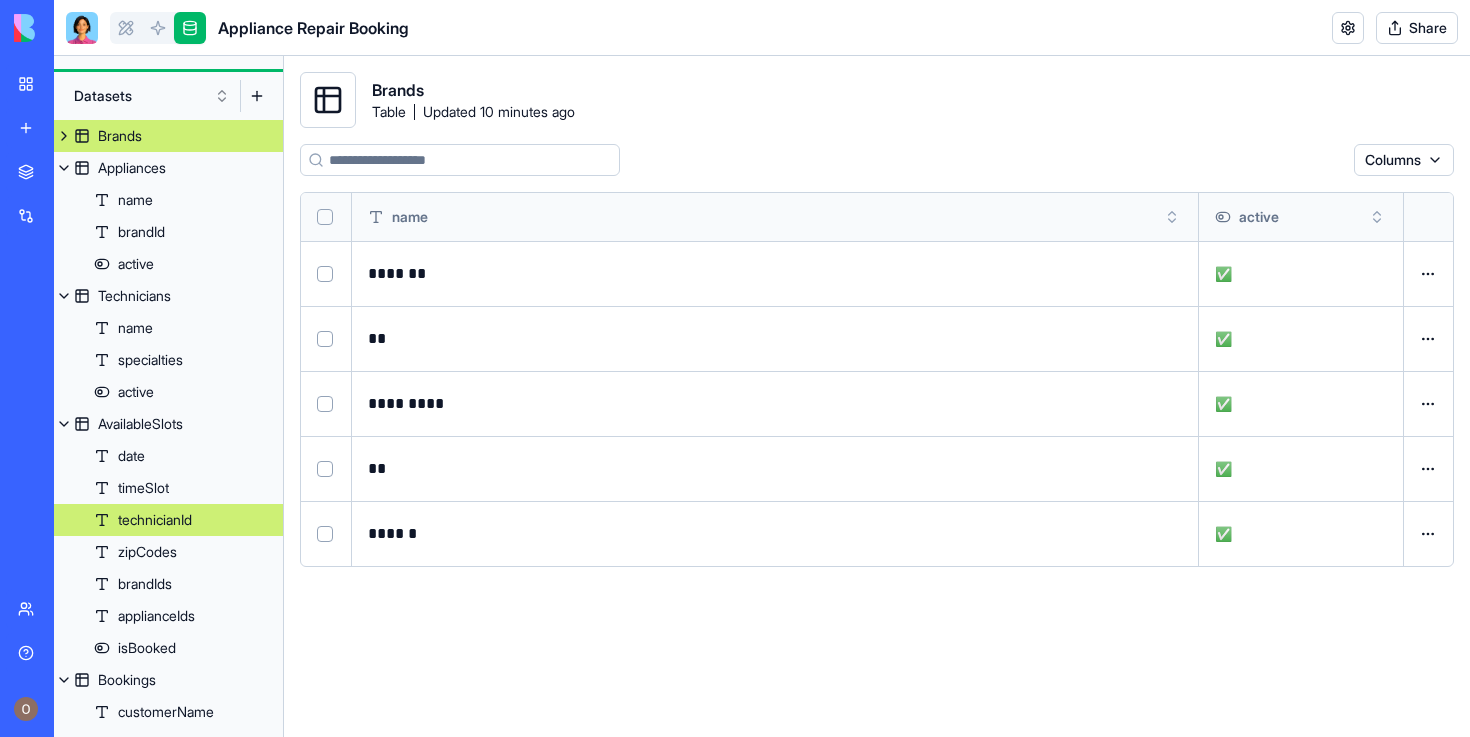 click on "technicianId" at bounding box center (155, 520) 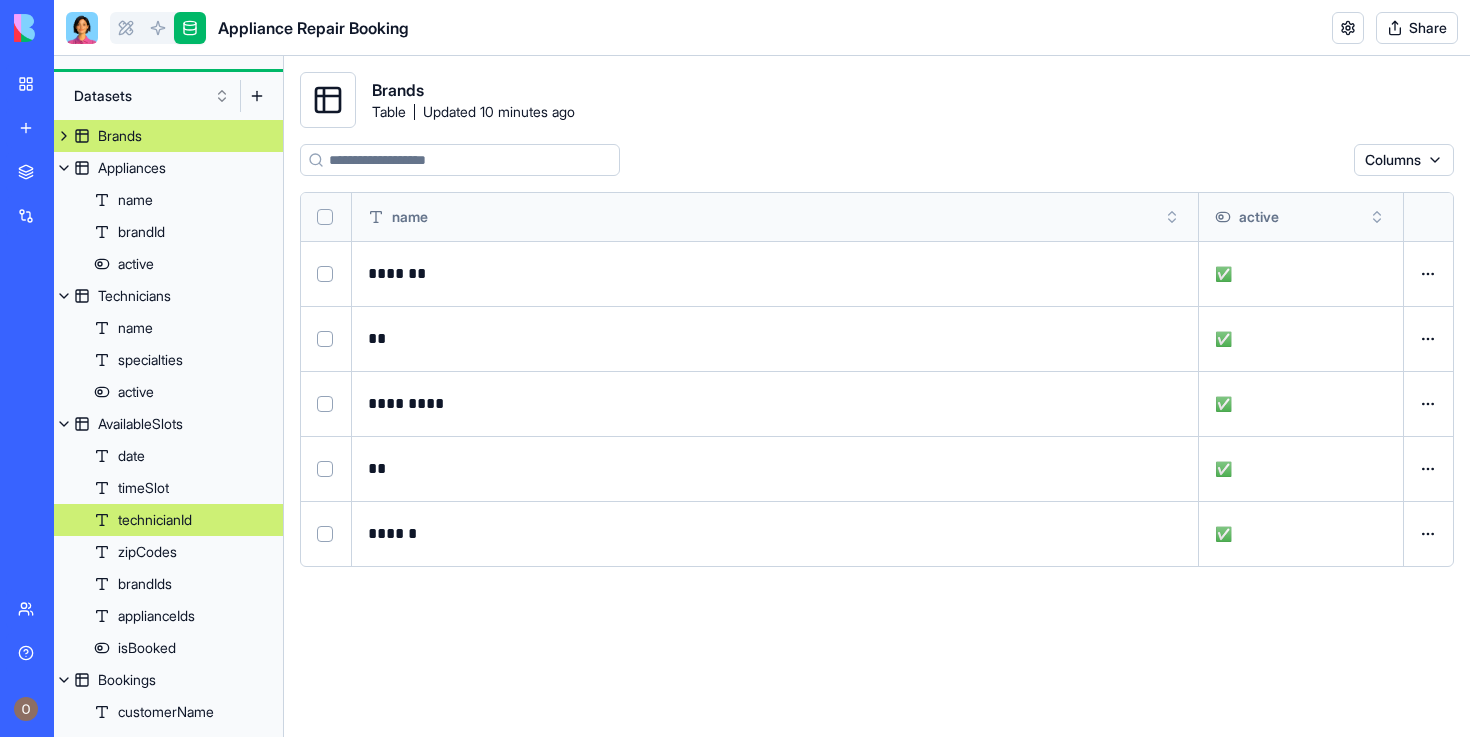 scroll, scrollTop: 0, scrollLeft: 0, axis: both 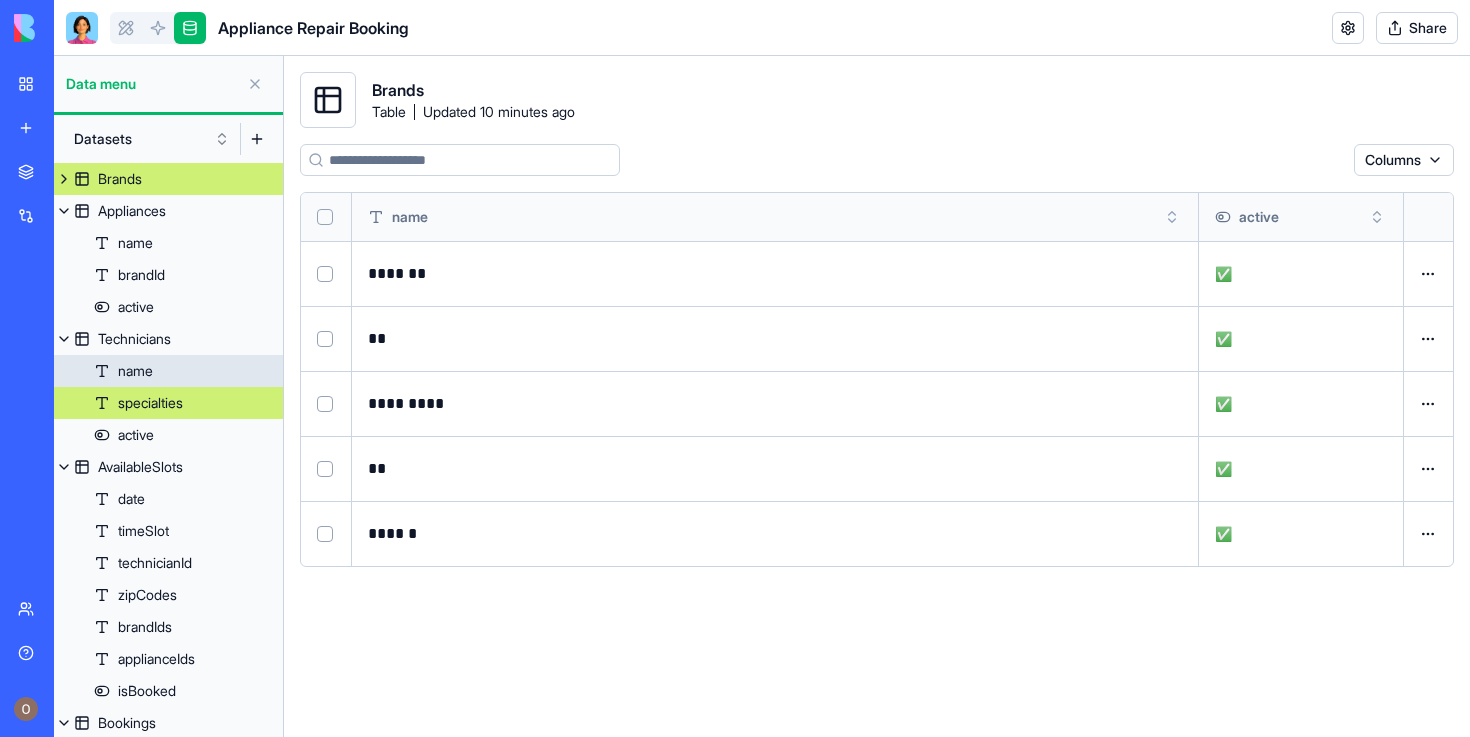 click on "specialties" at bounding box center (150, 403) 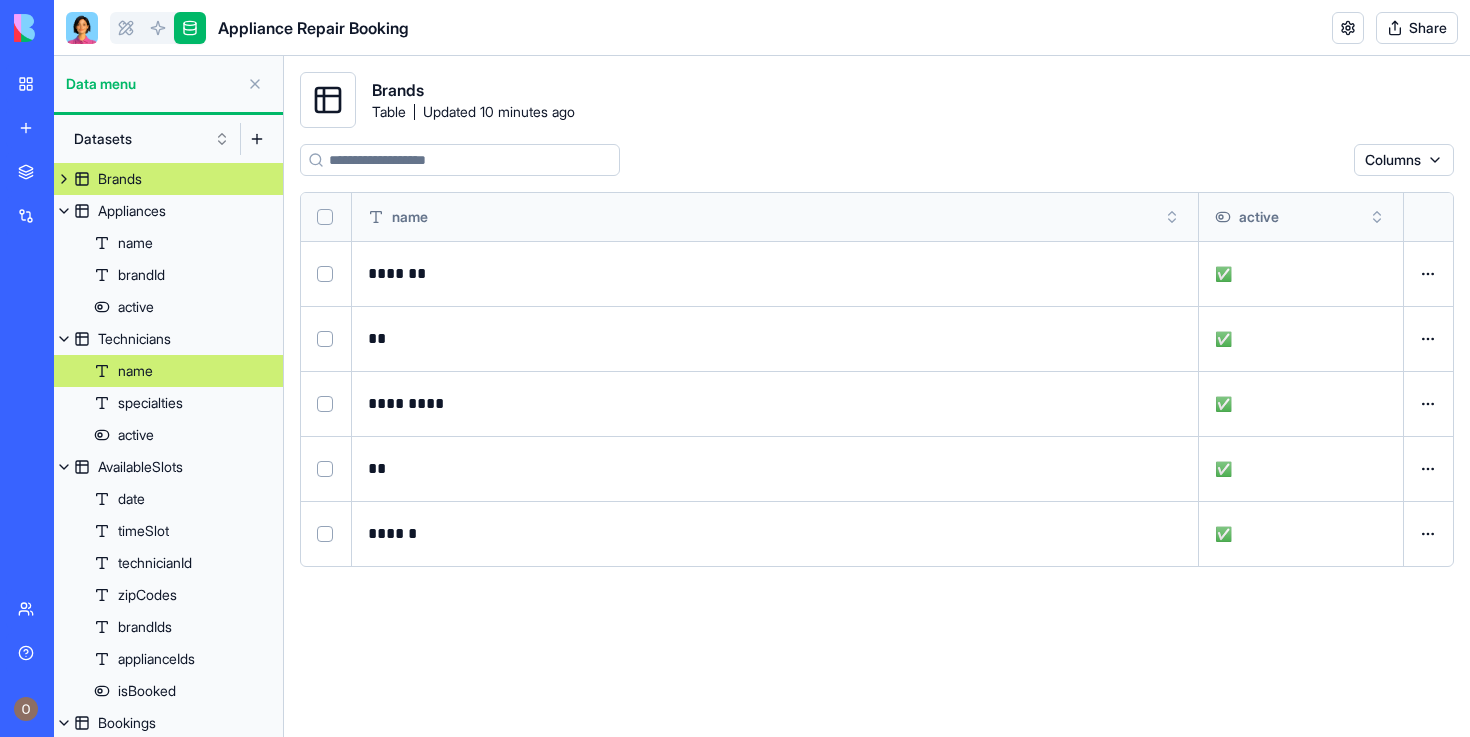 click on "name" at bounding box center [135, 371] 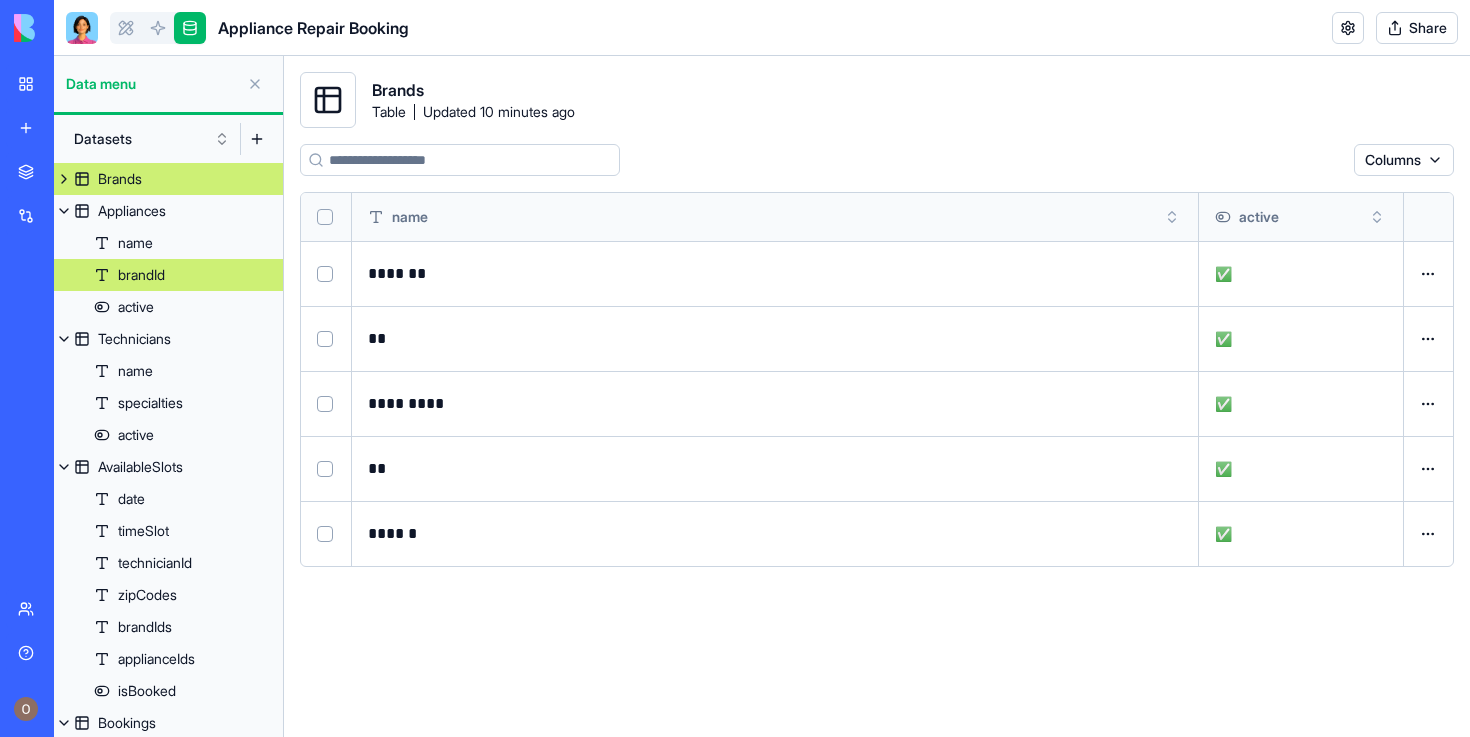 click on "brandId" at bounding box center (141, 275) 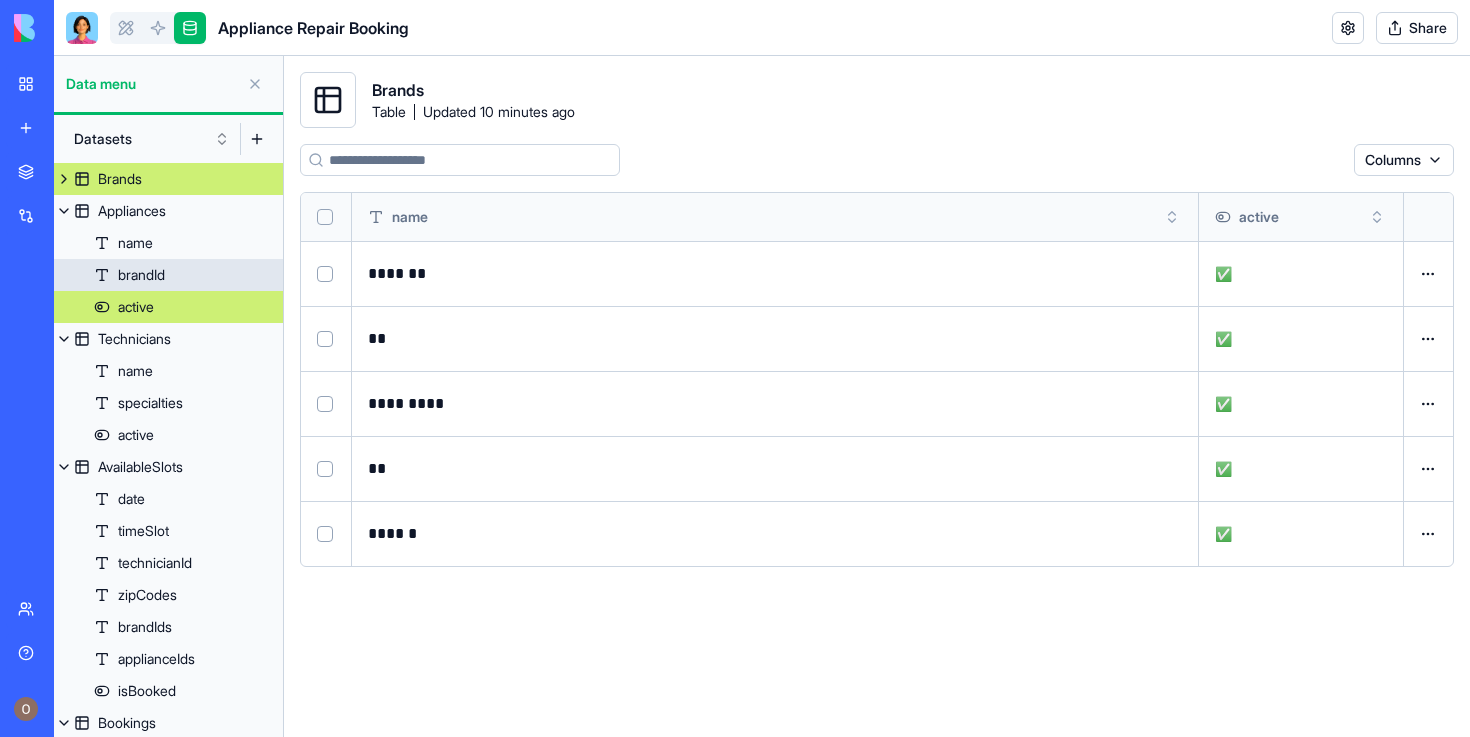 click on "active" at bounding box center [168, 307] 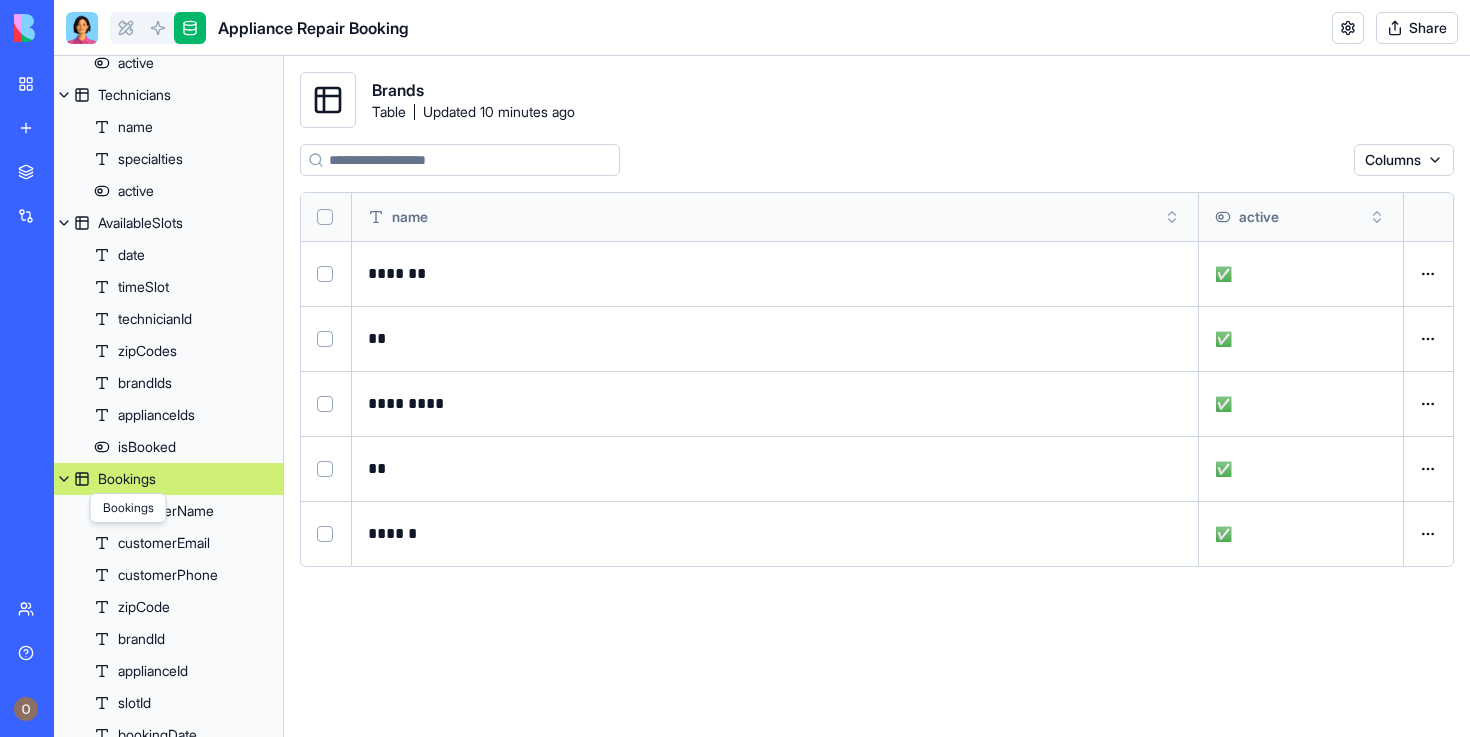 click on "Bookings" at bounding box center [127, 479] 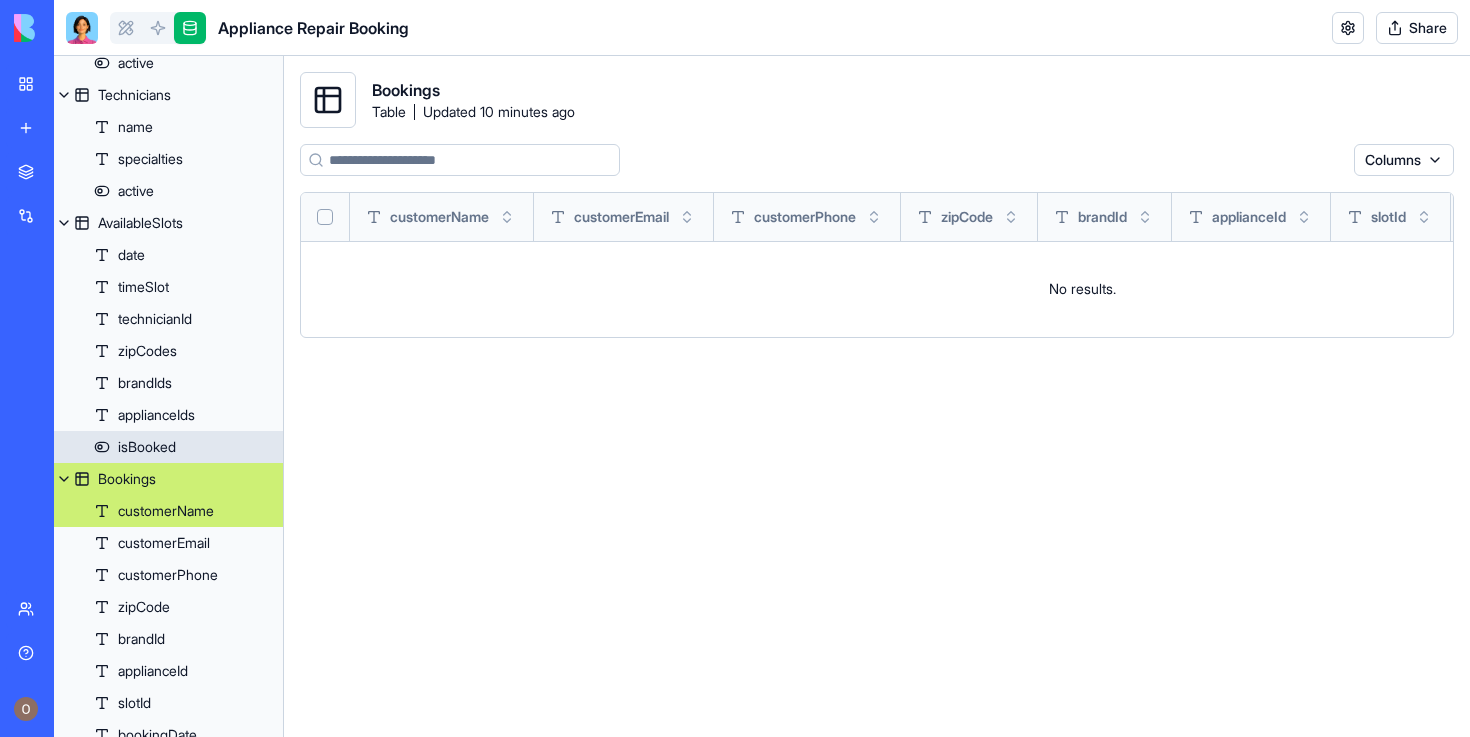 scroll, scrollTop: 322, scrollLeft: 0, axis: vertical 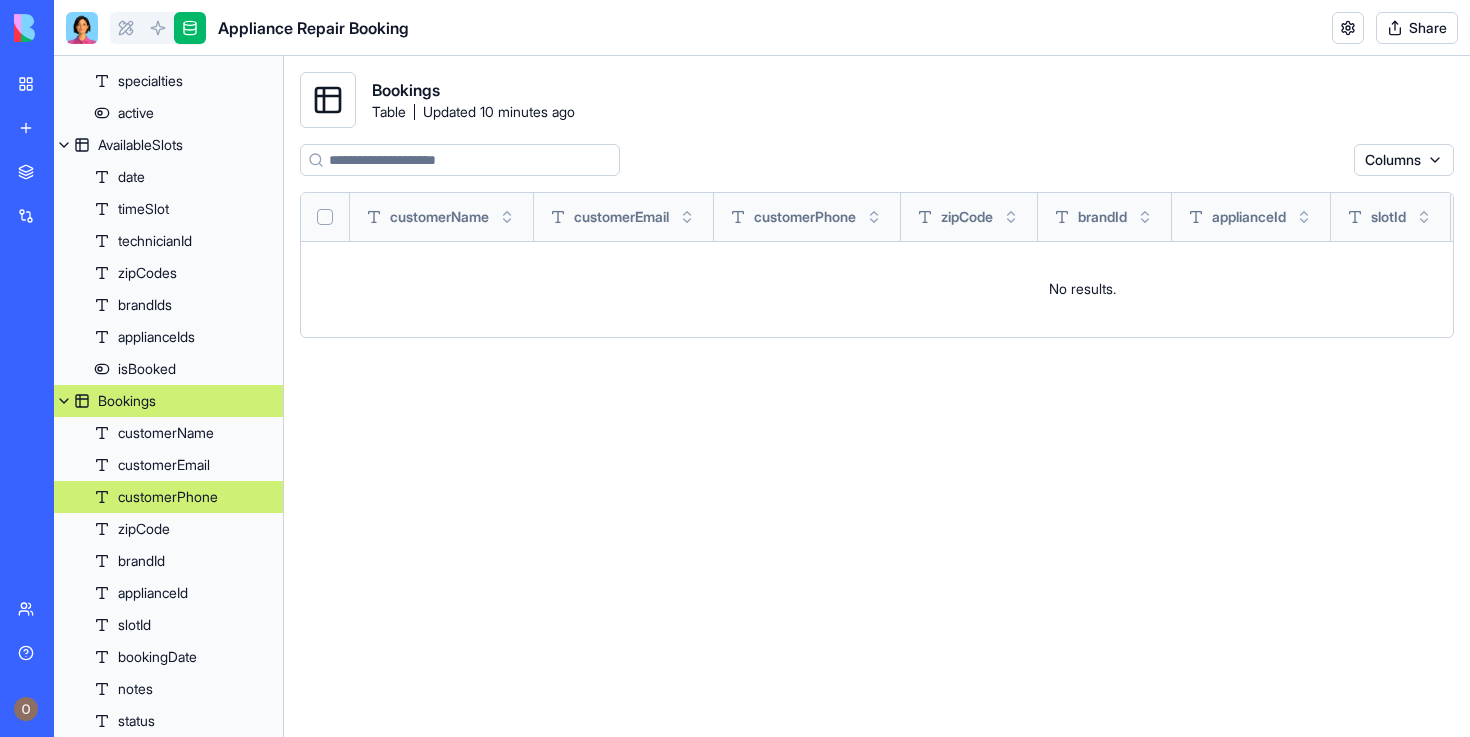 click on "customerPhone" at bounding box center [168, 497] 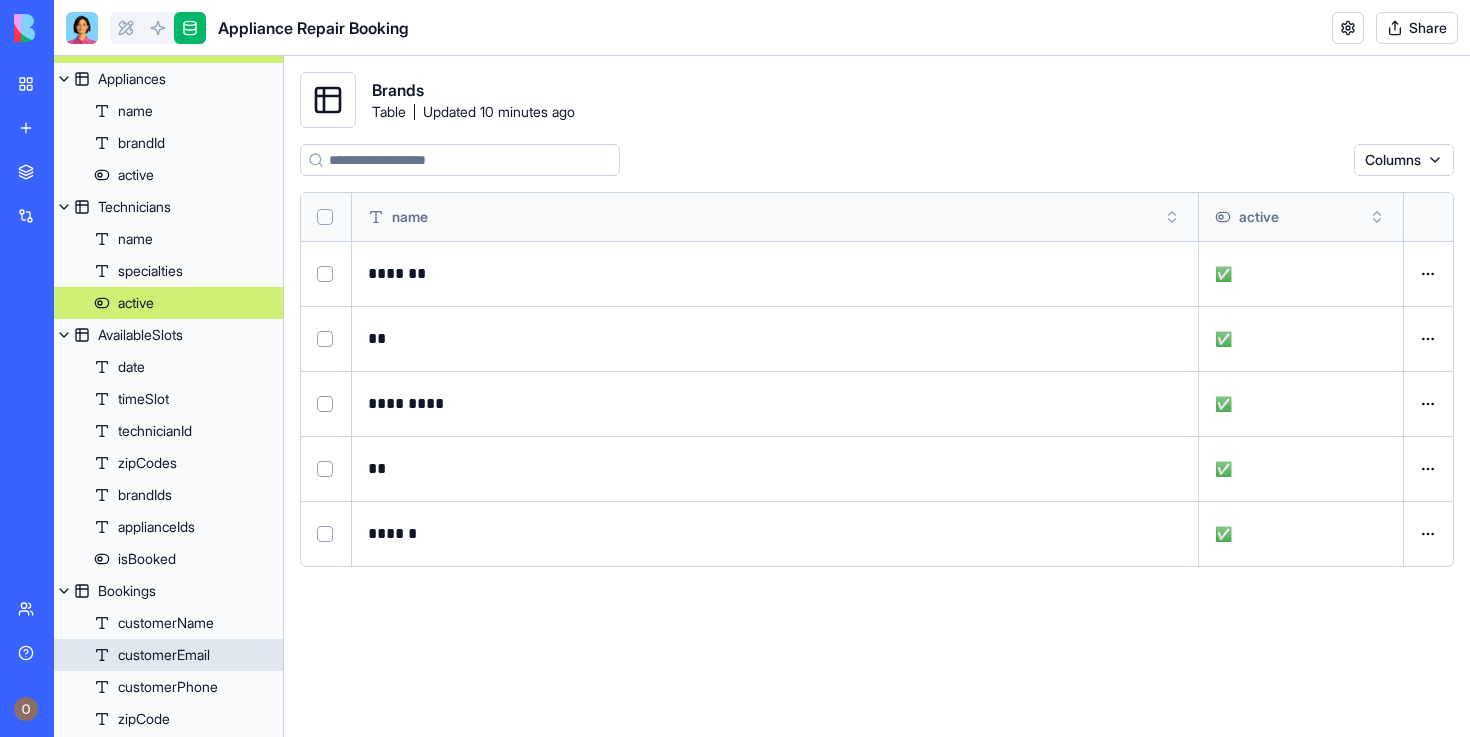 scroll, scrollTop: 19, scrollLeft: 0, axis: vertical 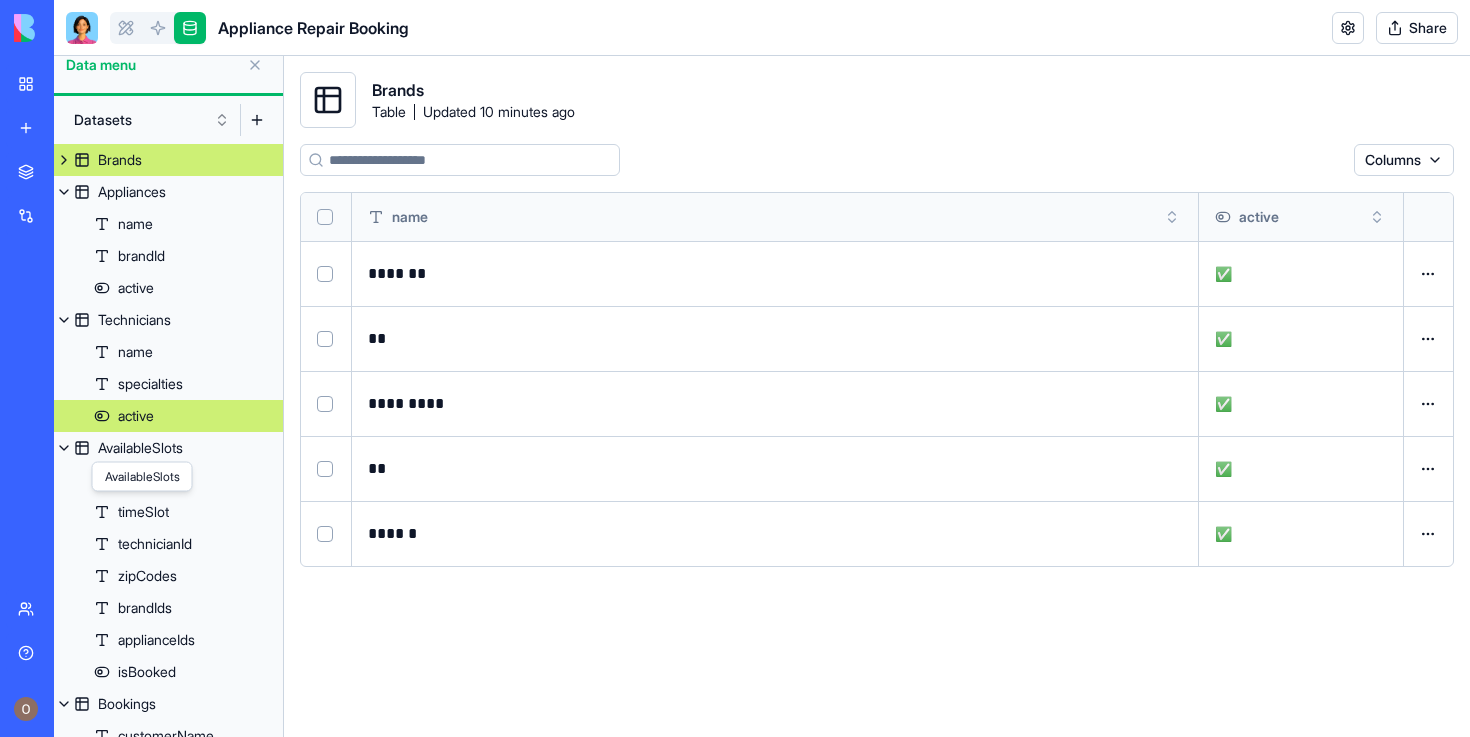 click on "name specialties active" at bounding box center (168, 384) 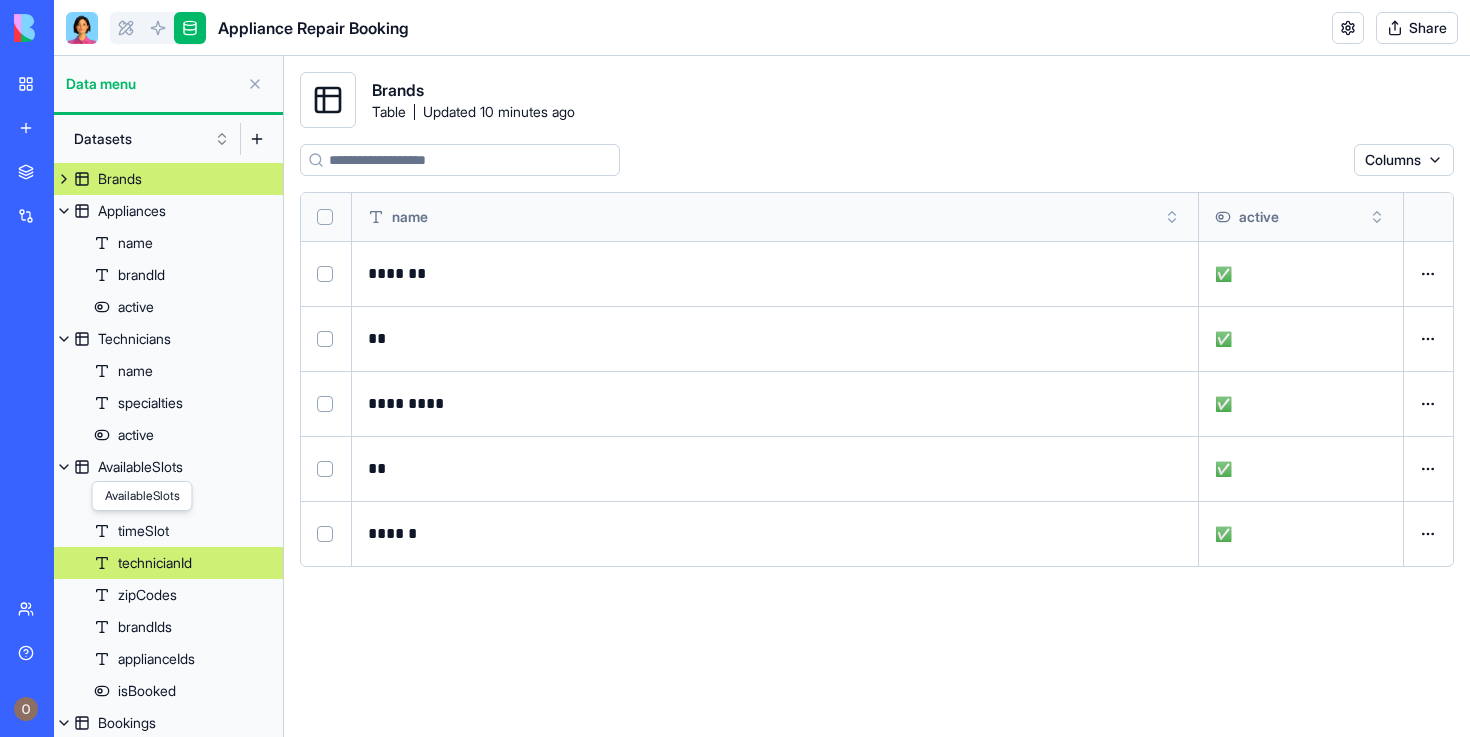 click on "technicianId" at bounding box center (168, 563) 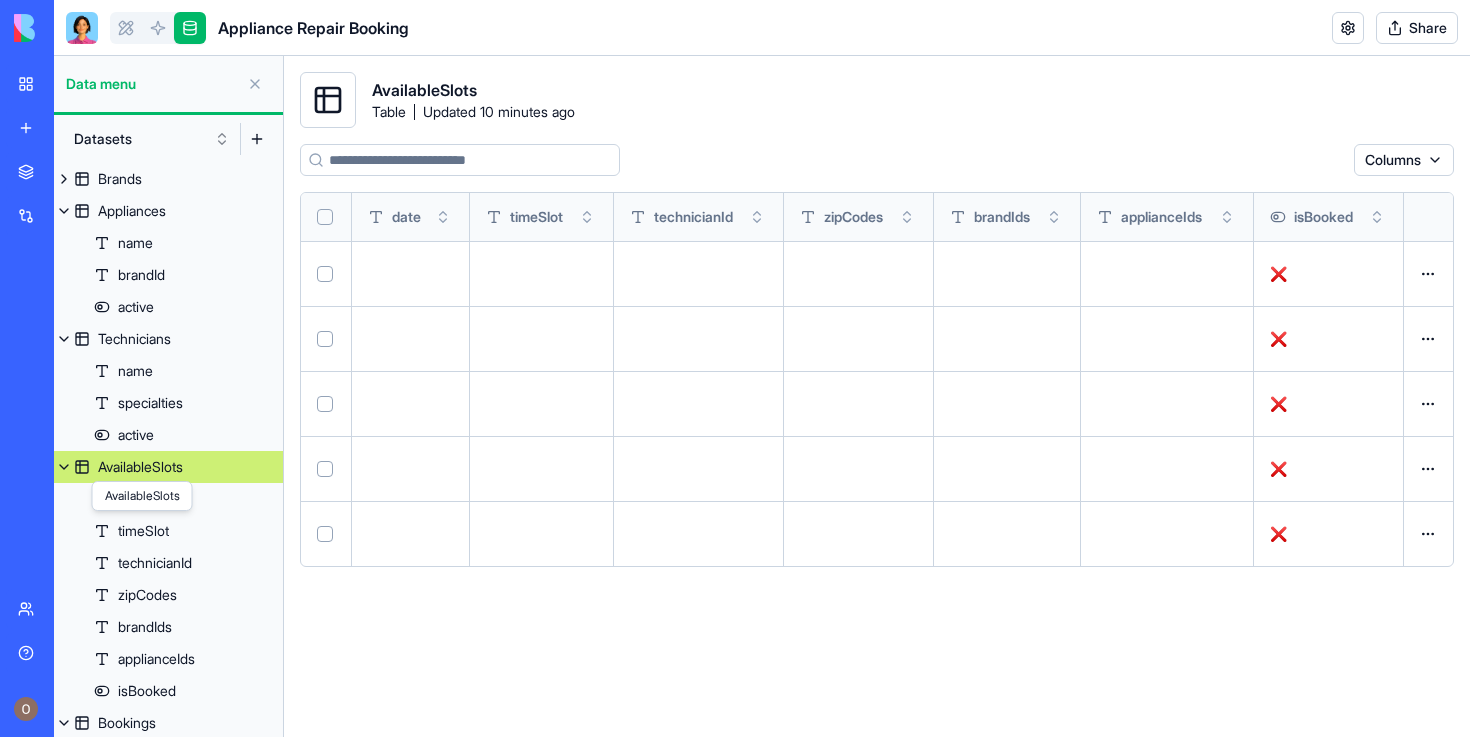 click on "AvailableSlots" at bounding box center [140, 467] 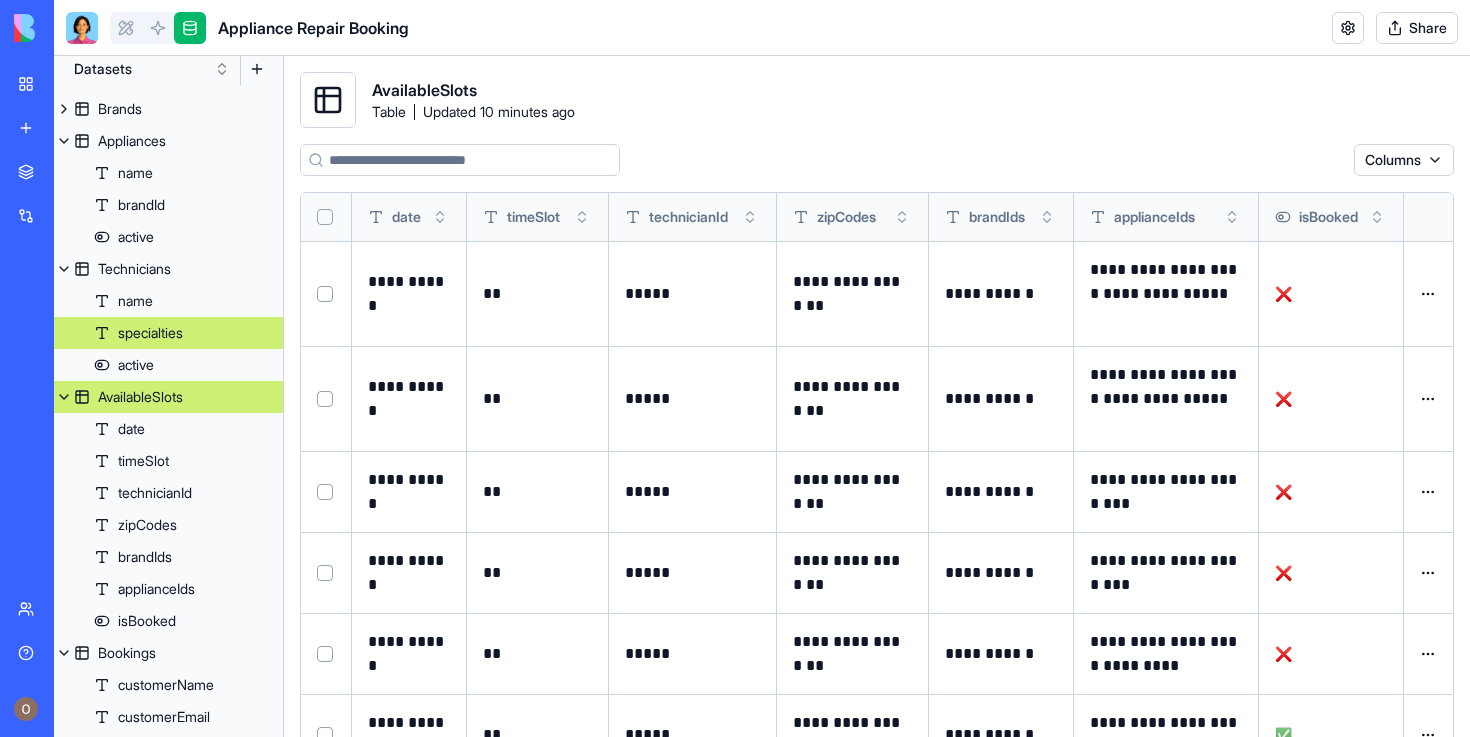 scroll, scrollTop: 39, scrollLeft: 0, axis: vertical 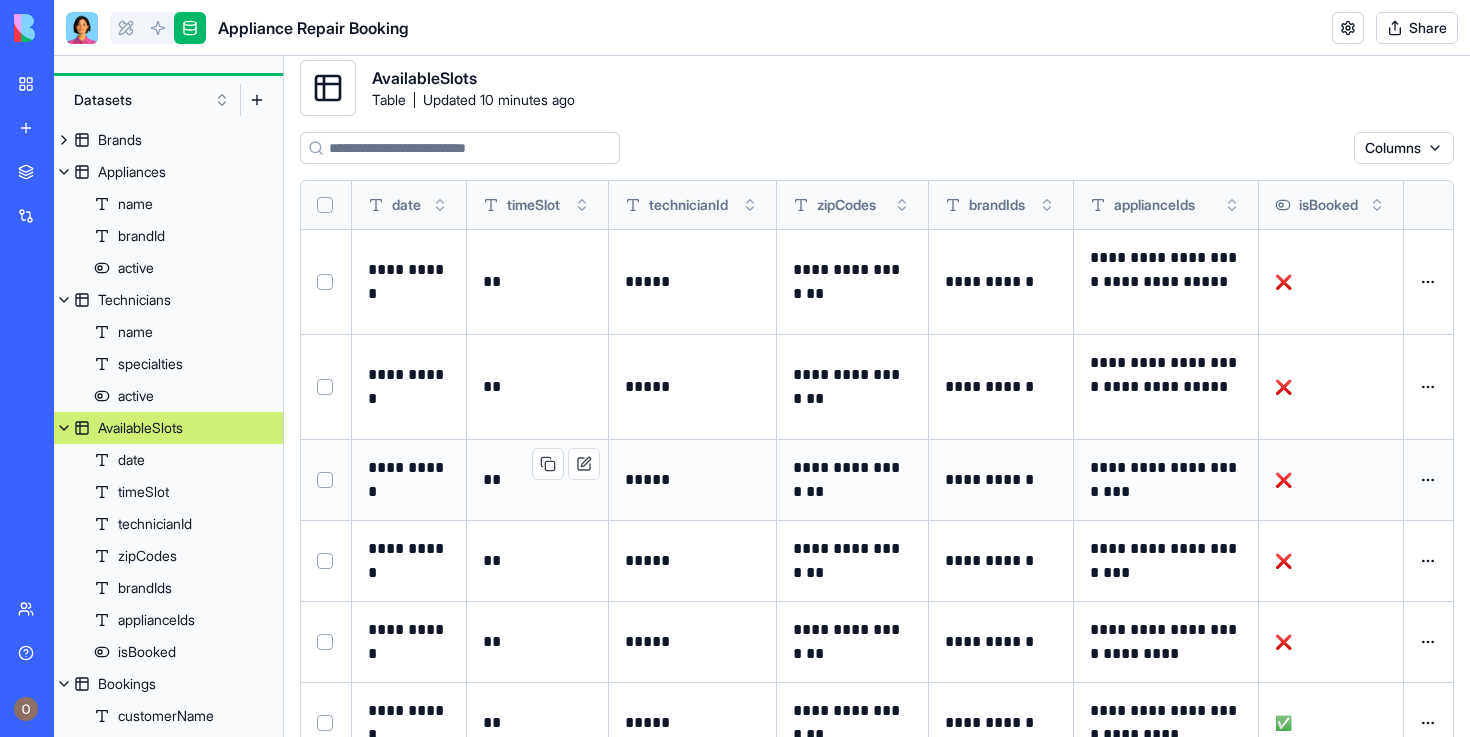 click on "**" at bounding box center (537, 479) 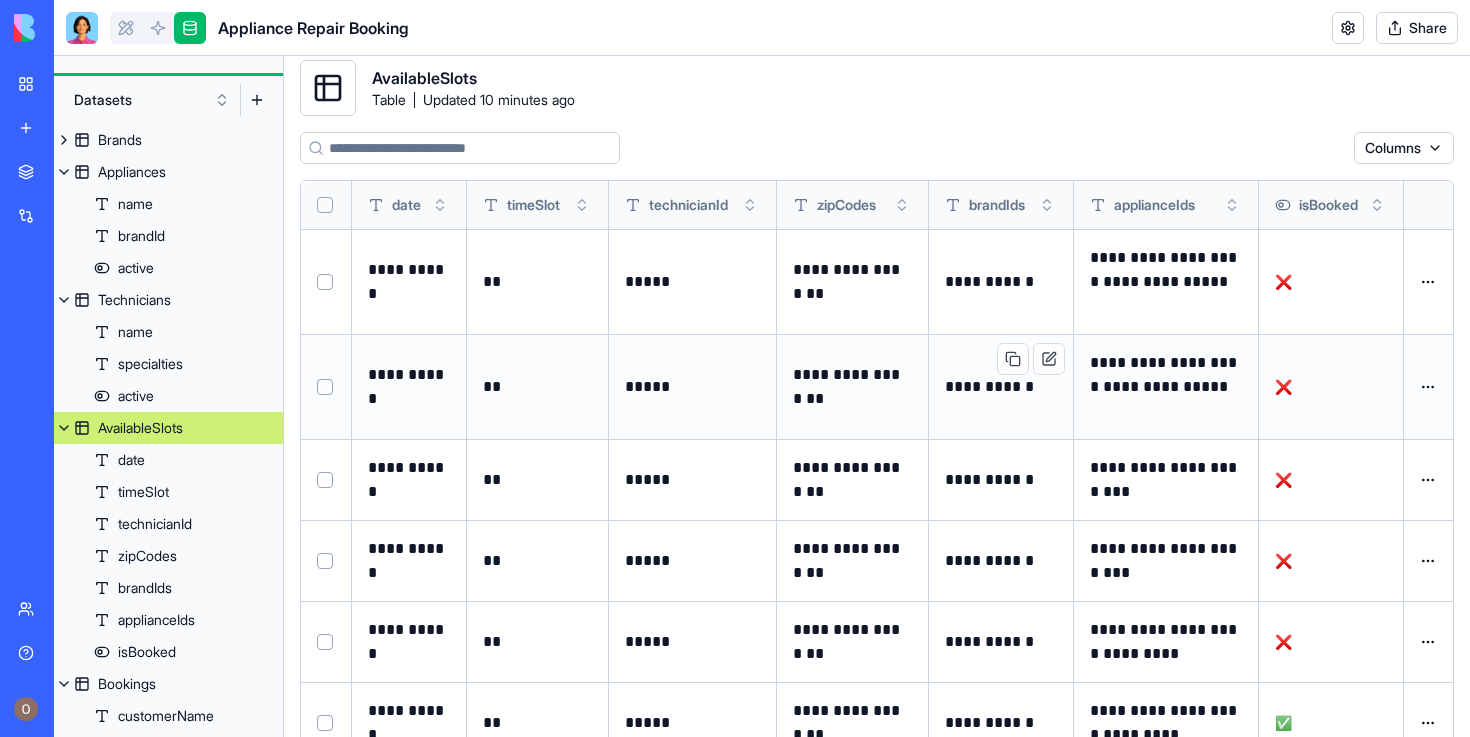click on "**********" at bounding box center [1000, 386] 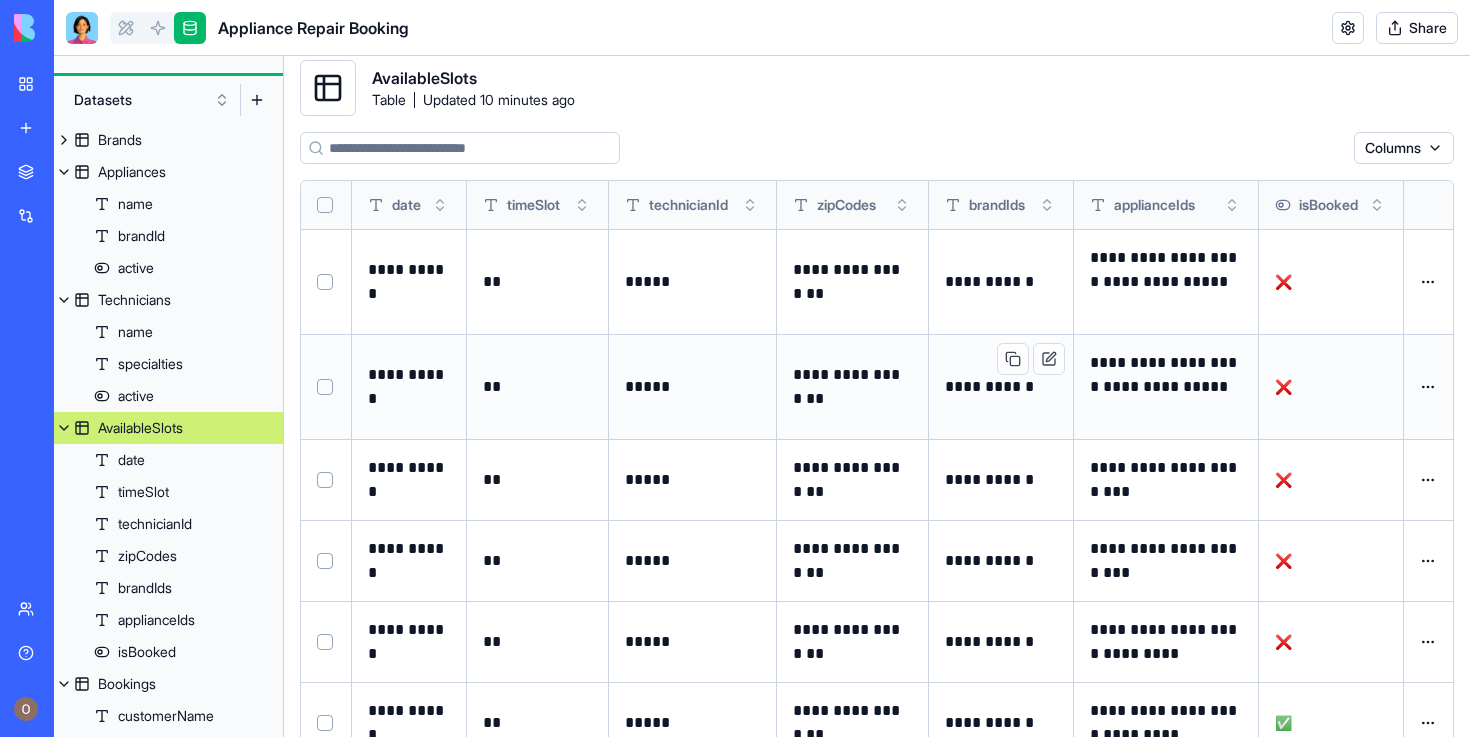 click on "**********" at bounding box center [1000, 386] 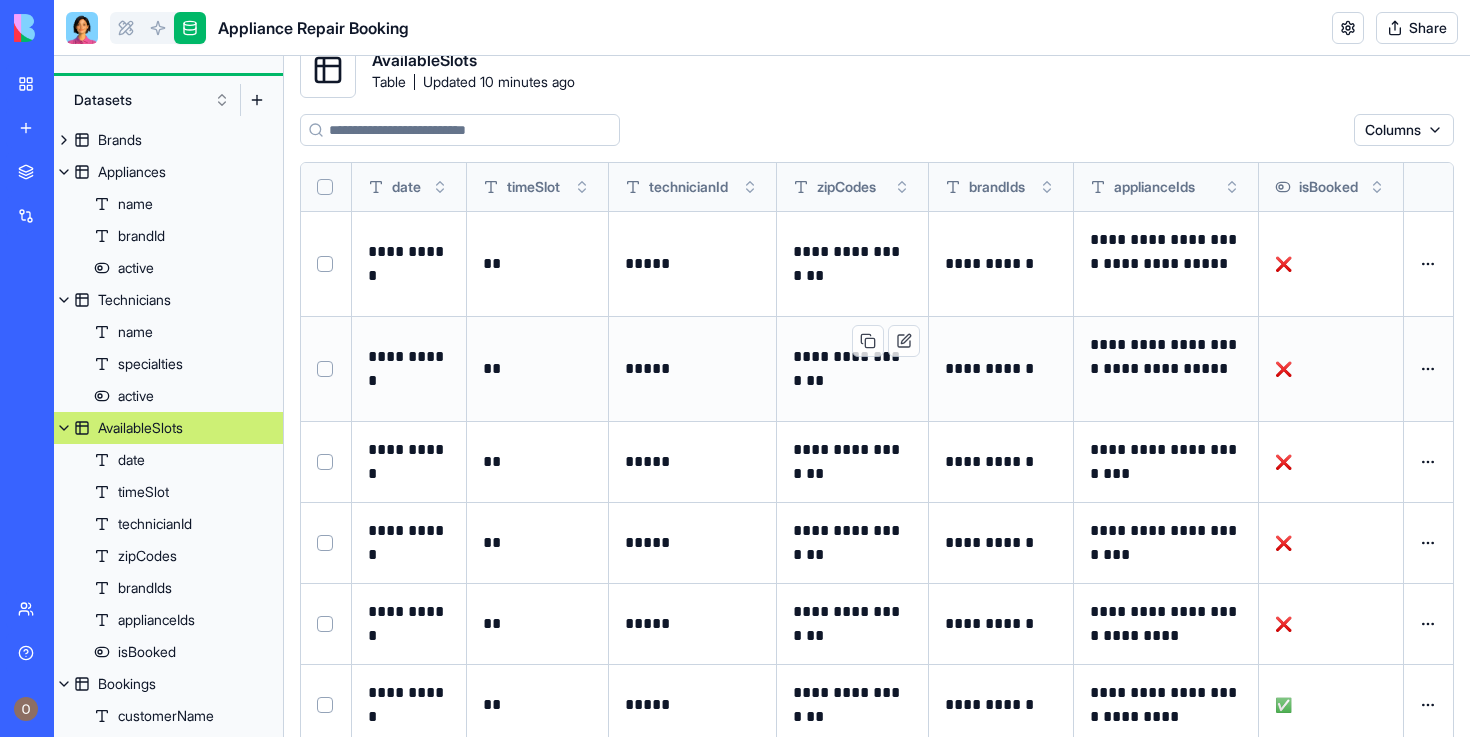 scroll, scrollTop: 240, scrollLeft: 0, axis: vertical 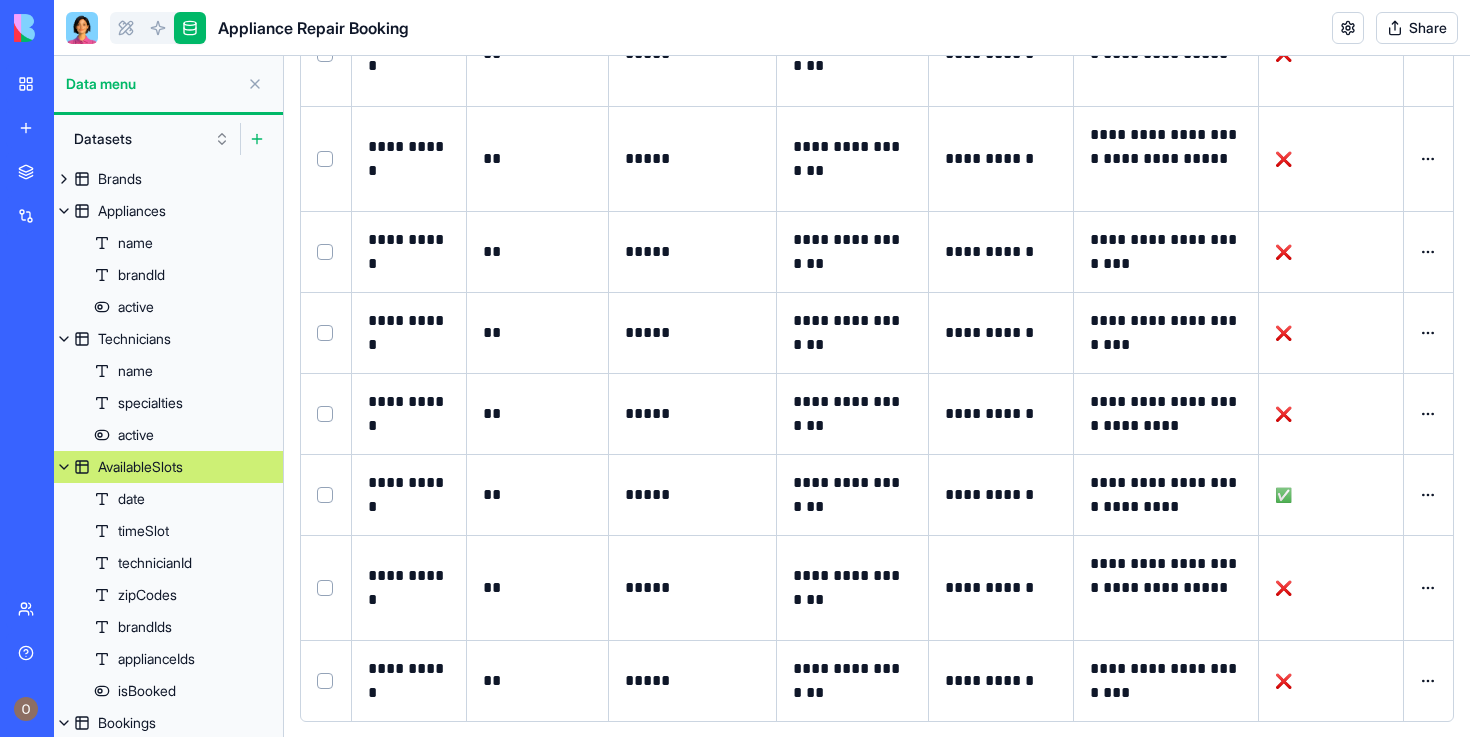 click at bounding box center [257, 139] 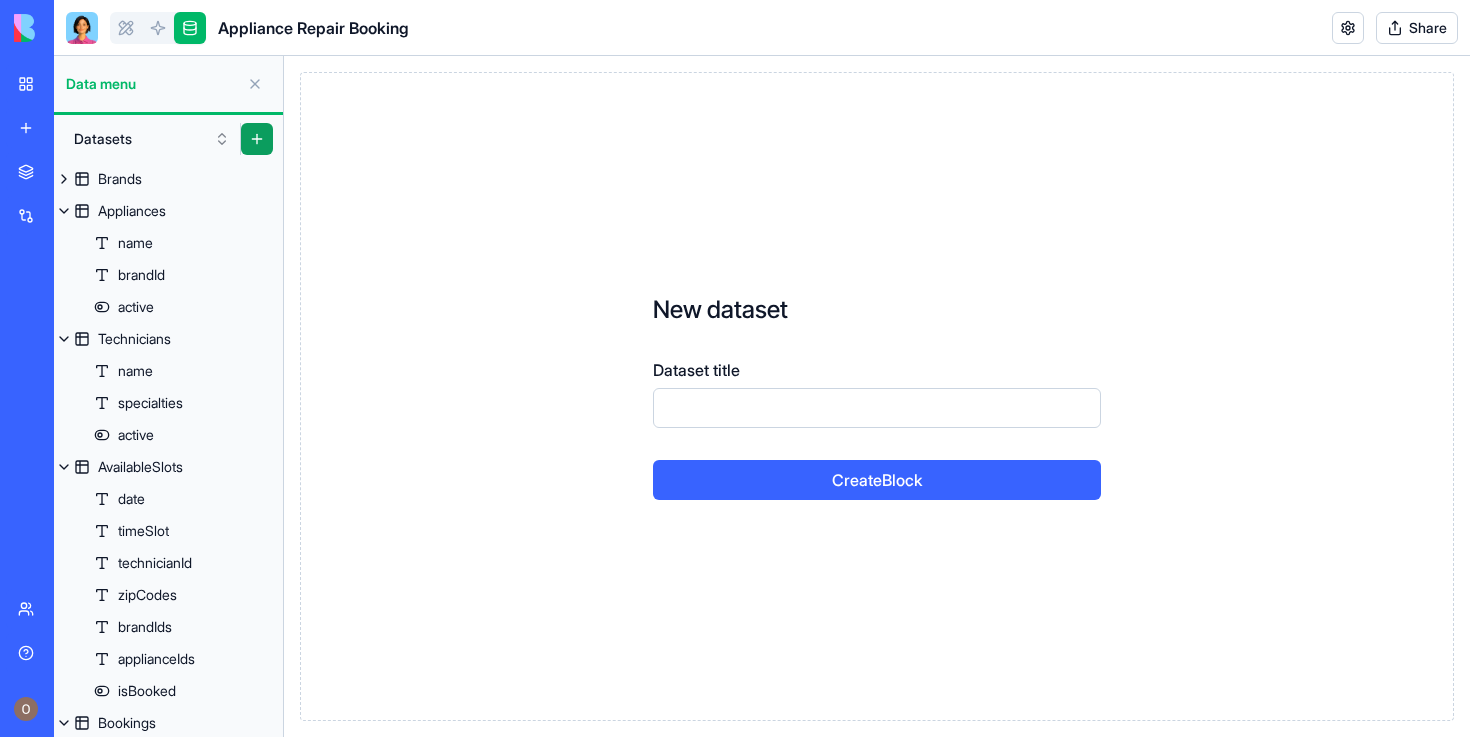 scroll, scrollTop: 0, scrollLeft: 0, axis: both 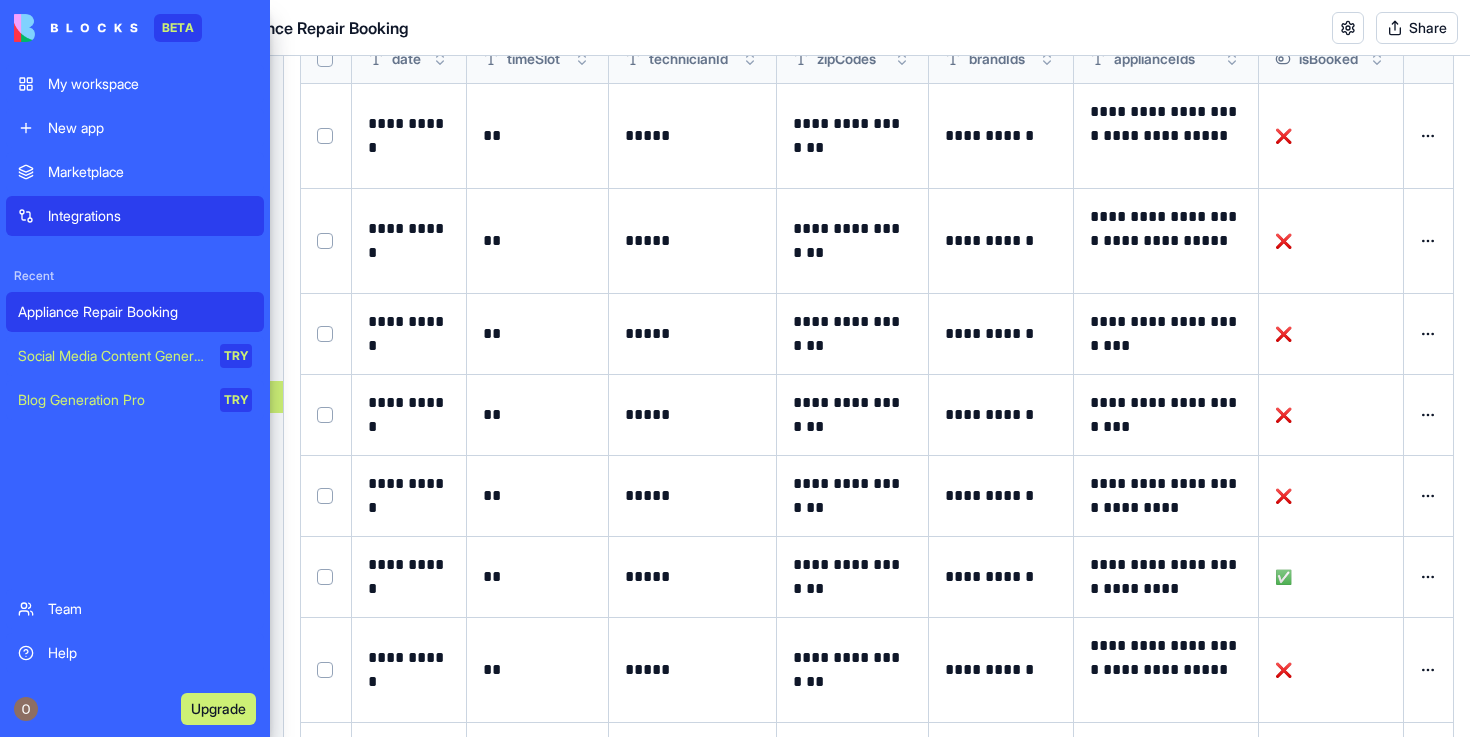 click on "Integrations" at bounding box center (135, 216) 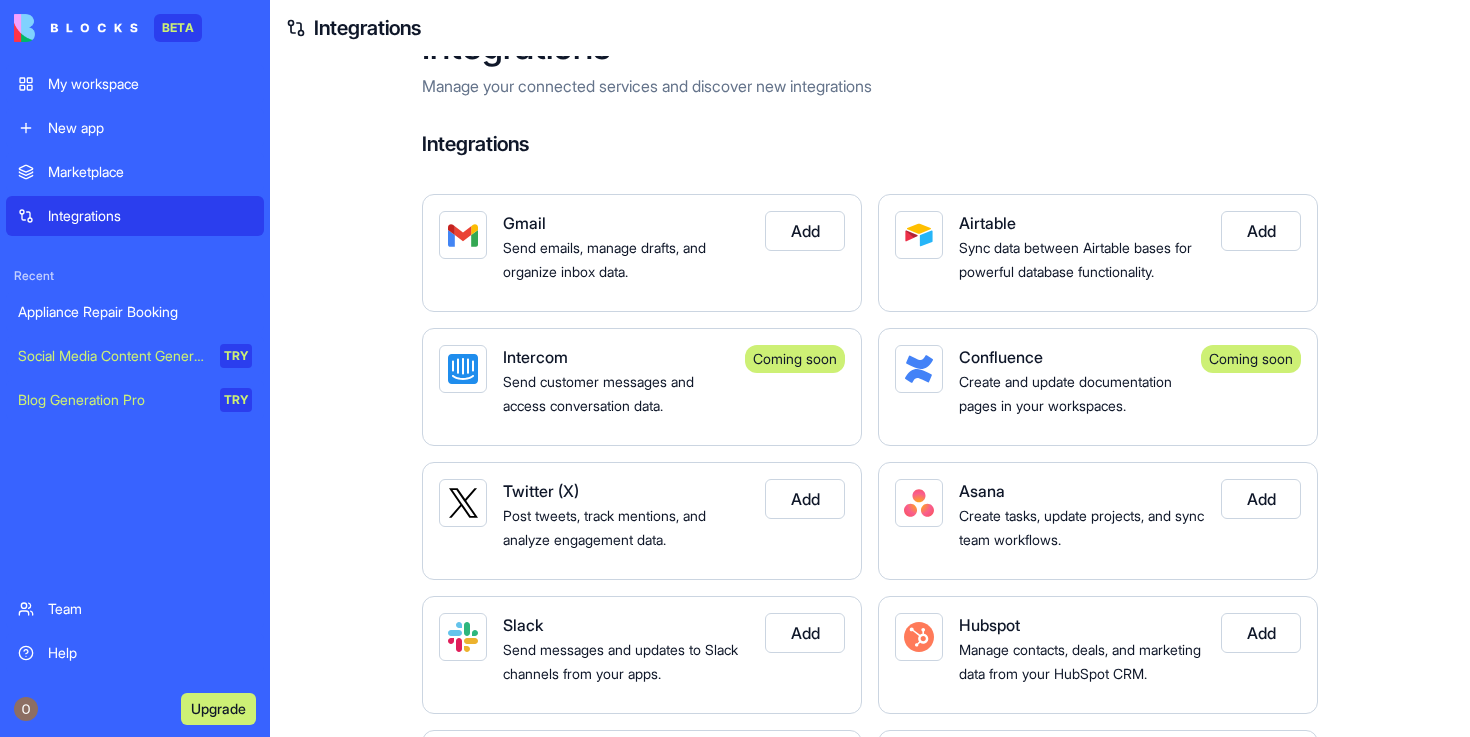 scroll, scrollTop: 55, scrollLeft: 0, axis: vertical 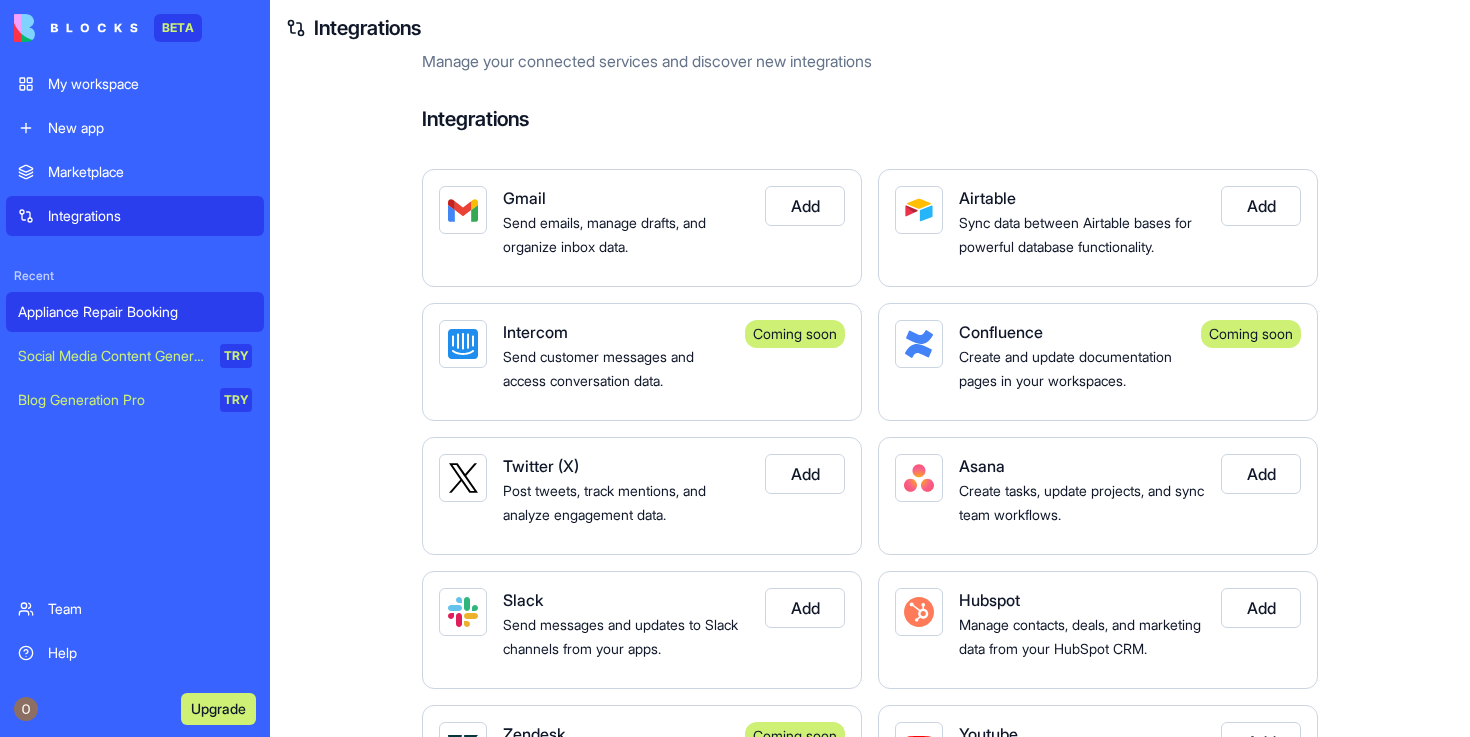 click on "Appliance Repair Booking" at bounding box center (135, 312) 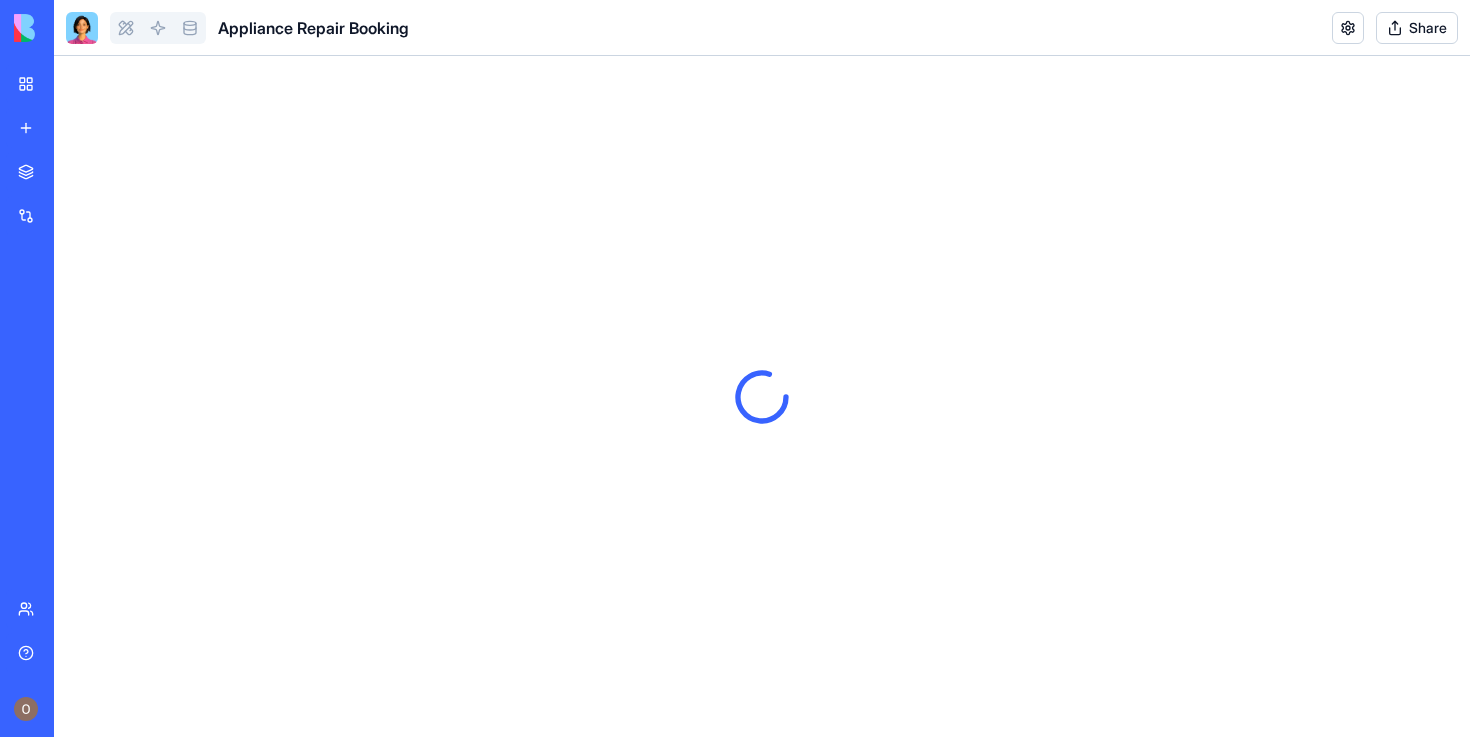 scroll, scrollTop: 0, scrollLeft: 0, axis: both 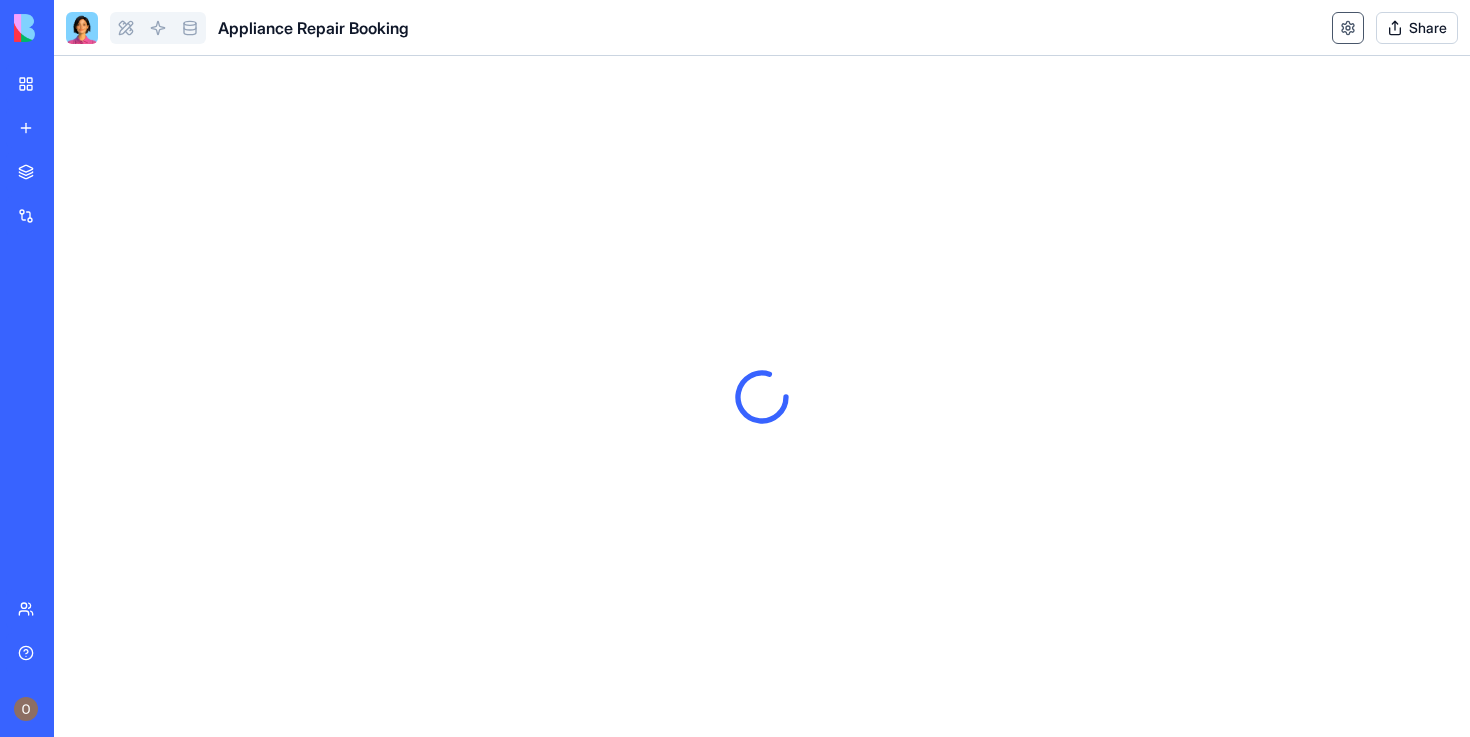 click at bounding box center (1348, 28) 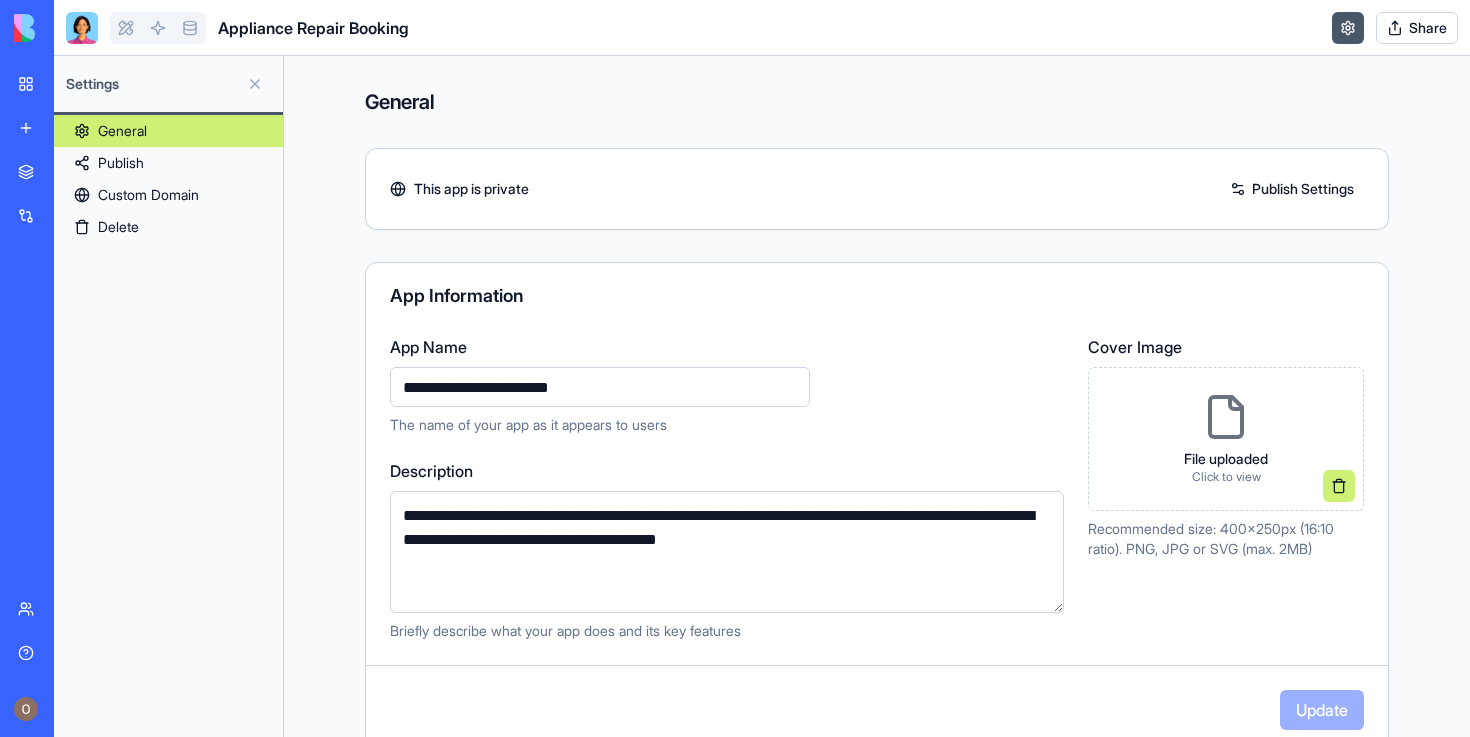 scroll, scrollTop: 544, scrollLeft: 0, axis: vertical 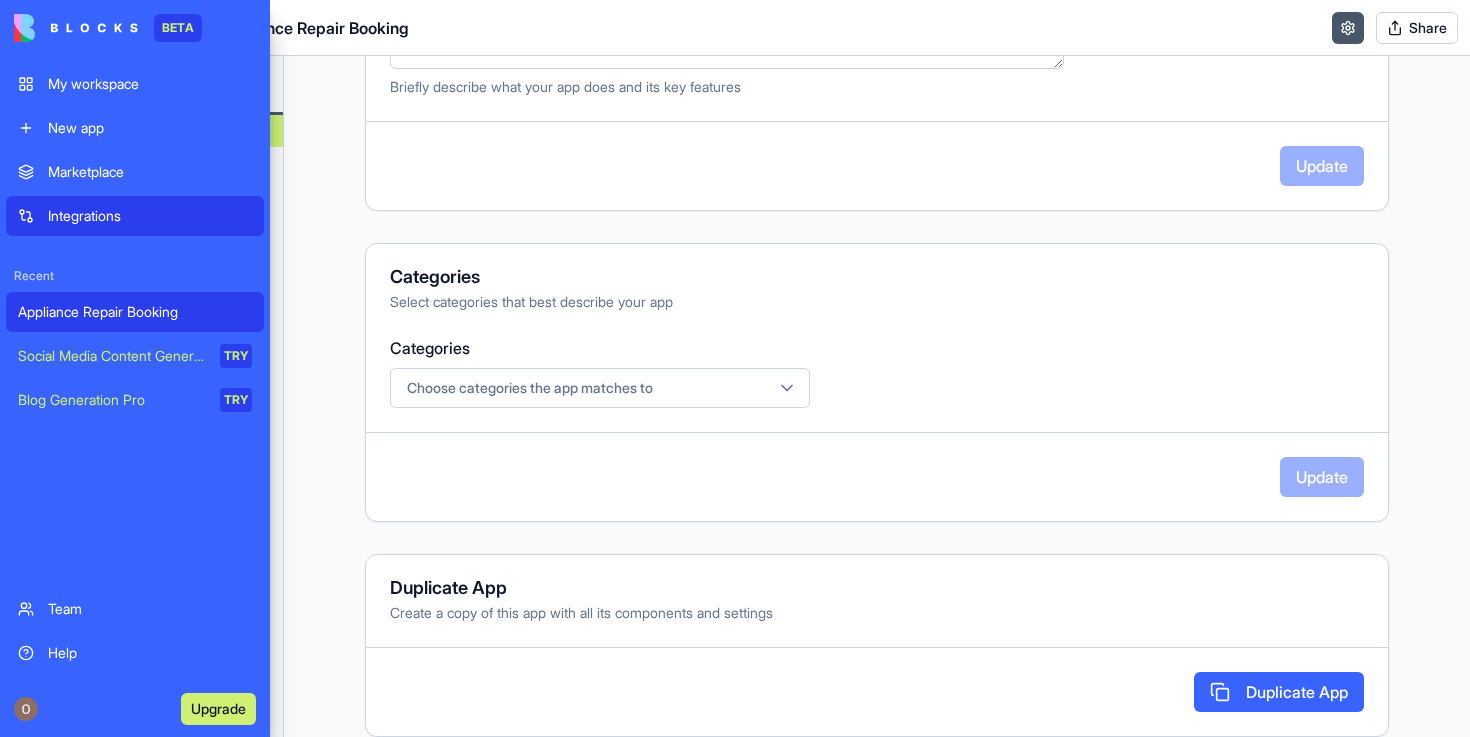 click on "Integrations" at bounding box center (135, 216) 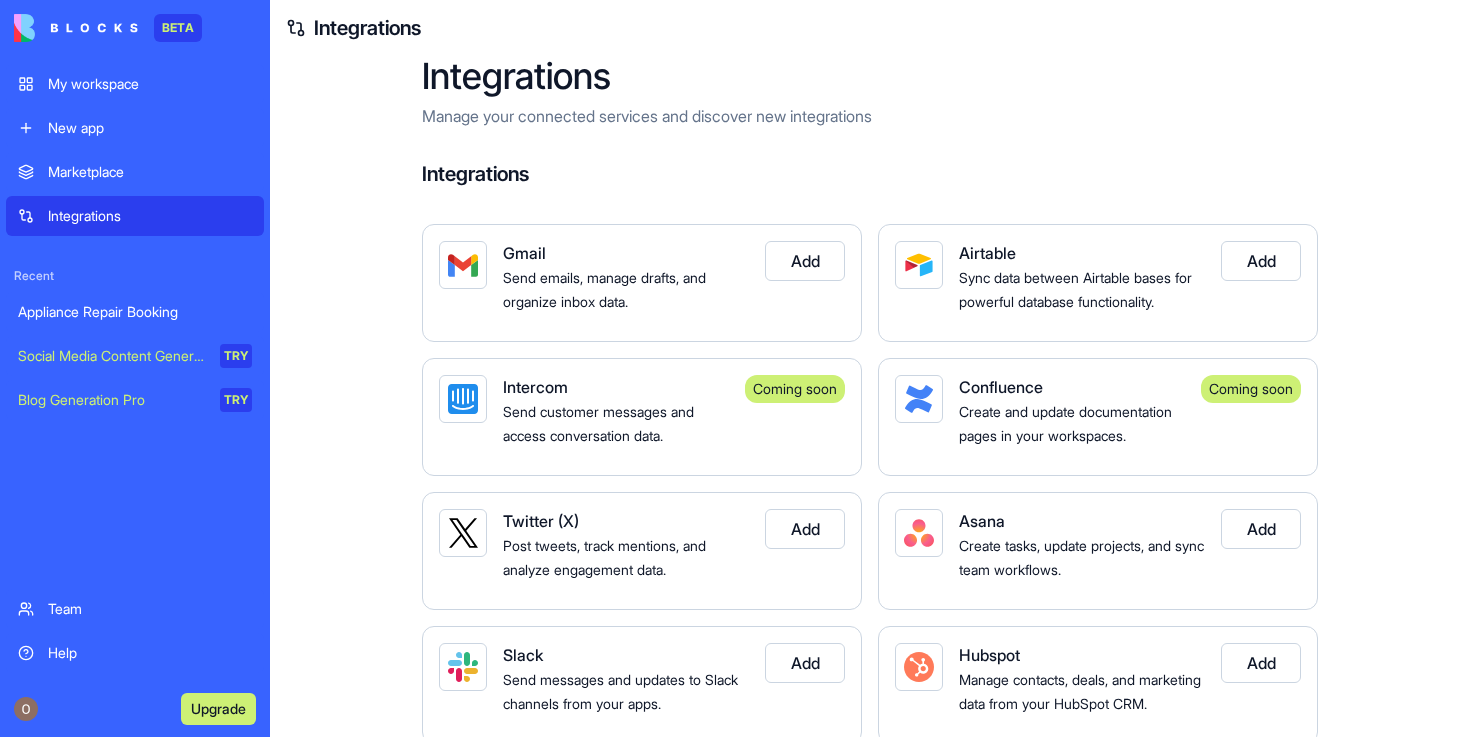 click on "Send emails, manage drafts, and organize inbox data." at bounding box center [604, 289] 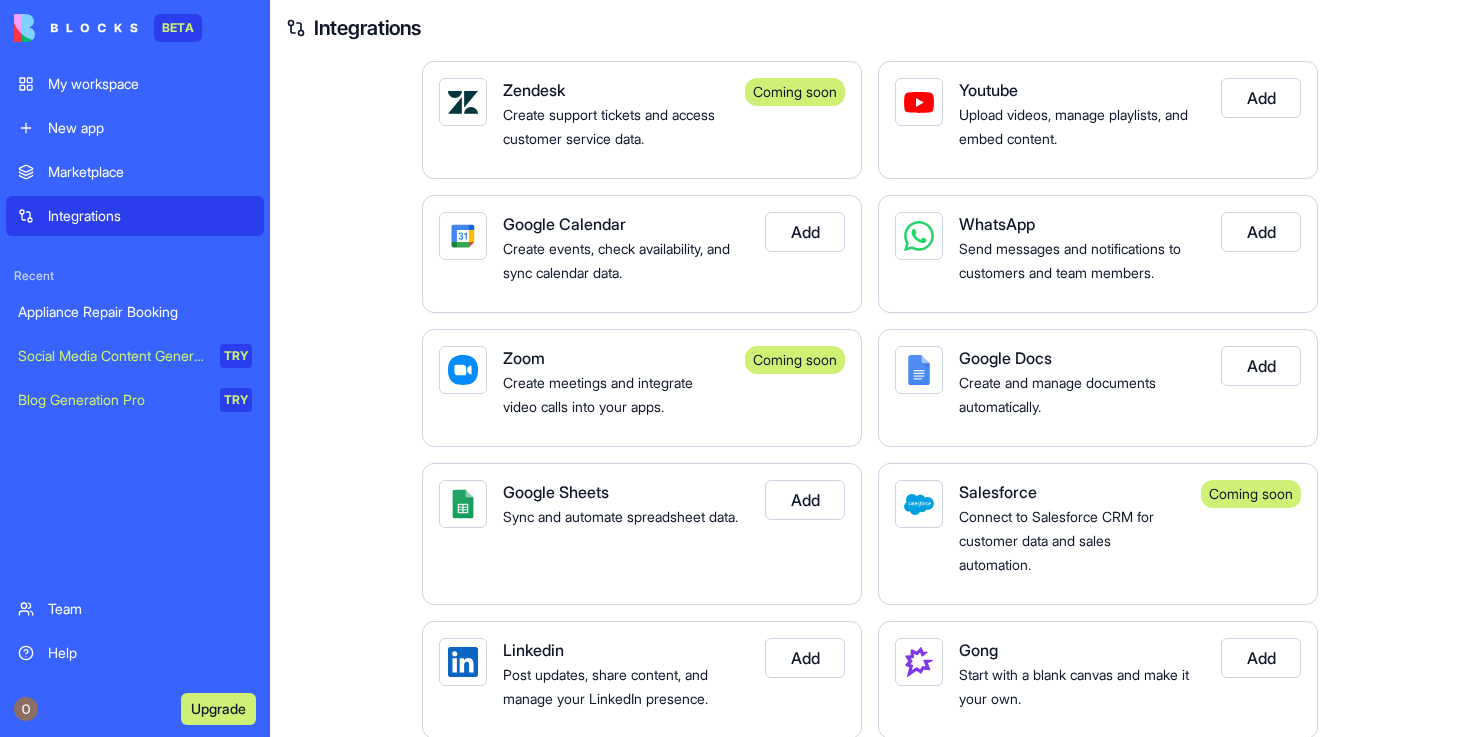 scroll, scrollTop: 699, scrollLeft: 0, axis: vertical 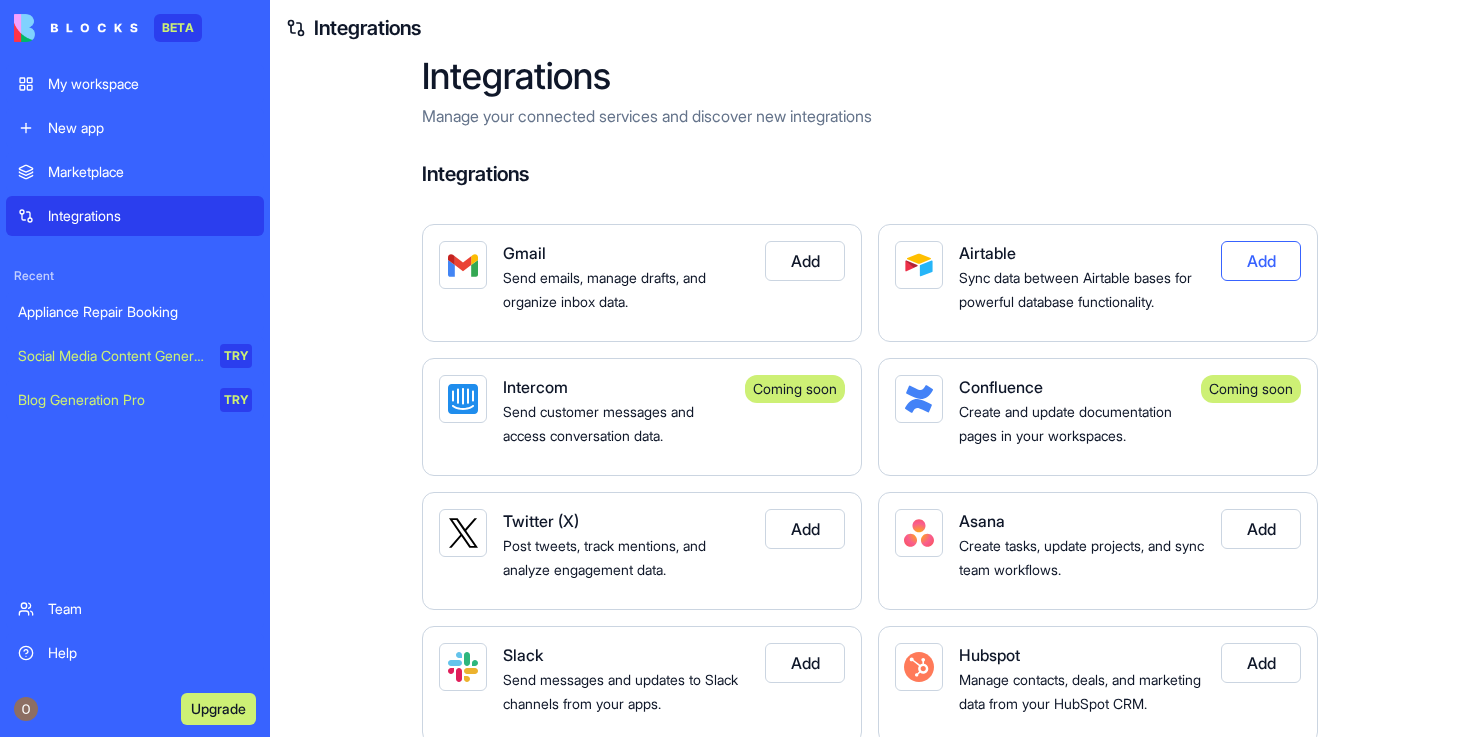 click on "Add" at bounding box center (1261, 261) 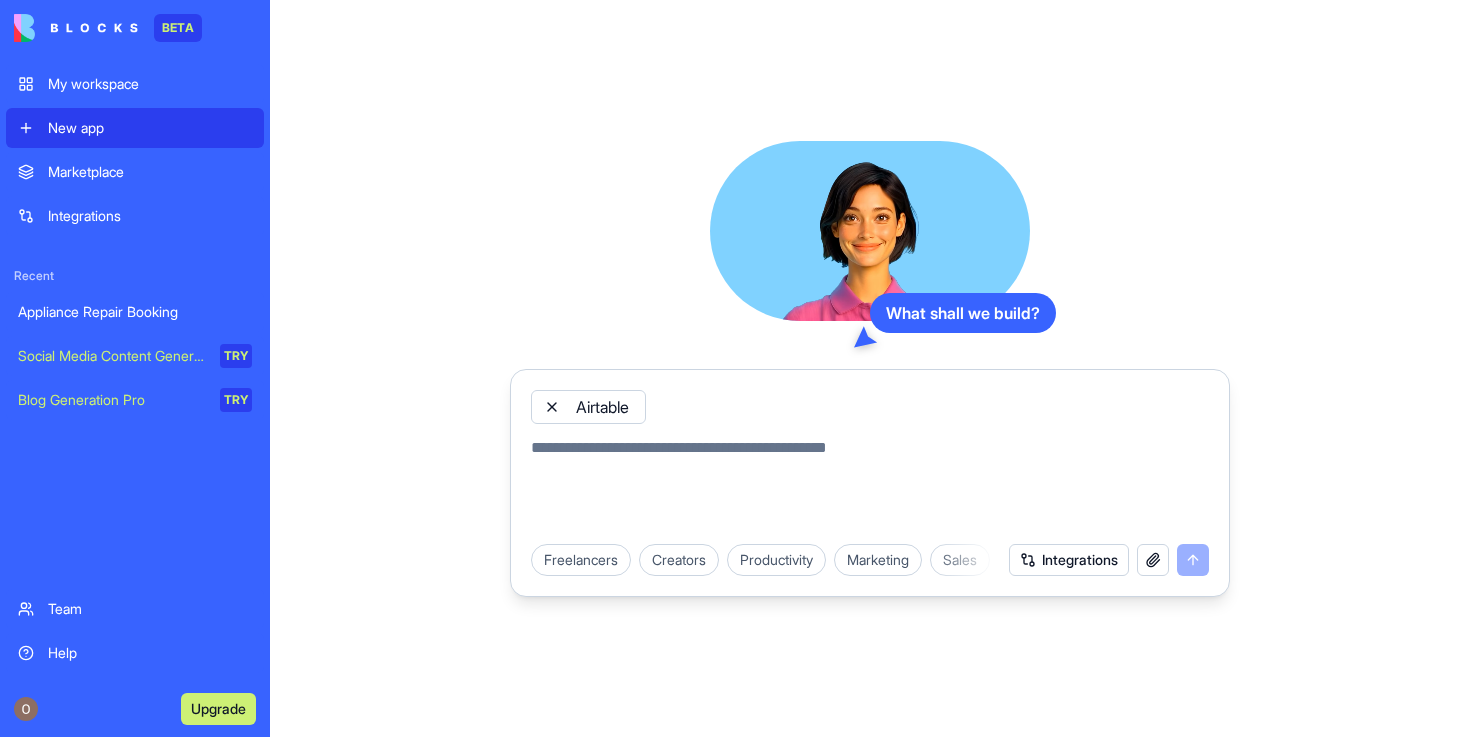 click on "Airtable" at bounding box center (588, 407) 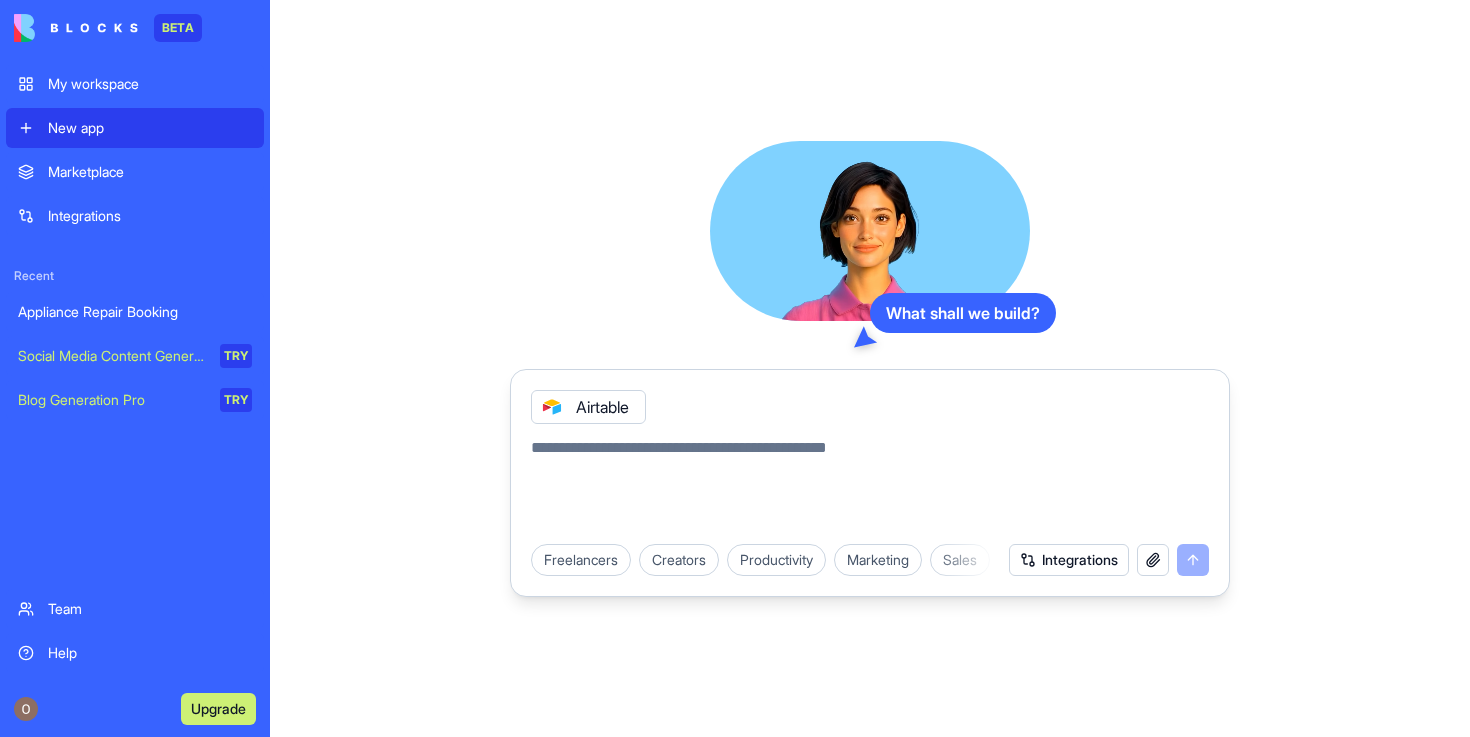 click at bounding box center (870, 484) 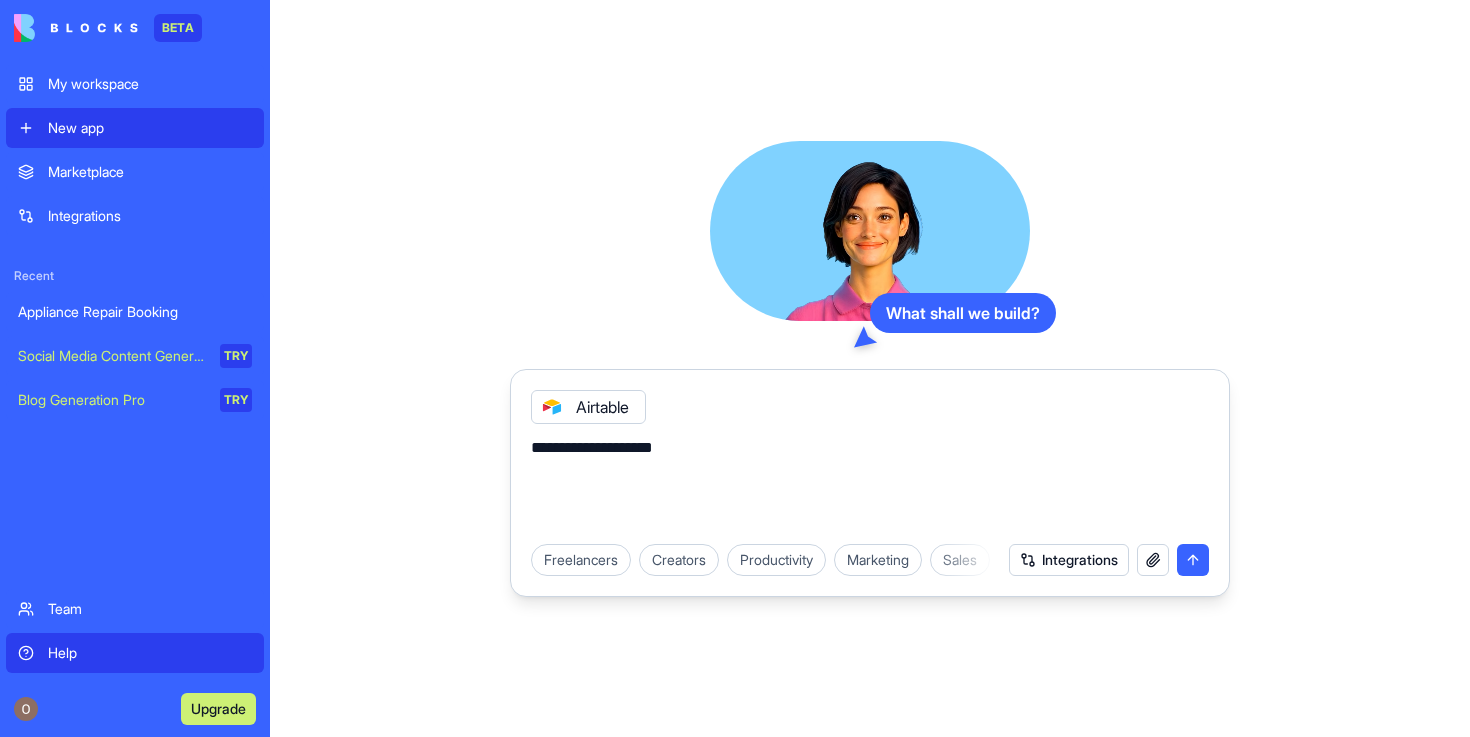 type on "**********" 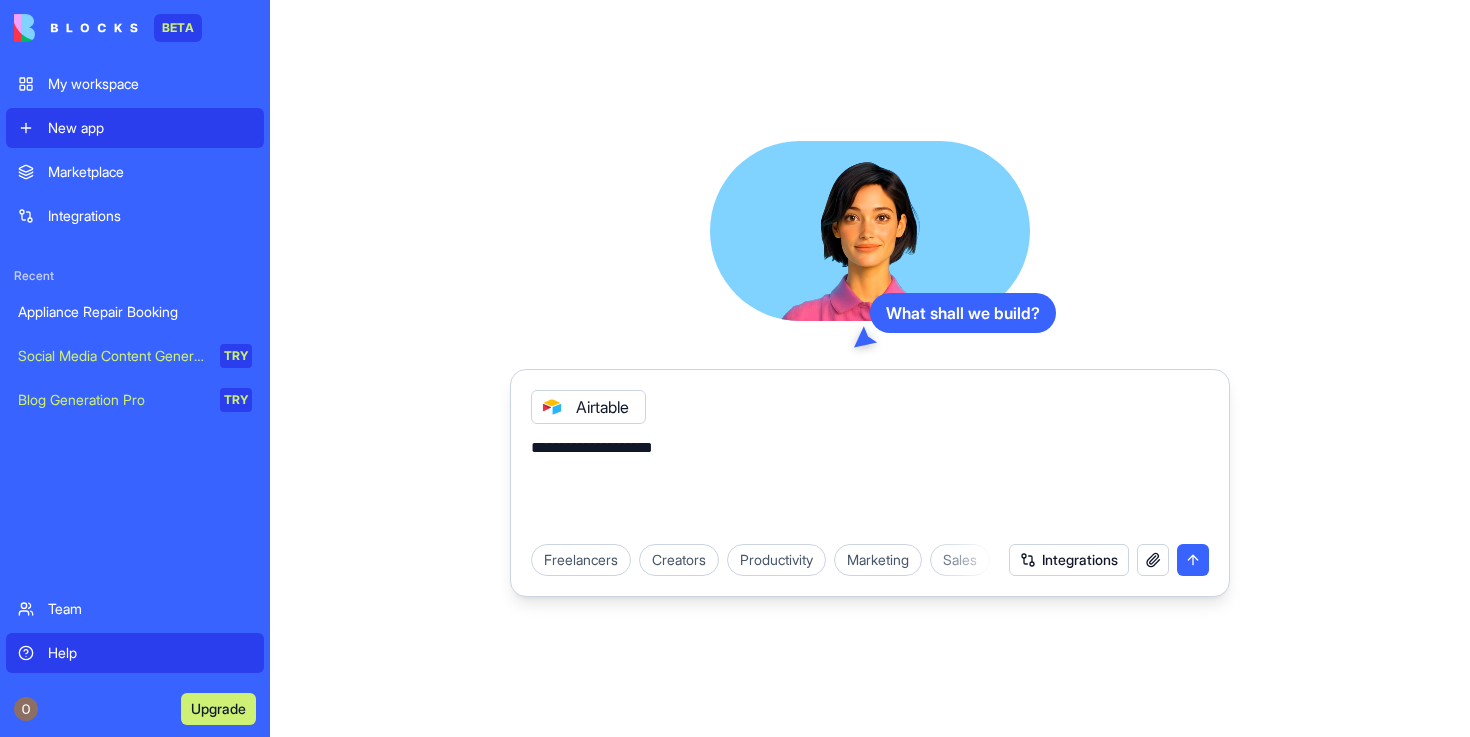 click on "Help" at bounding box center [150, 653] 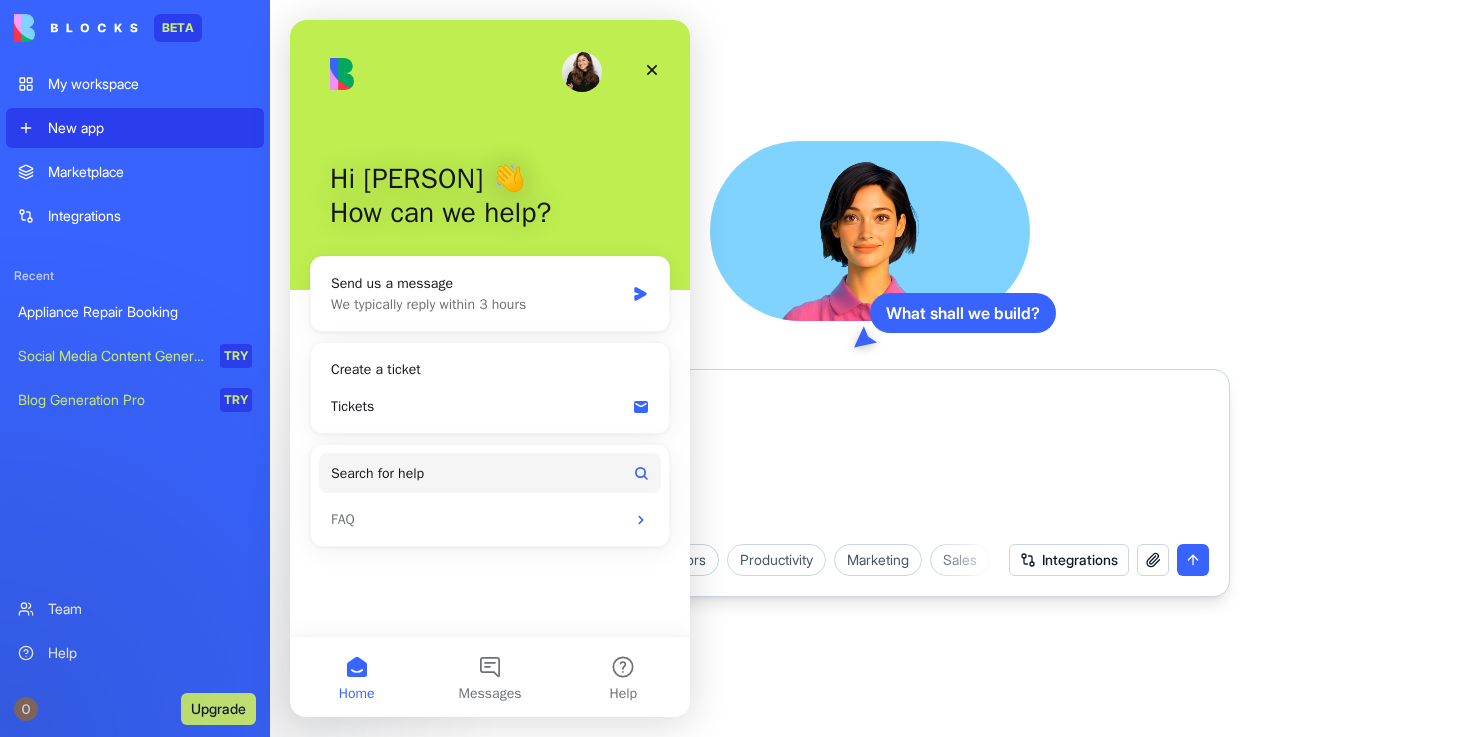 scroll, scrollTop: 0, scrollLeft: 0, axis: both 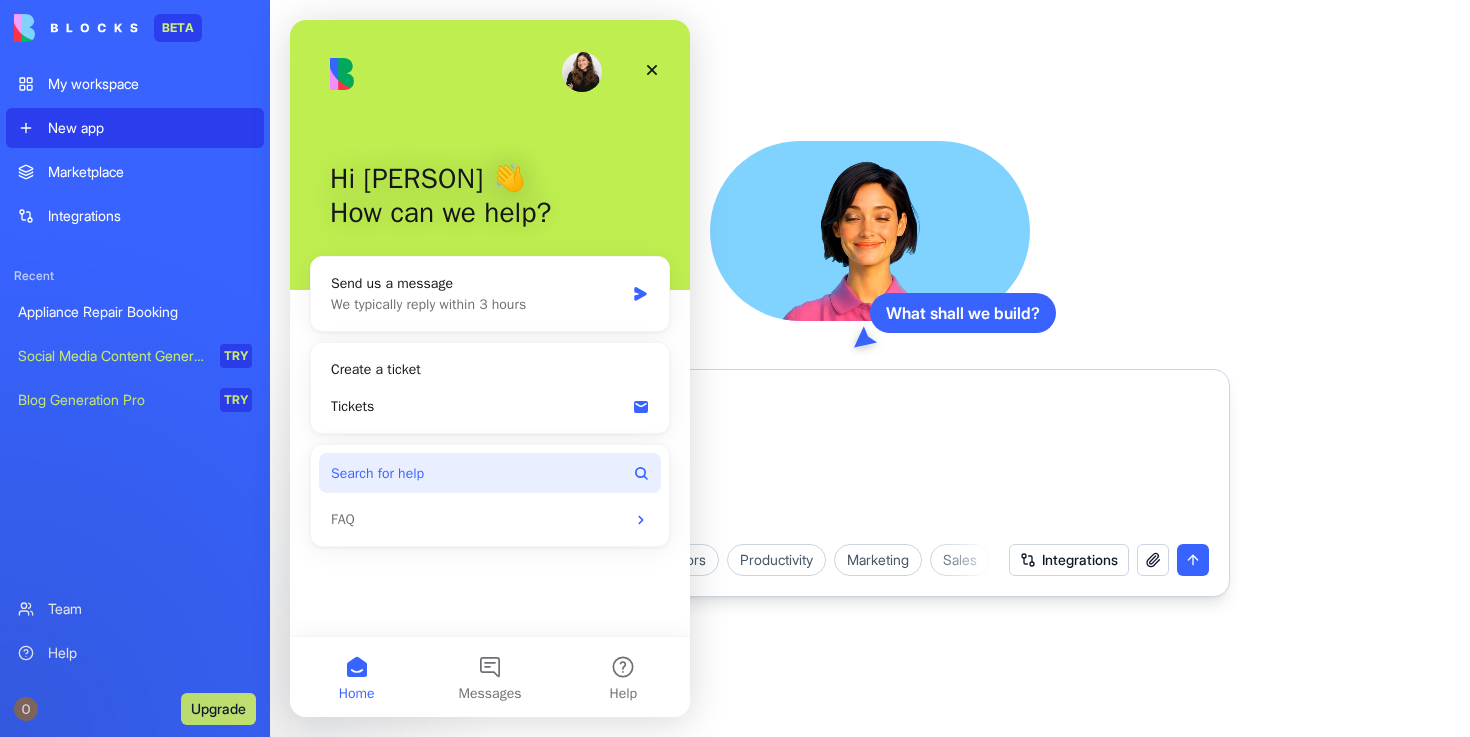 click on "Search for help" at bounding box center [490, 473] 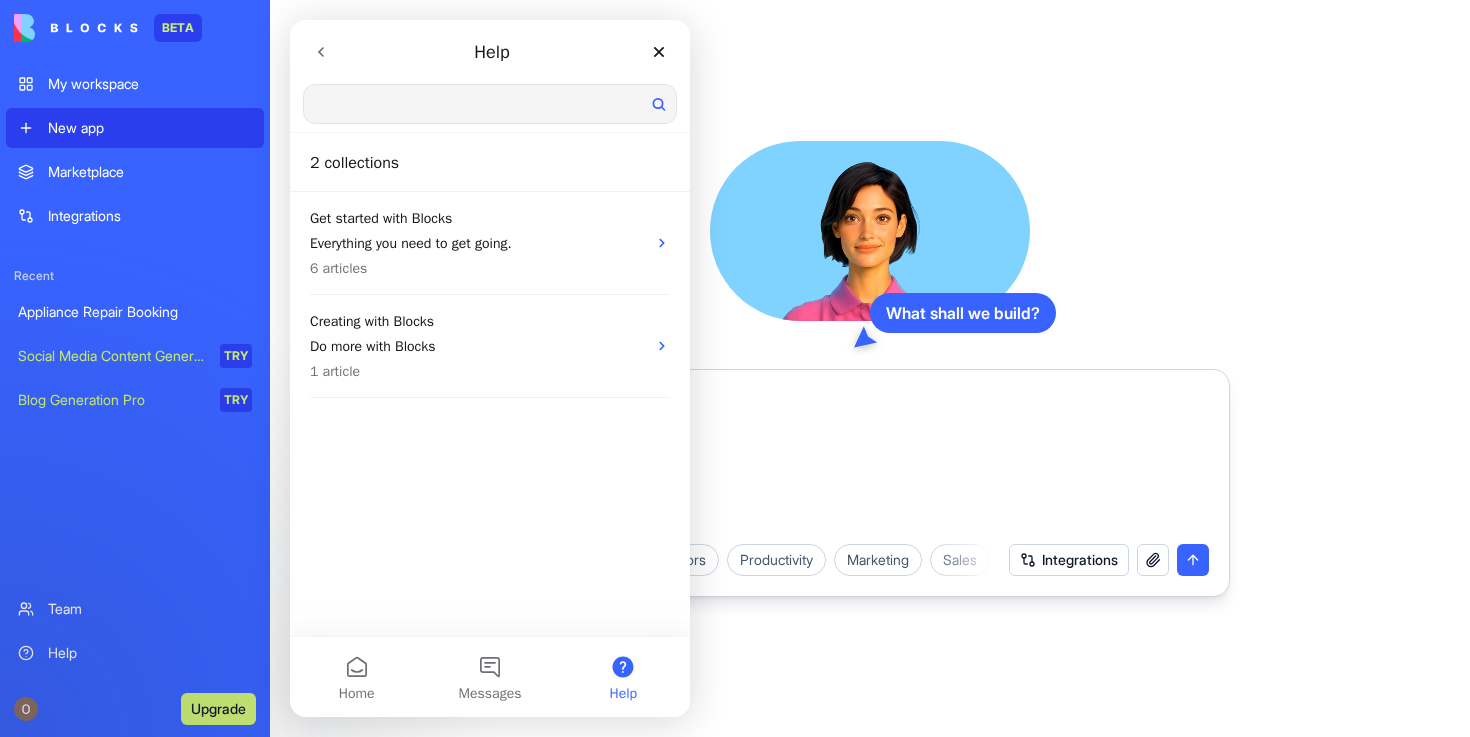 scroll, scrollTop: 0, scrollLeft: 0, axis: both 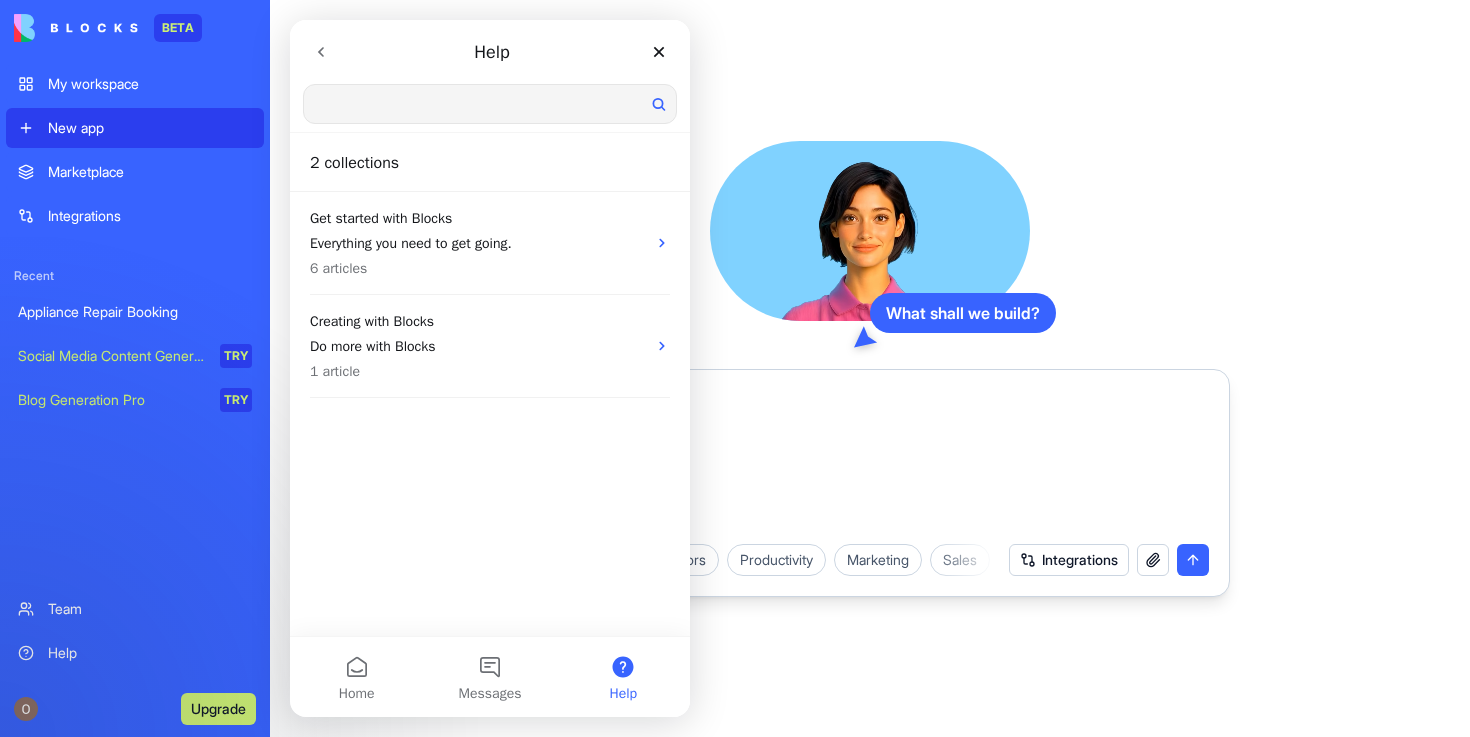 click at bounding box center (490, 104) 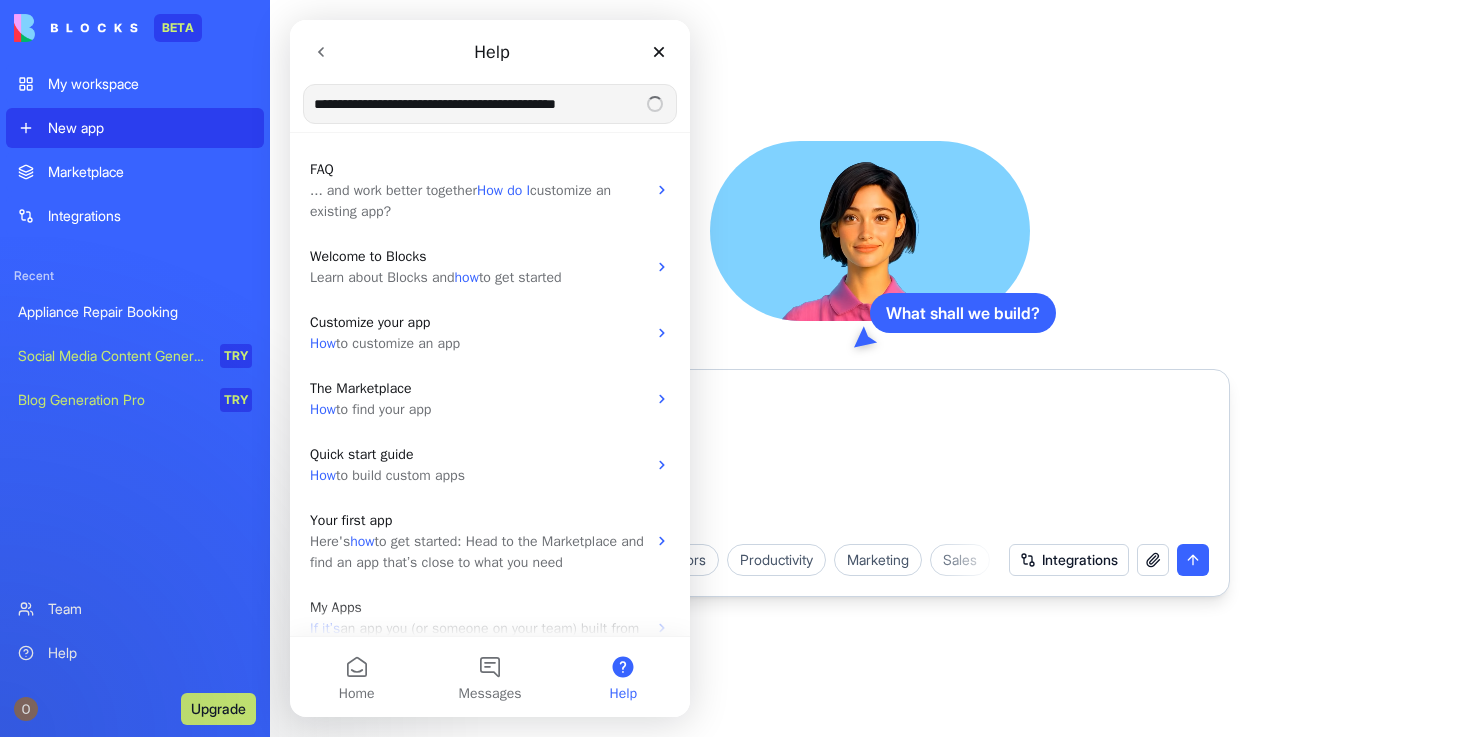 type on "**********" 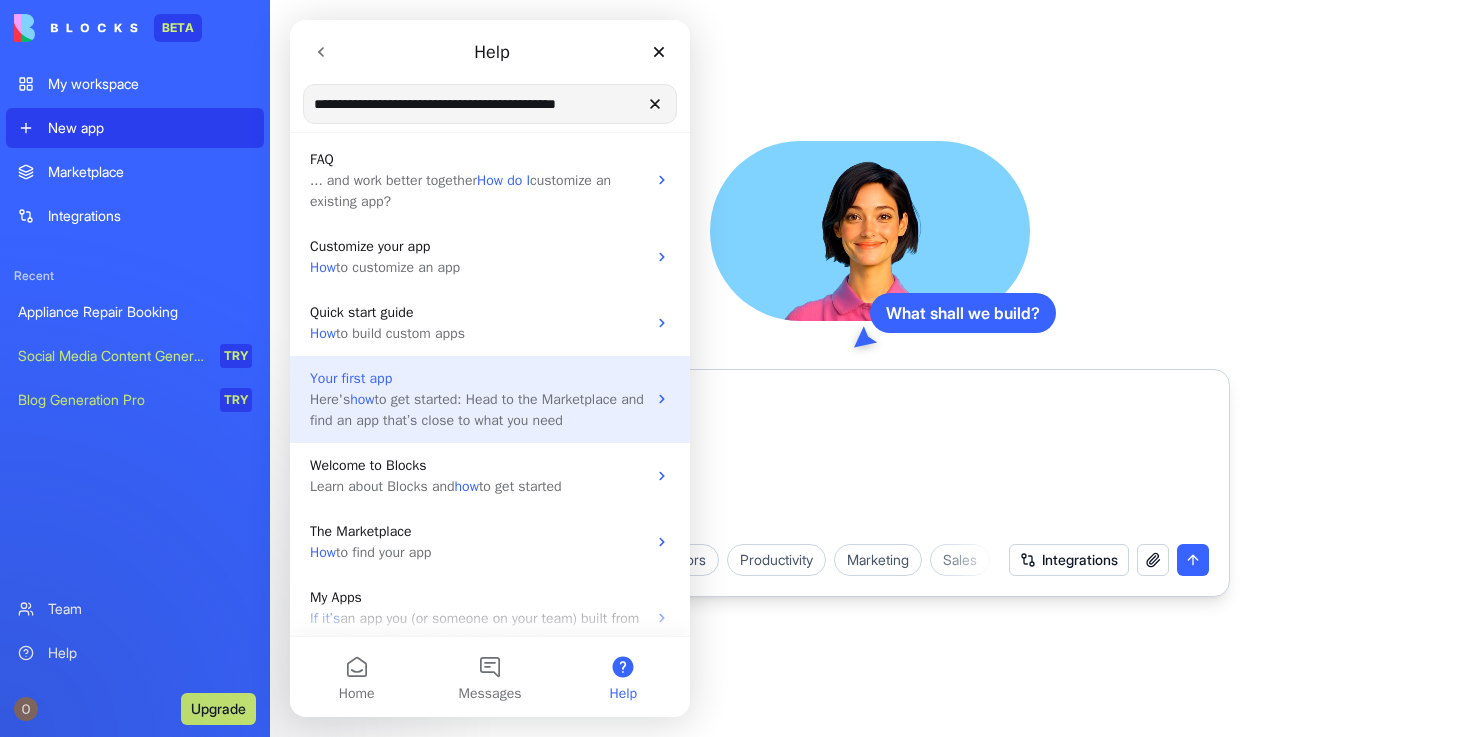 scroll, scrollTop: 35, scrollLeft: 0, axis: vertical 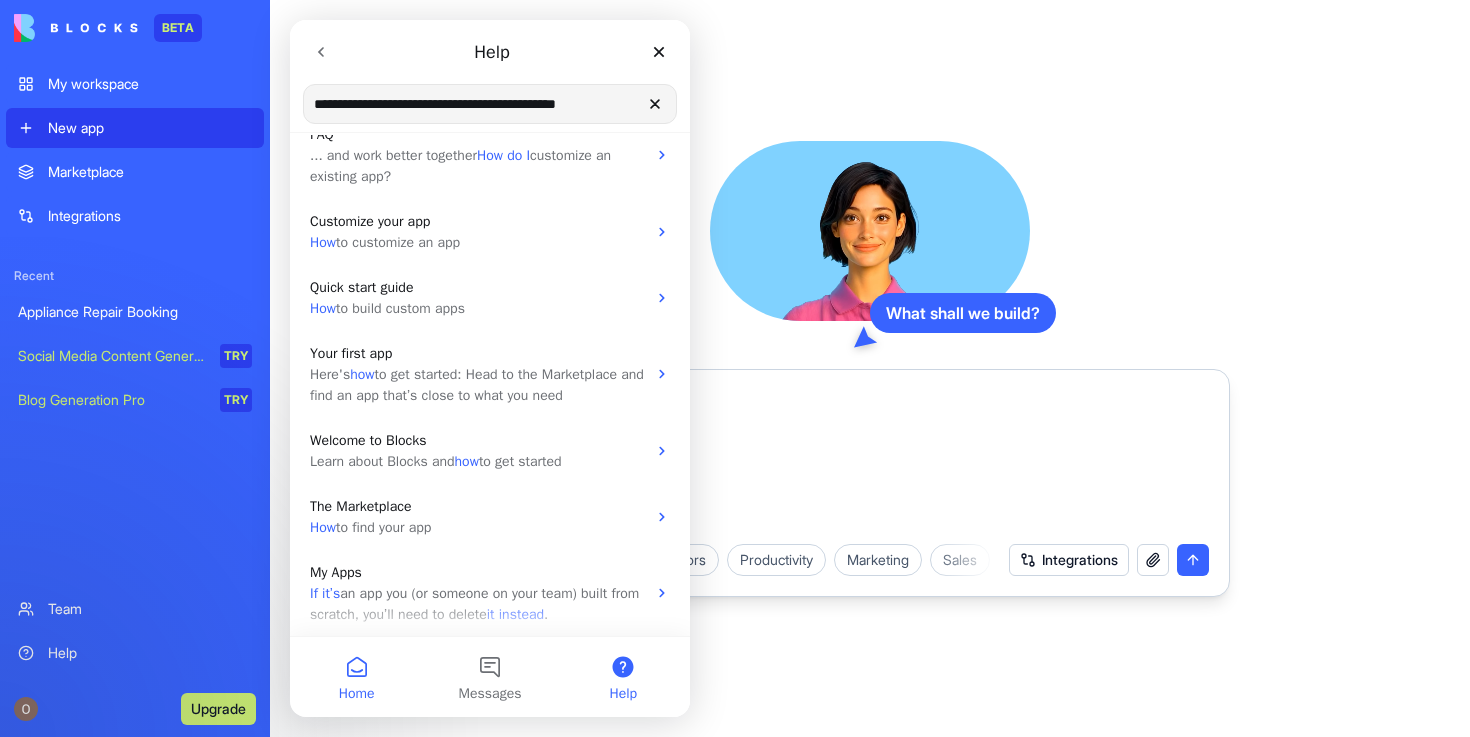 click on "Home" at bounding box center (356, 677) 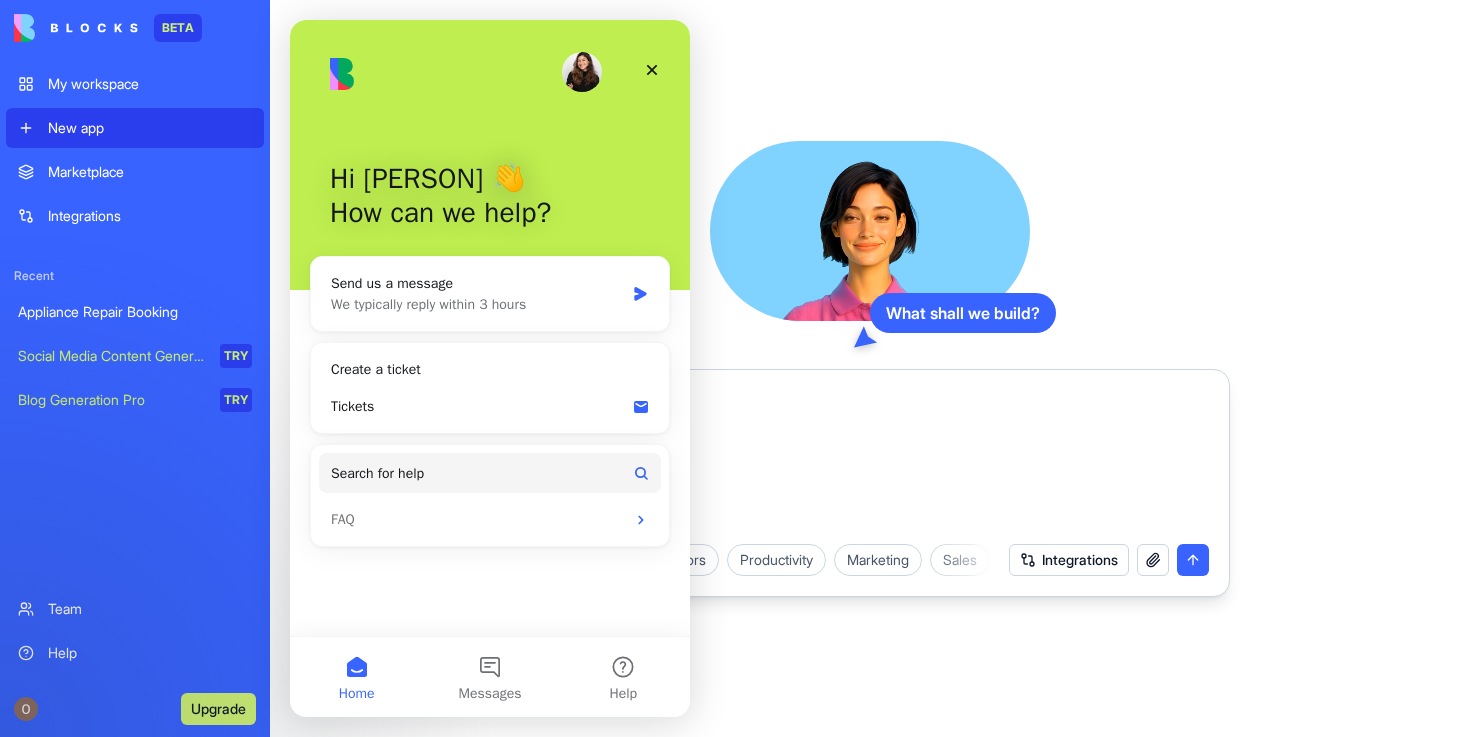 click at bounding box center (870, 231) 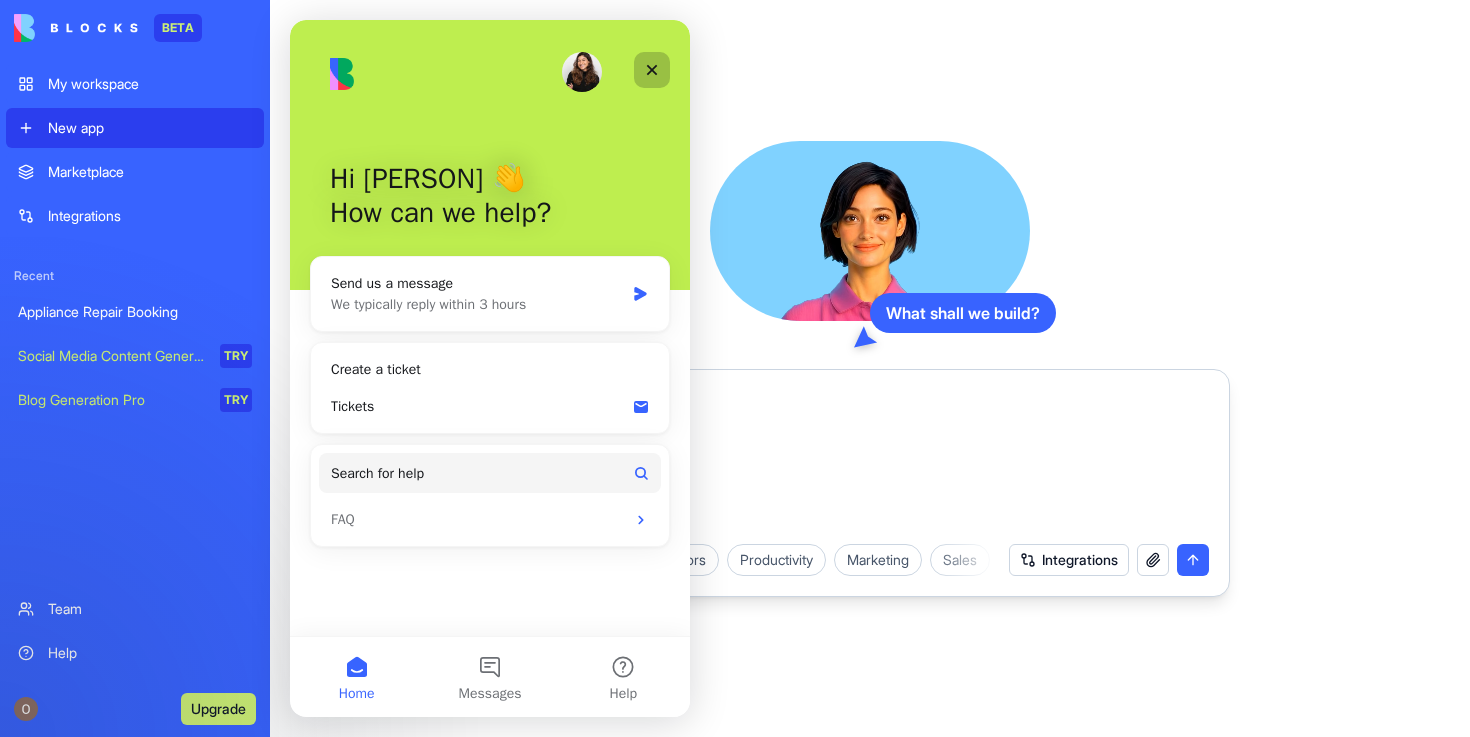 click 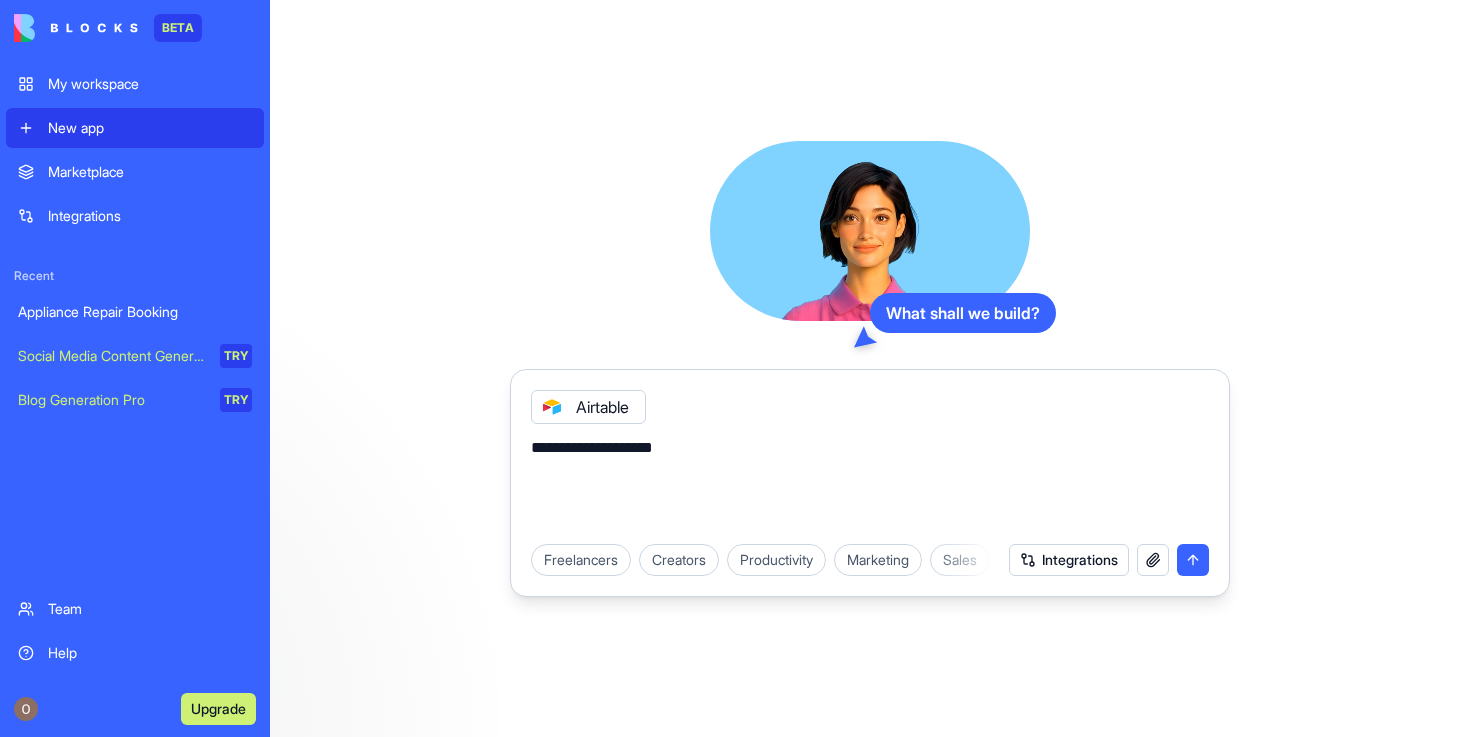 scroll, scrollTop: 0, scrollLeft: 0, axis: both 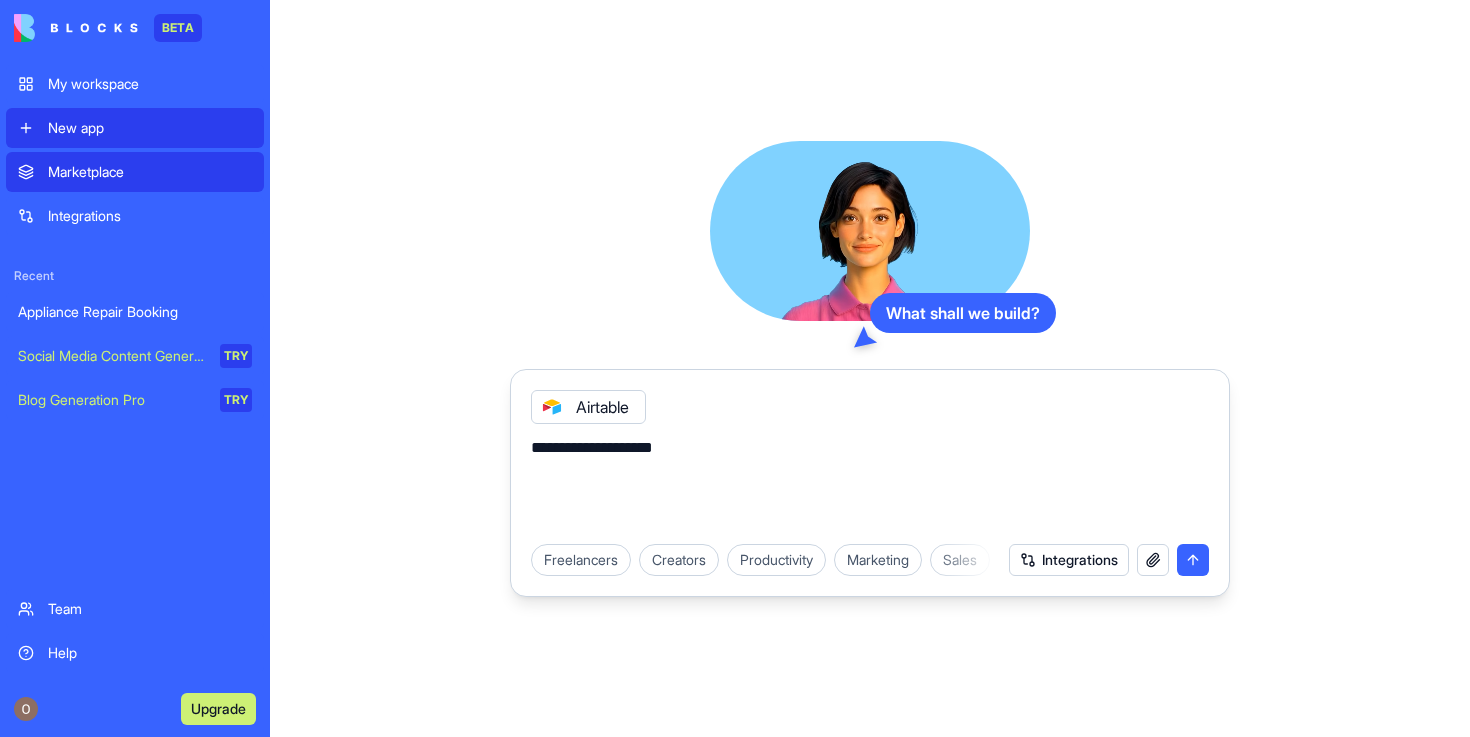 click on "Marketplace" at bounding box center [150, 172] 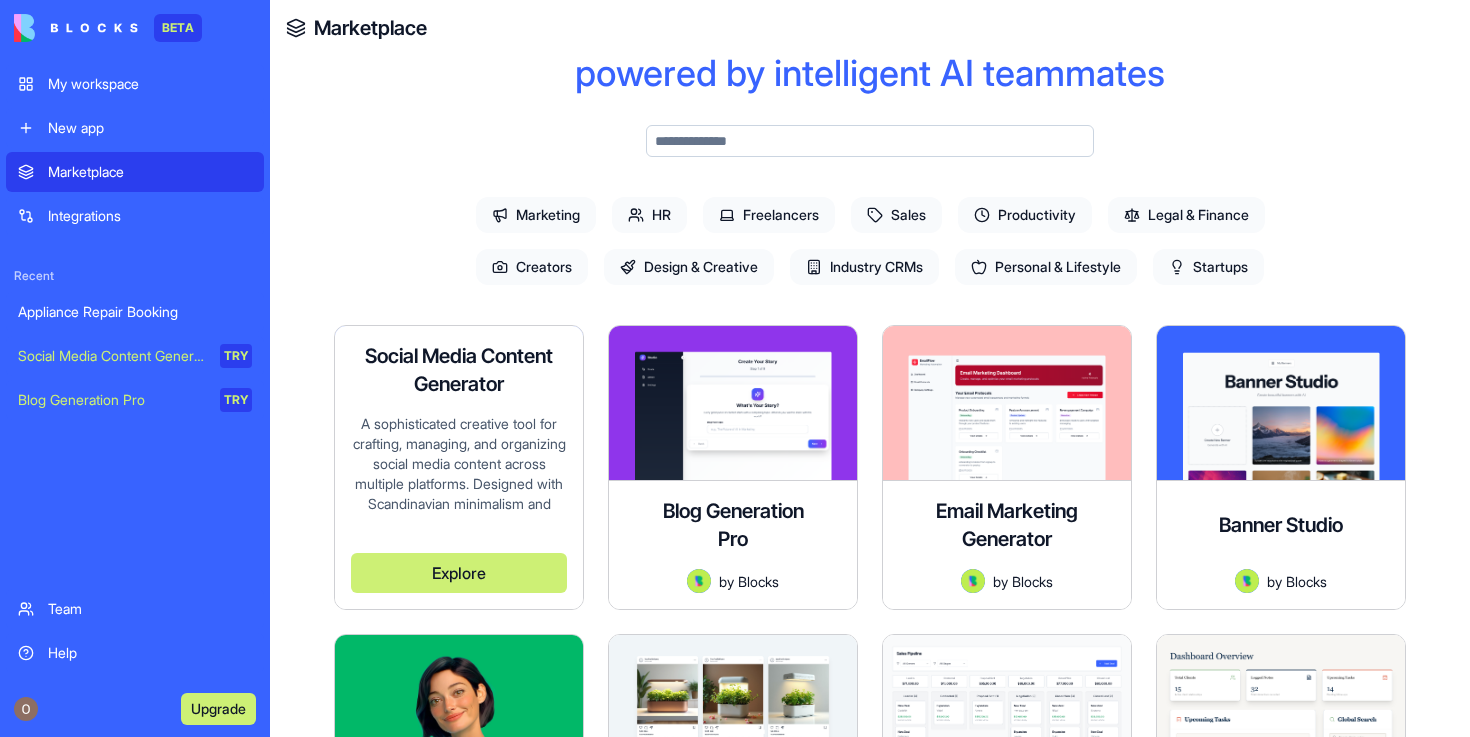 scroll, scrollTop: 67, scrollLeft: 0, axis: vertical 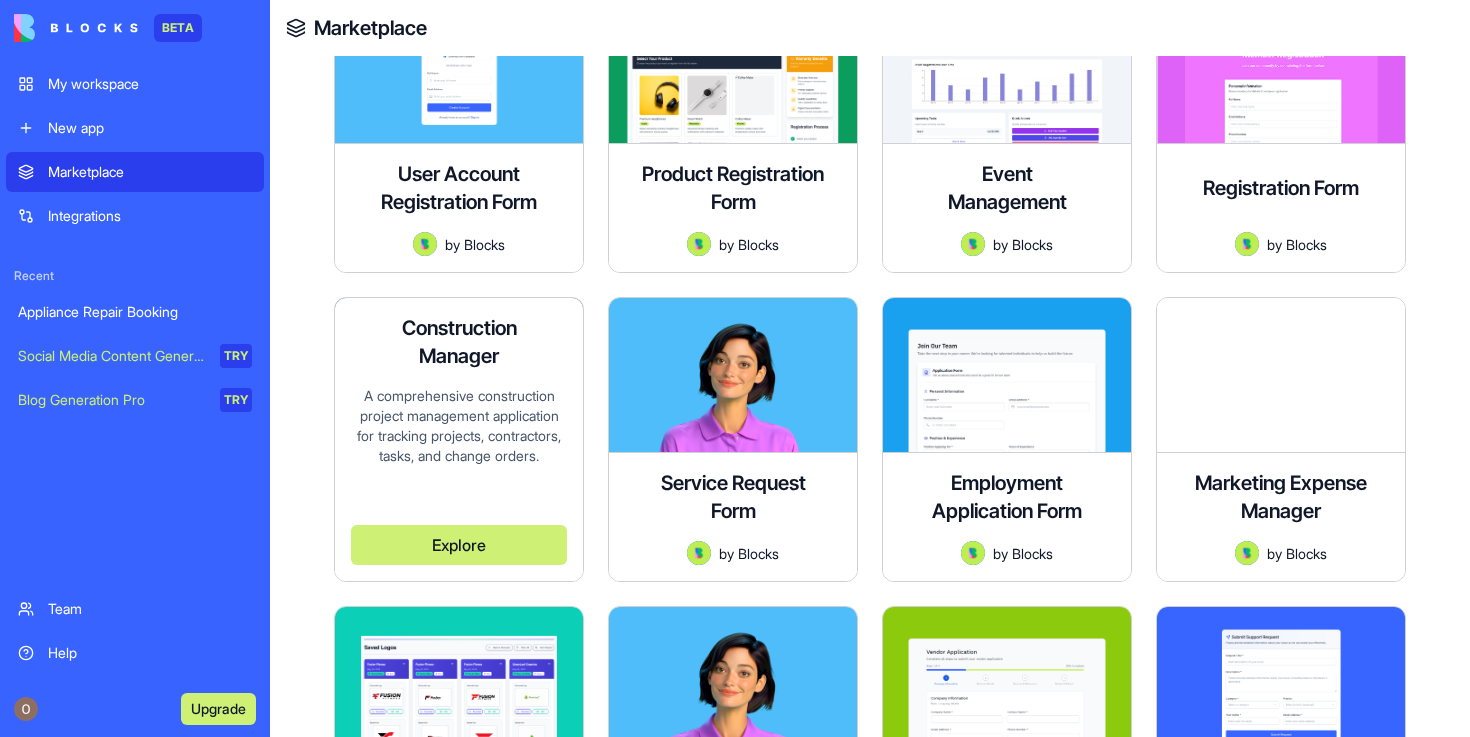 click on "A comprehensive construction project management application for tracking projects, contractors, tasks, and change orders." at bounding box center (459, 435) 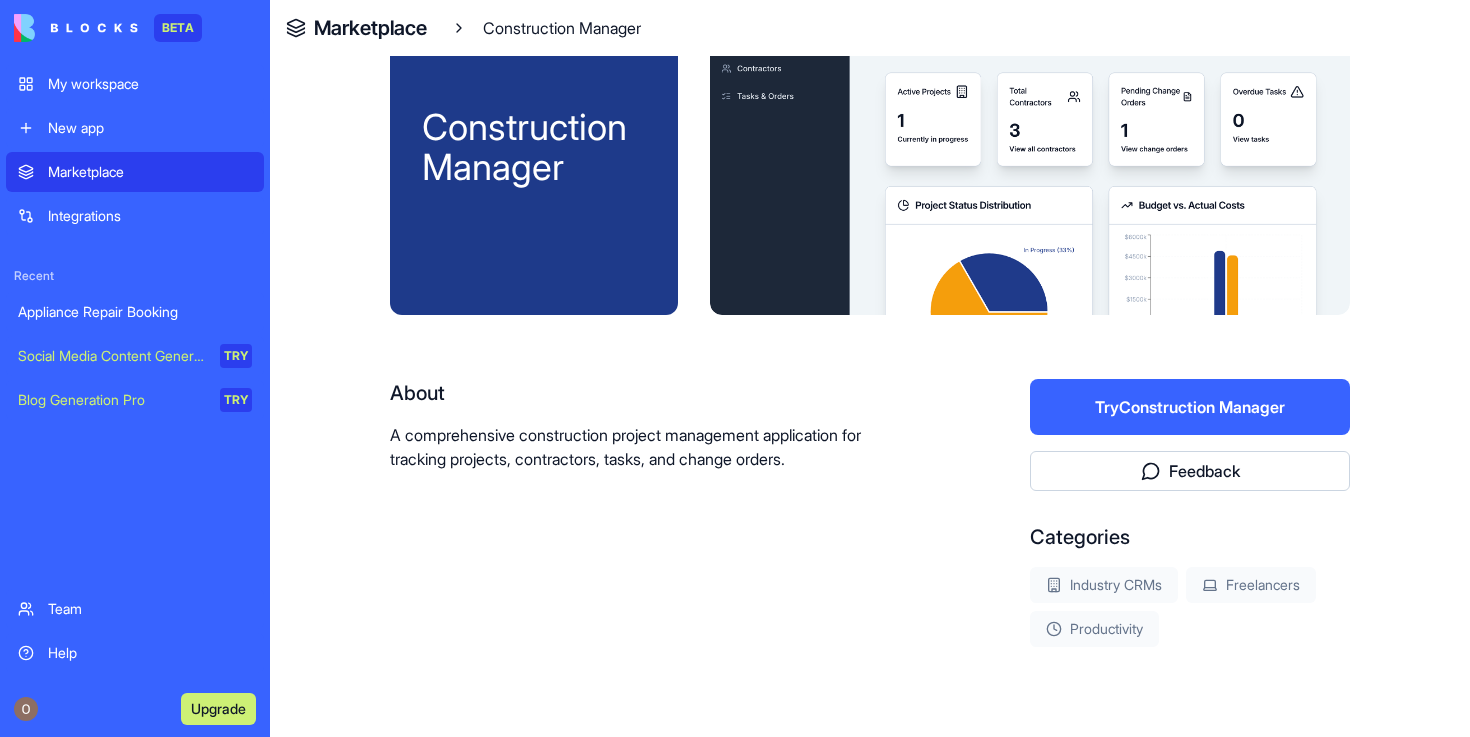 scroll, scrollTop: 163, scrollLeft: 0, axis: vertical 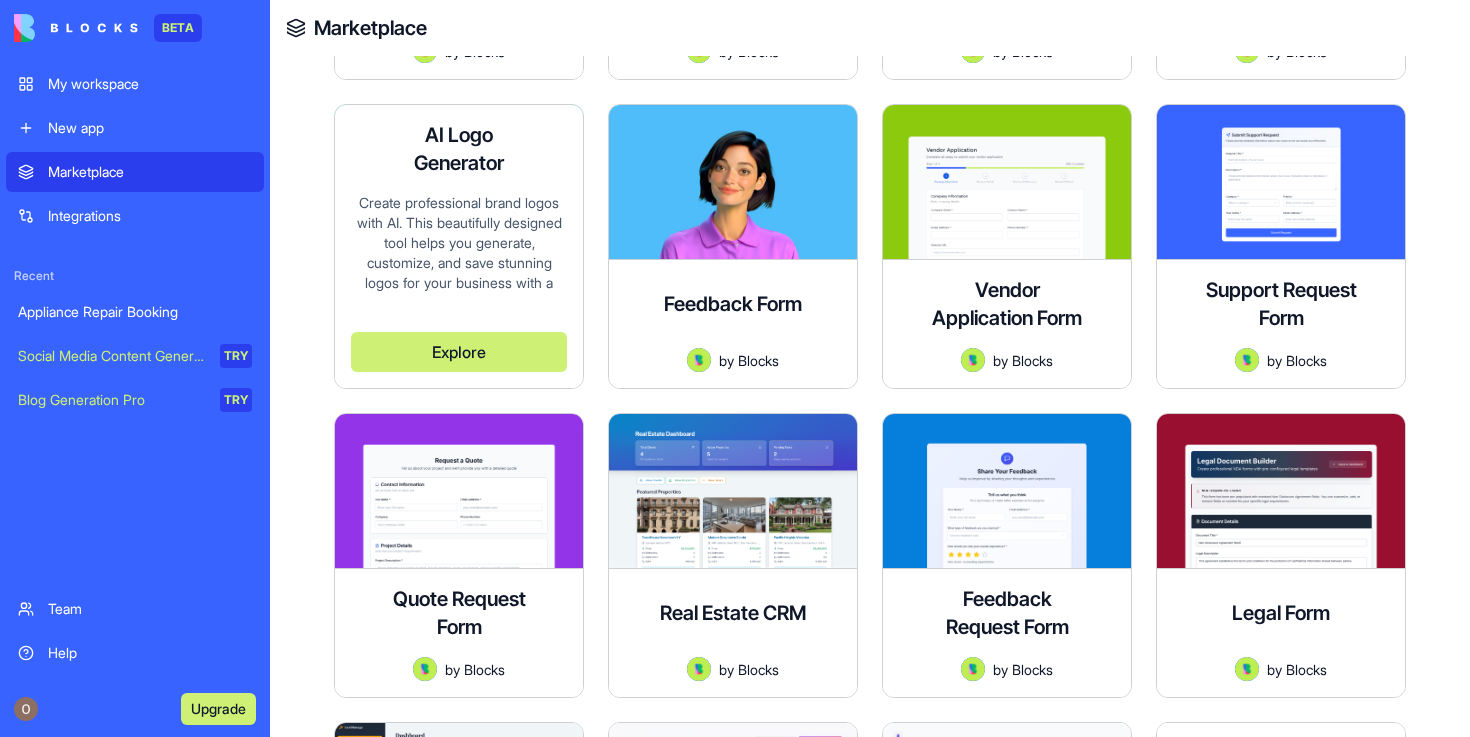 click on "Blocks" at bounding box center [484, 304] 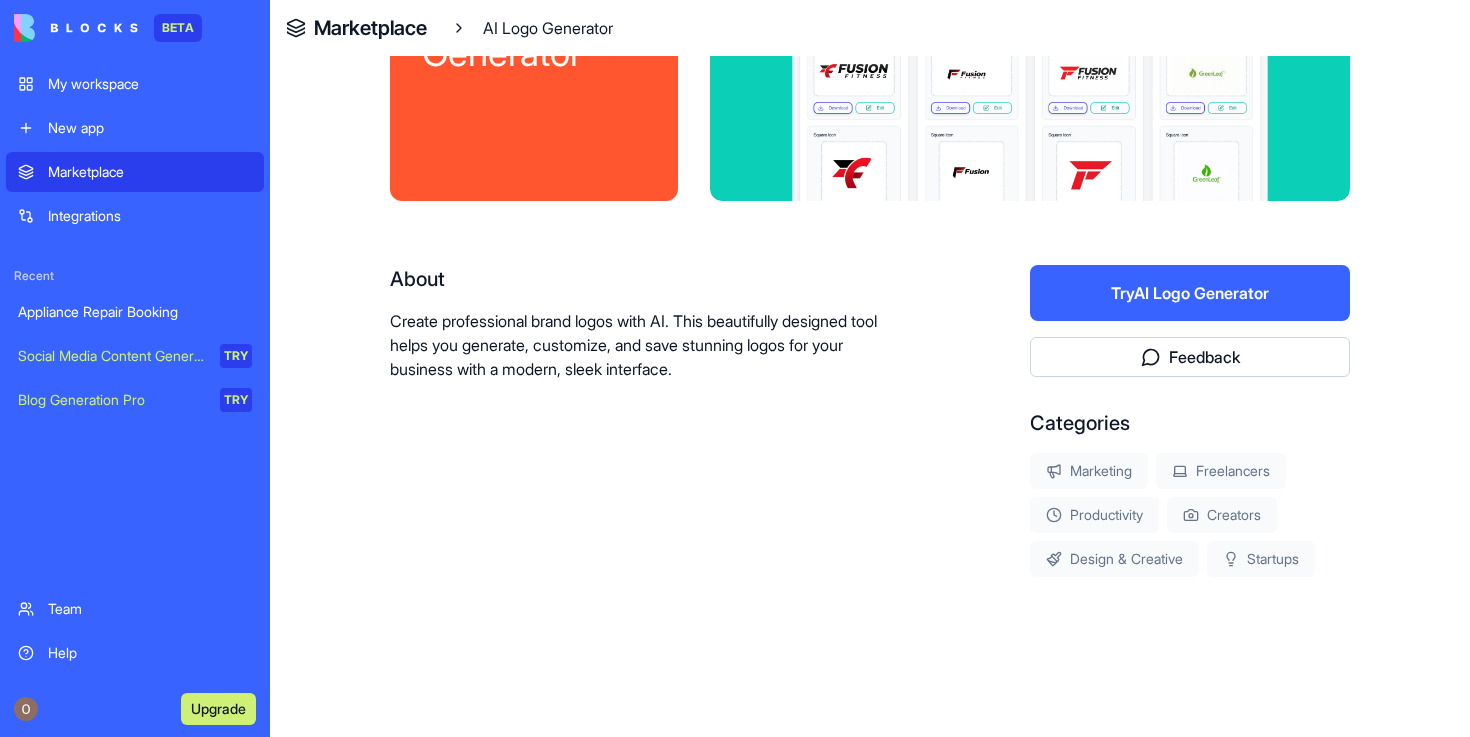 scroll, scrollTop: 47, scrollLeft: 0, axis: vertical 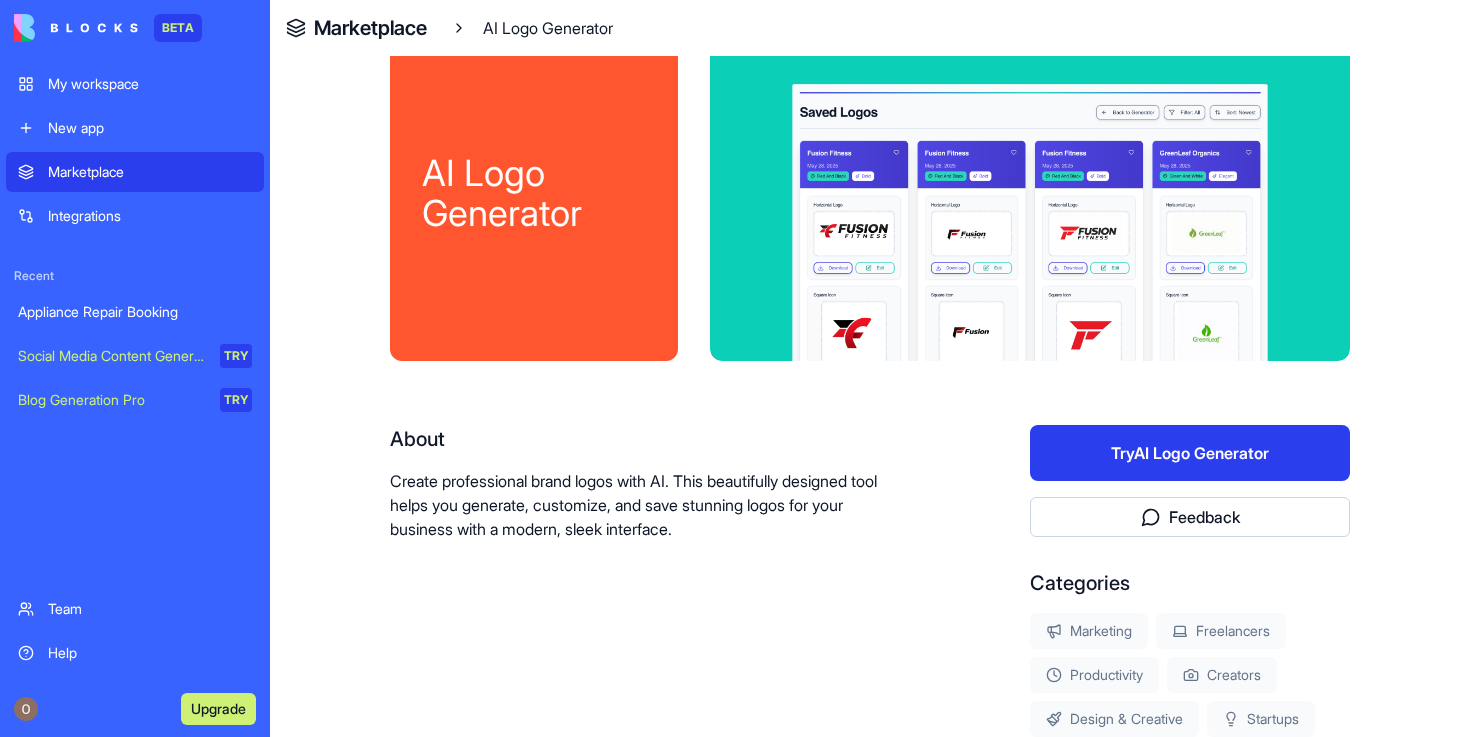 click on "Try  AI Logo Generator" at bounding box center (1190, 453) 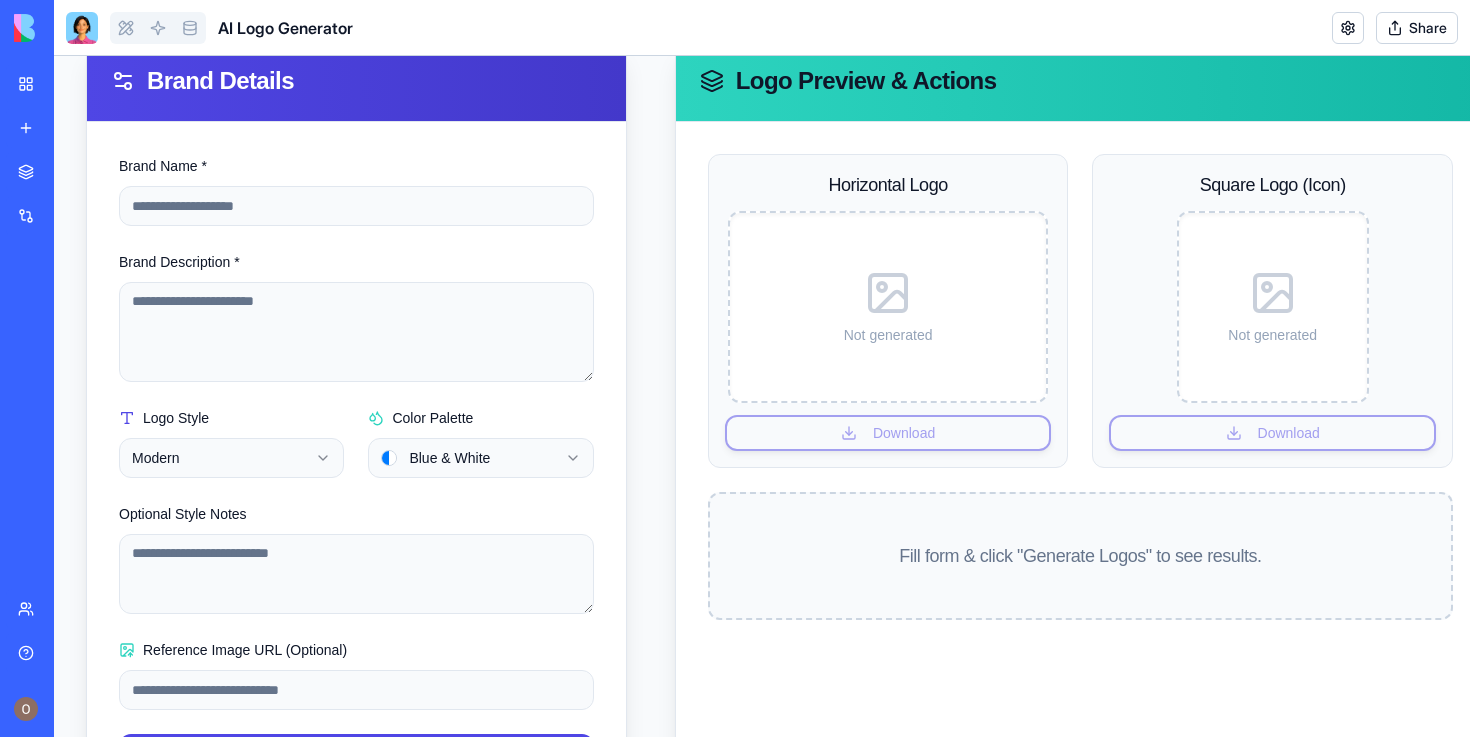 scroll, scrollTop: 254, scrollLeft: 0, axis: vertical 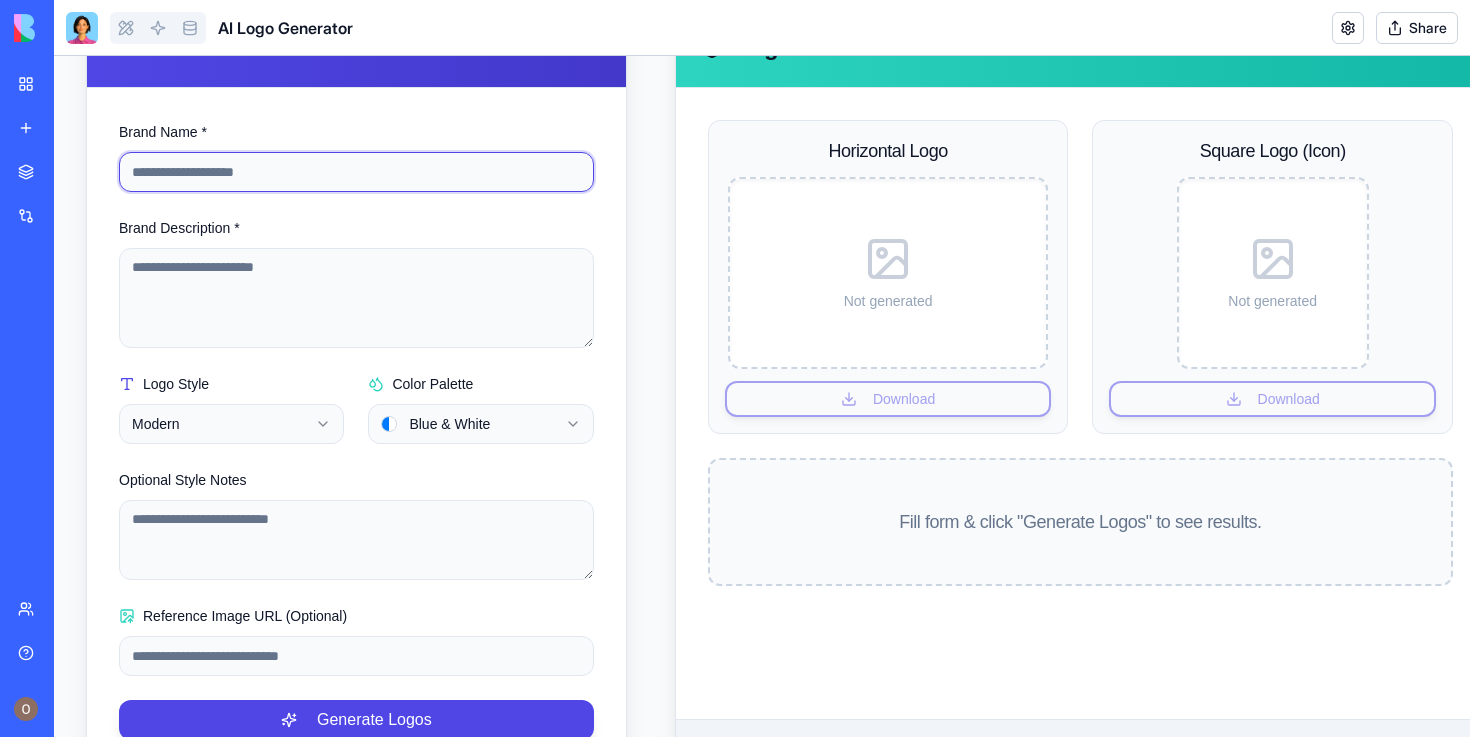 click on "Brand Name *" at bounding box center [356, 172] 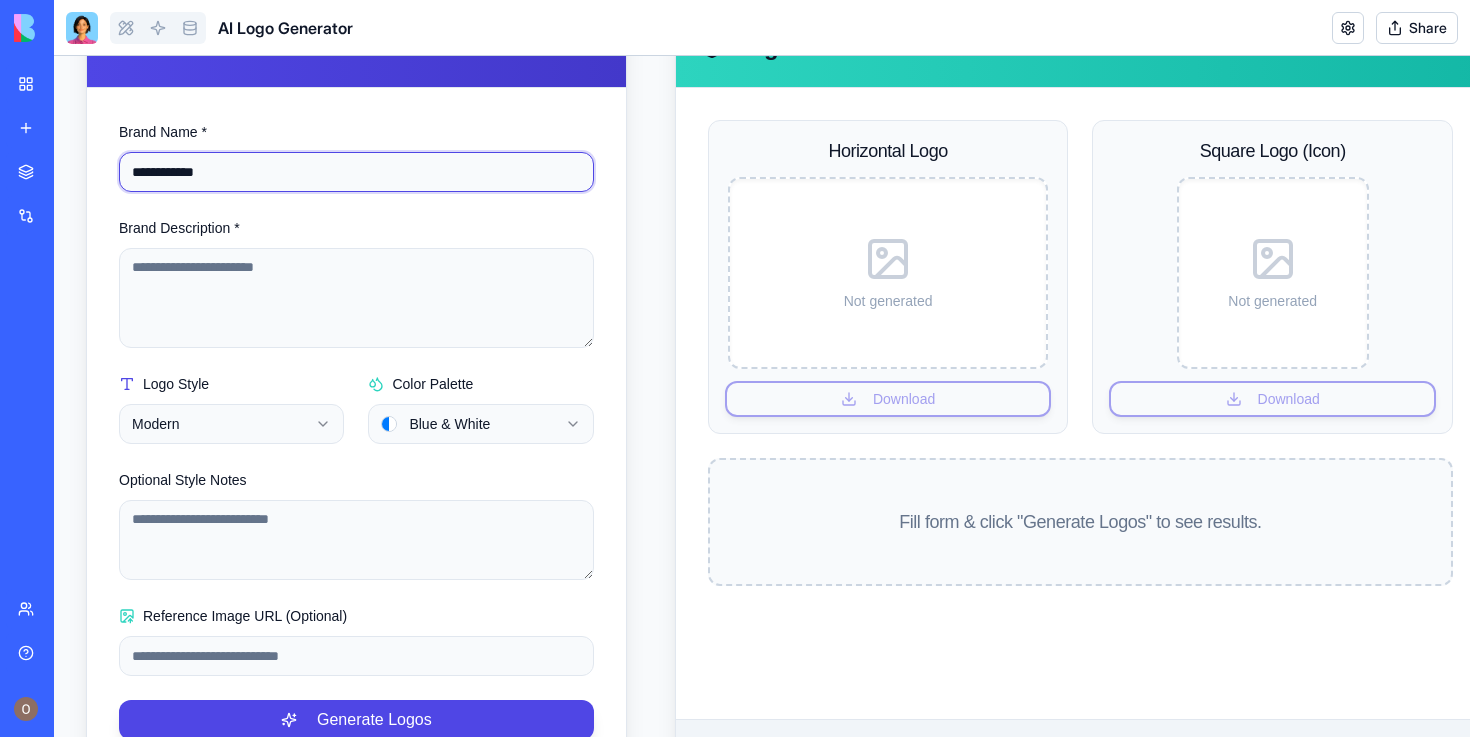 type on "**********" 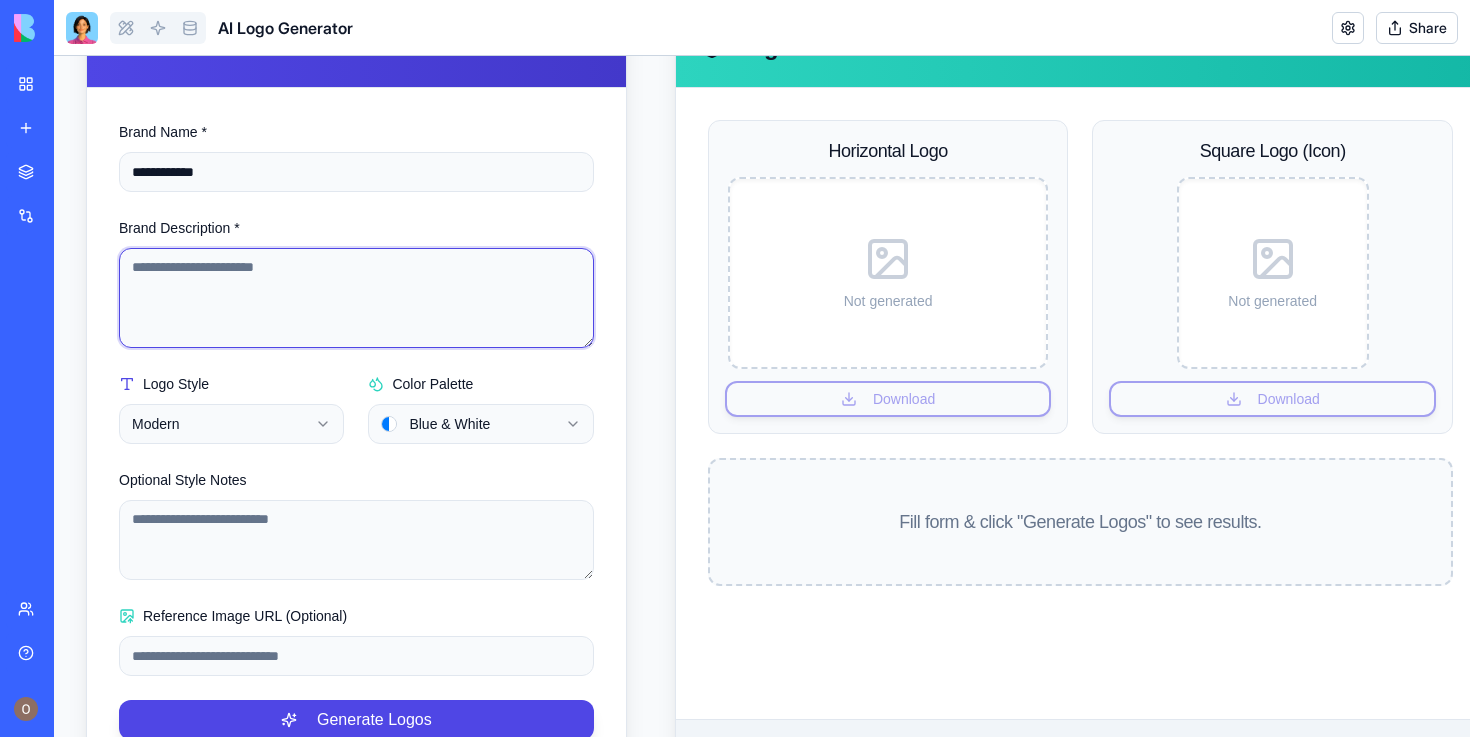 click on "Brand Description *" at bounding box center (356, 298) 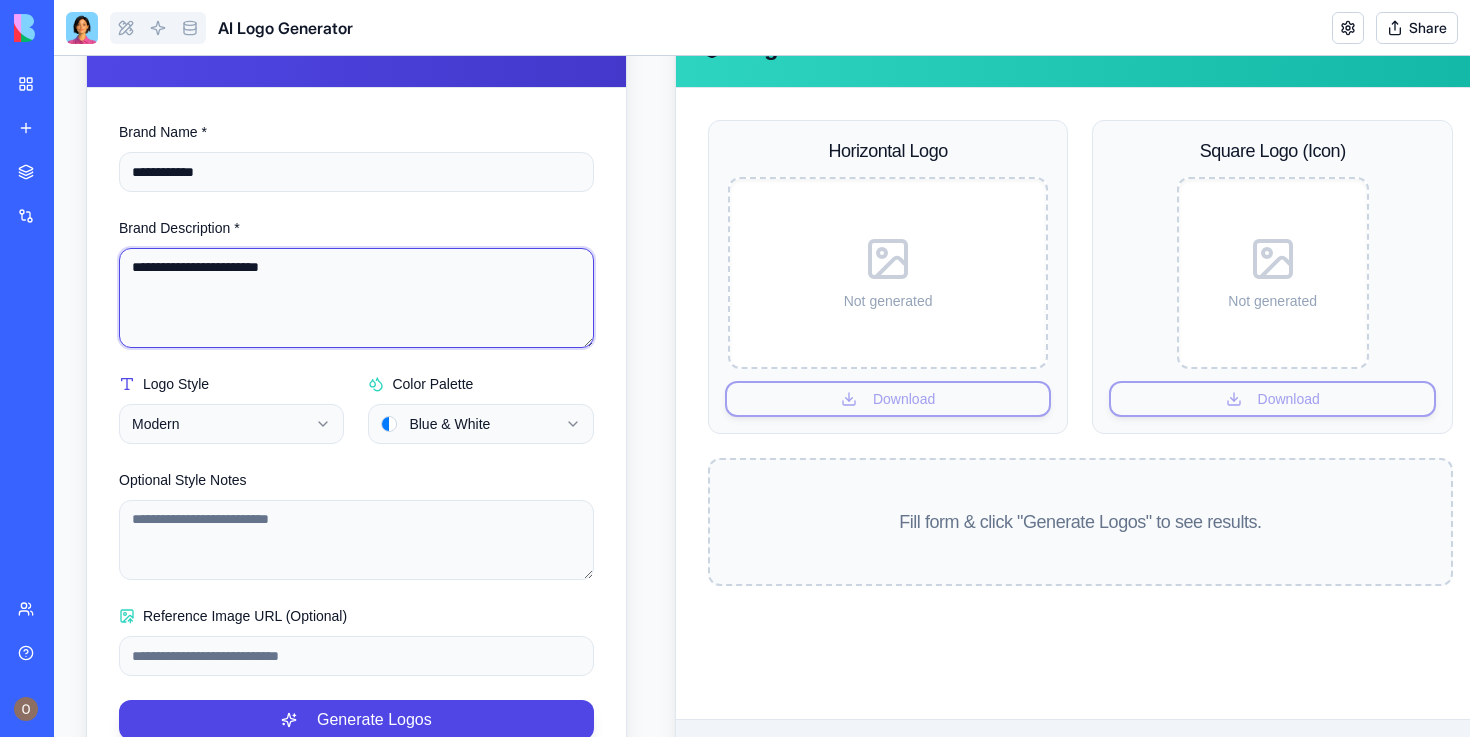 click on "**********" at bounding box center (356, 298) 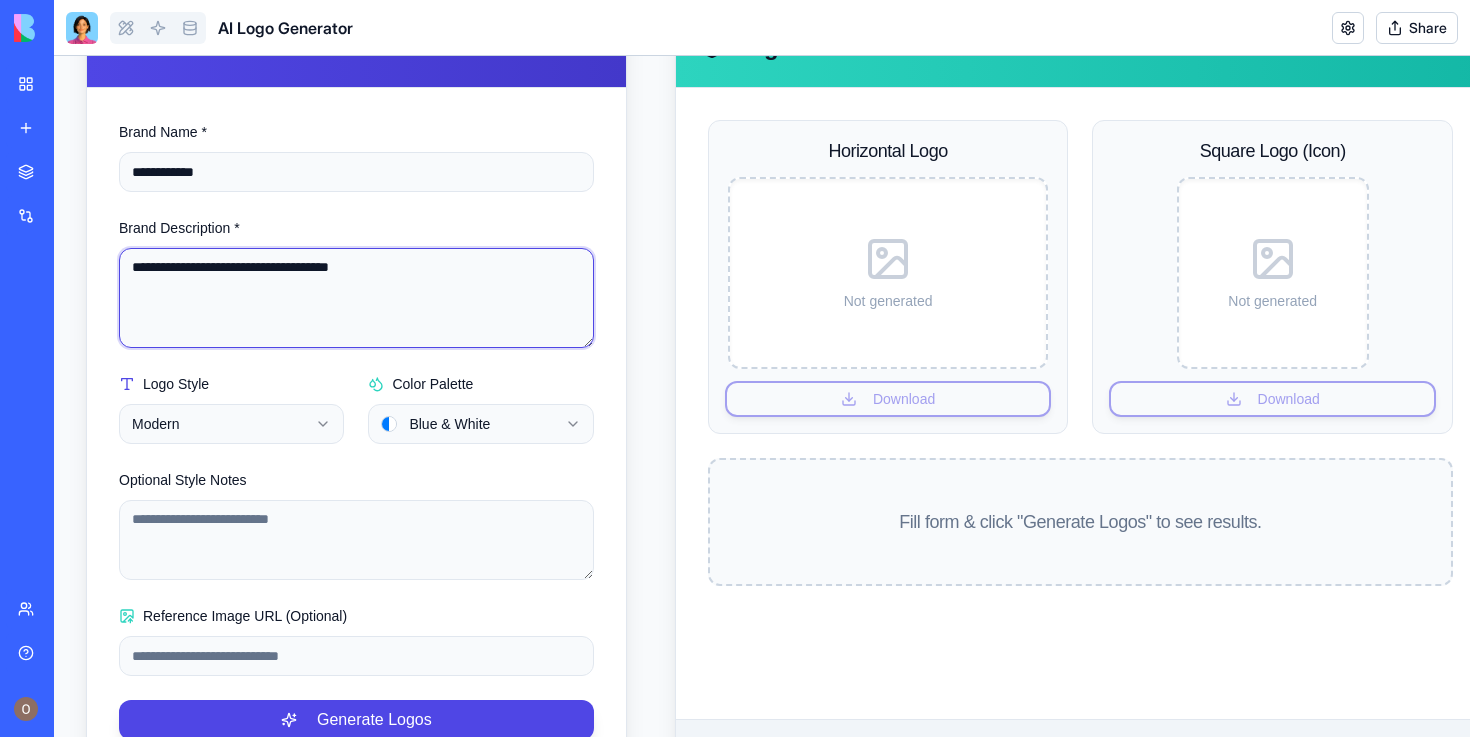 scroll, scrollTop: 285, scrollLeft: 0, axis: vertical 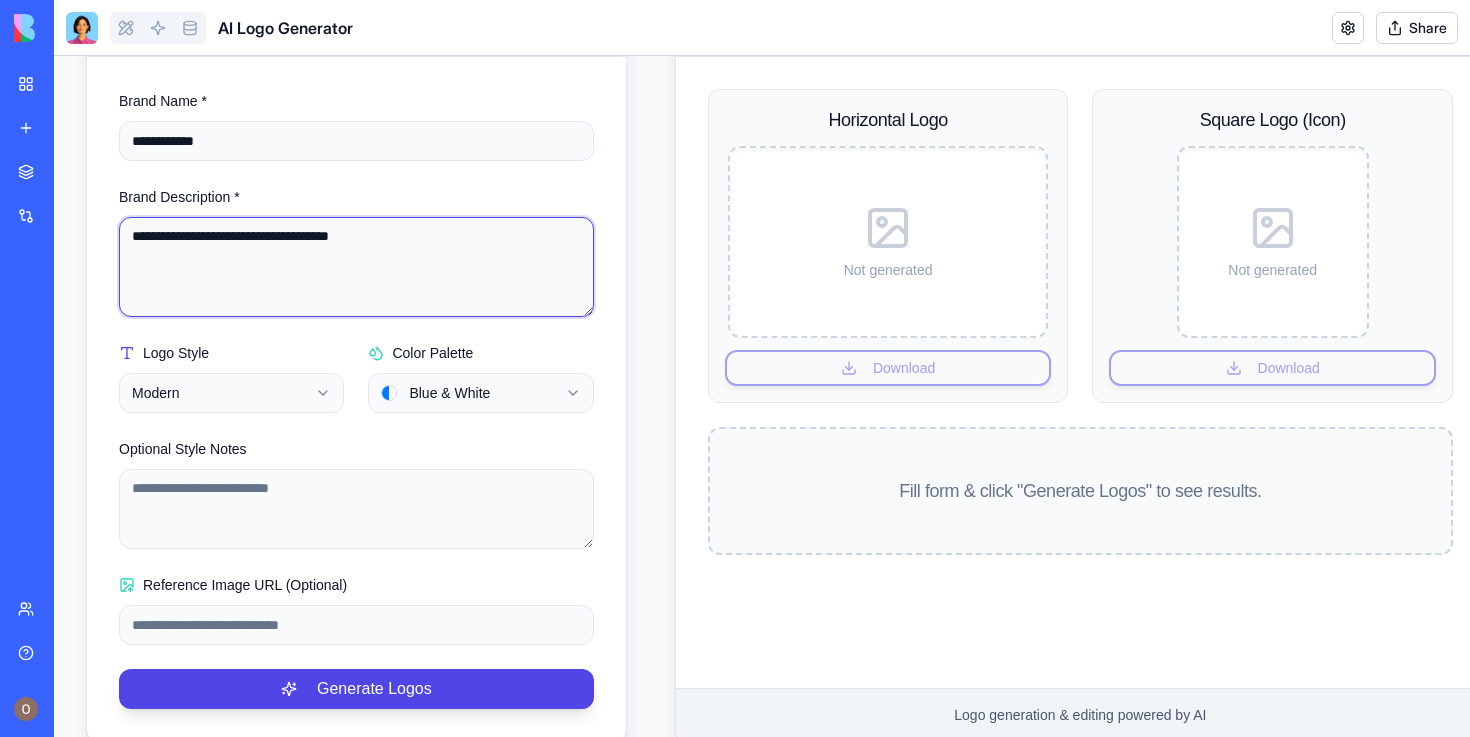type on "**********" 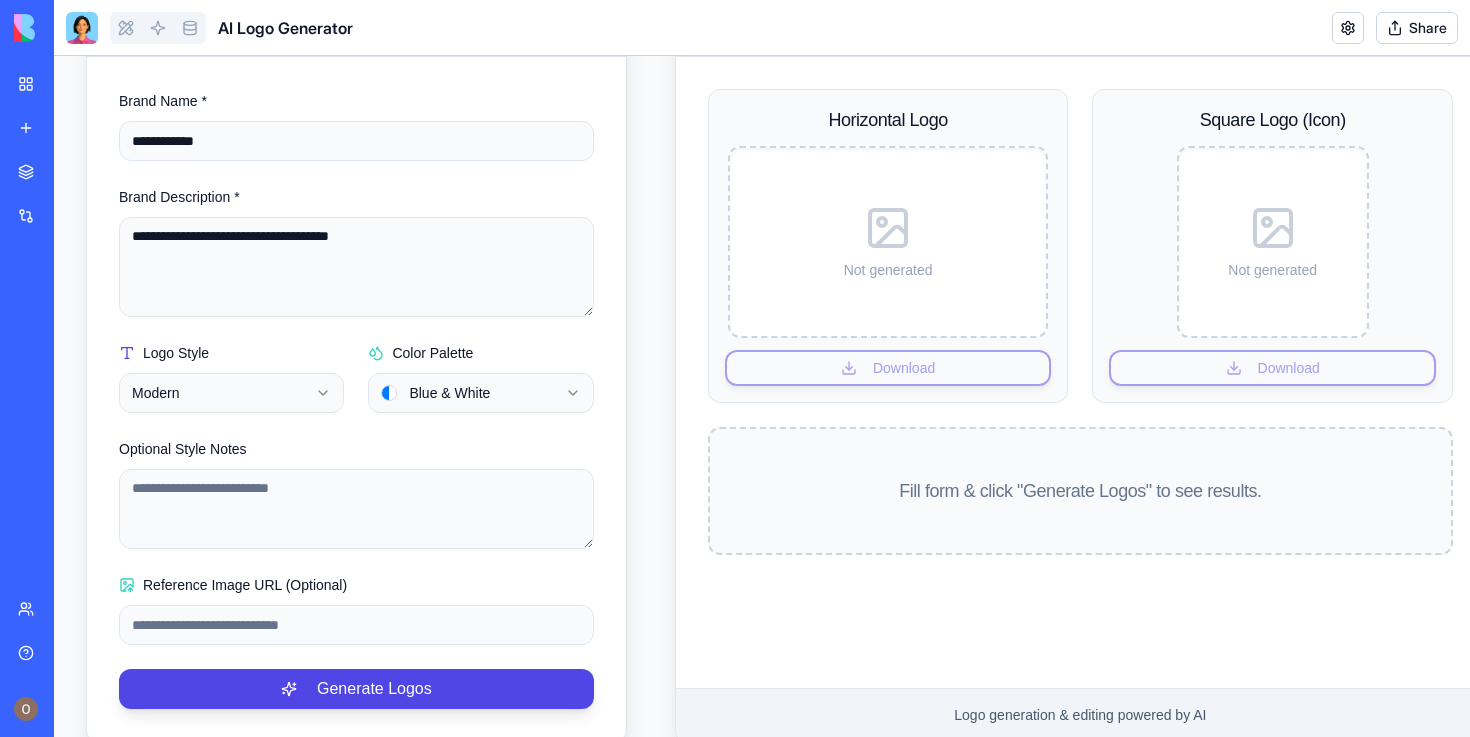 click on "**********" at bounding box center [762, 272] 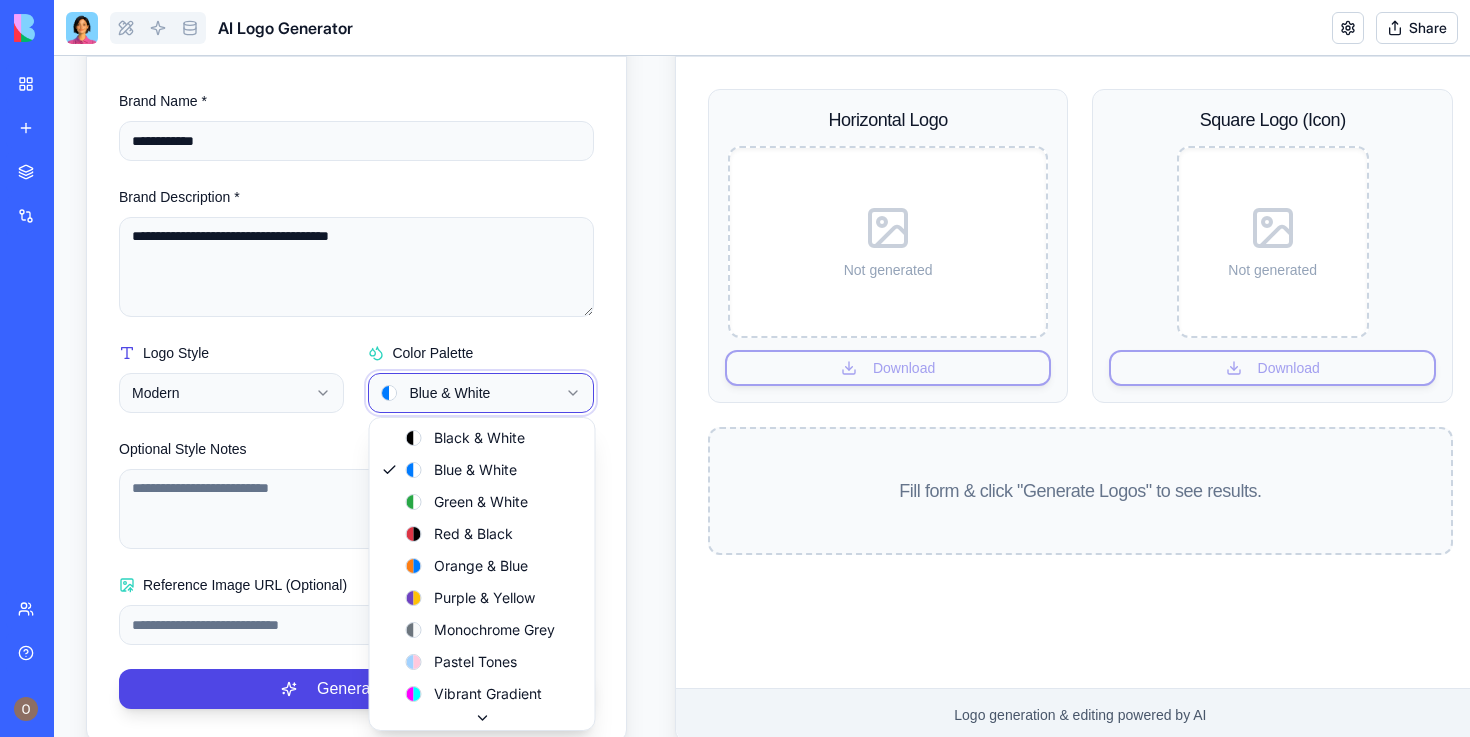 click on "**********" at bounding box center (762, 272) 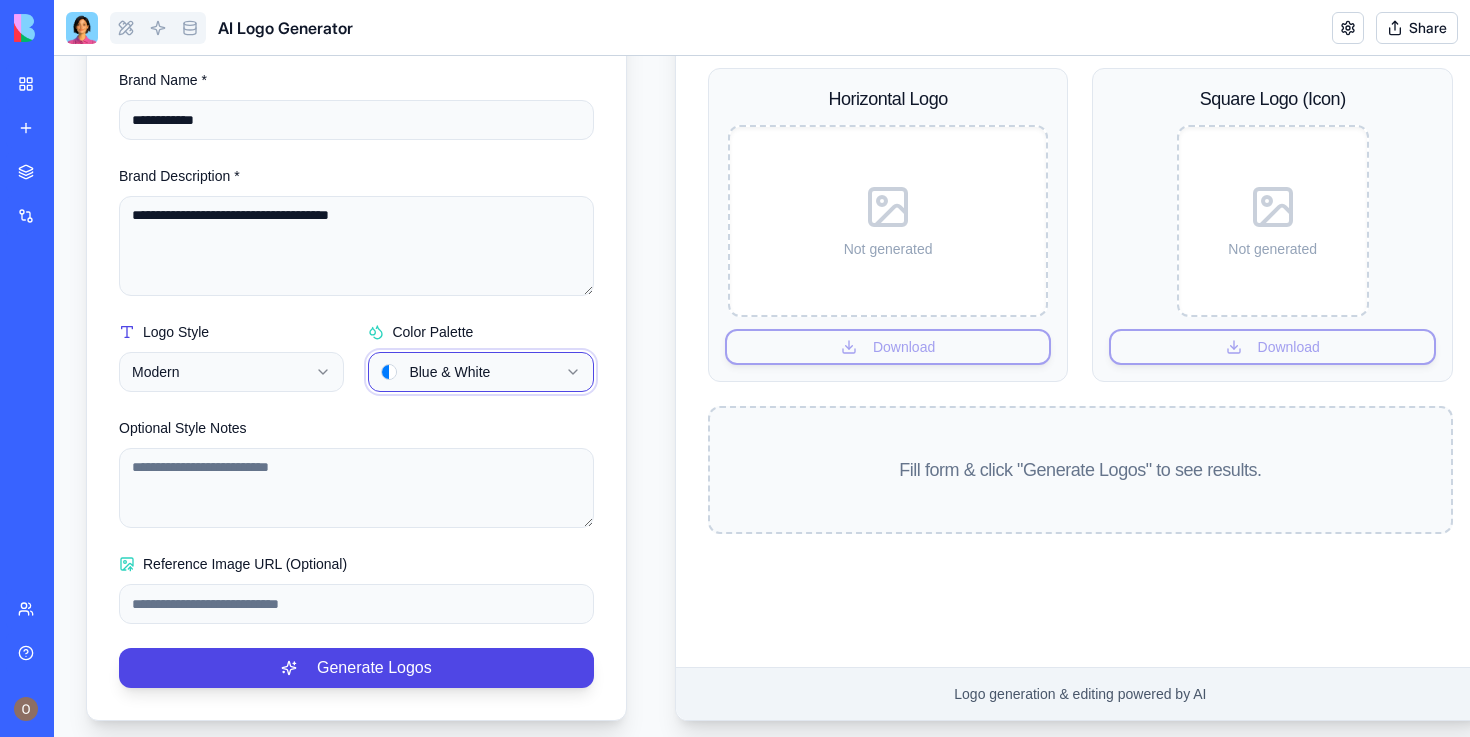 scroll, scrollTop: 322, scrollLeft: 0, axis: vertical 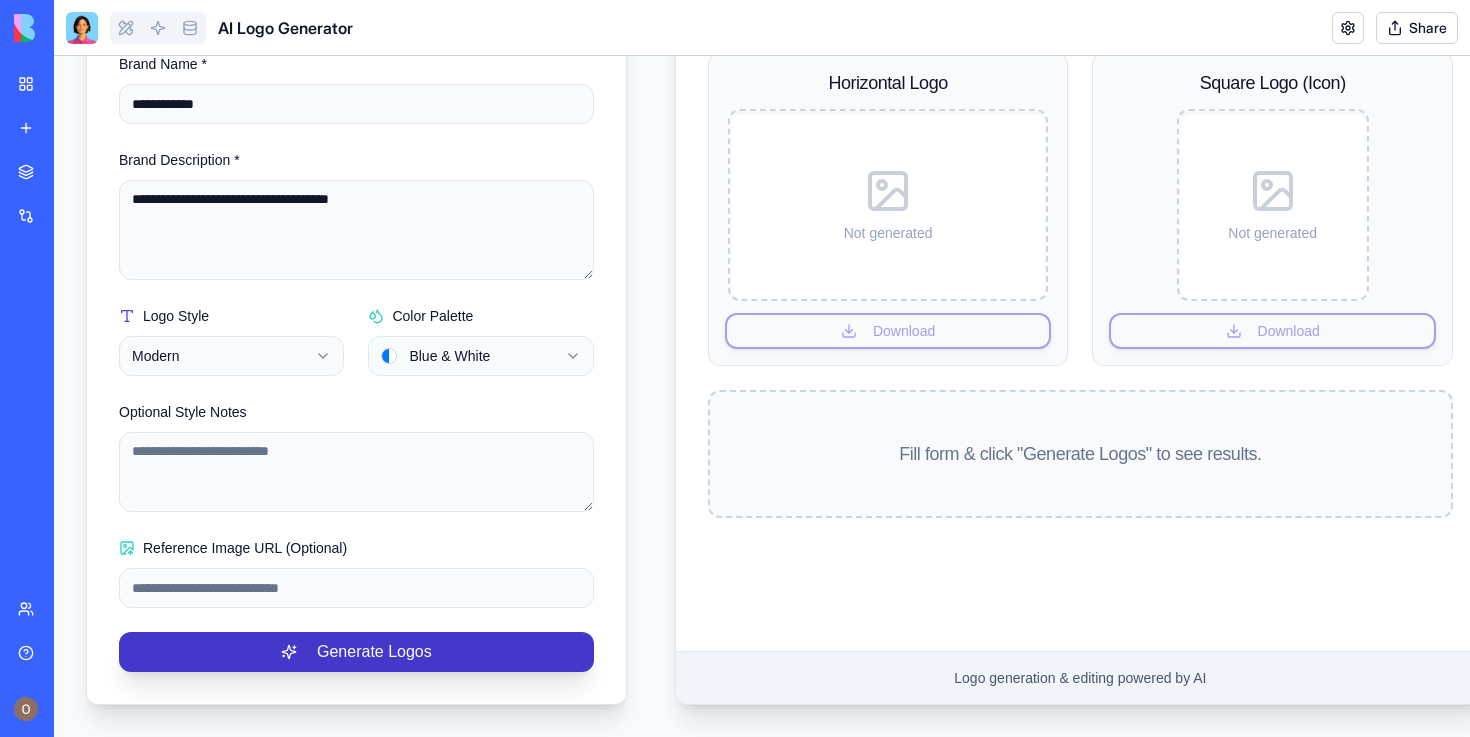 click on "Generate Logos" at bounding box center (356, 652) 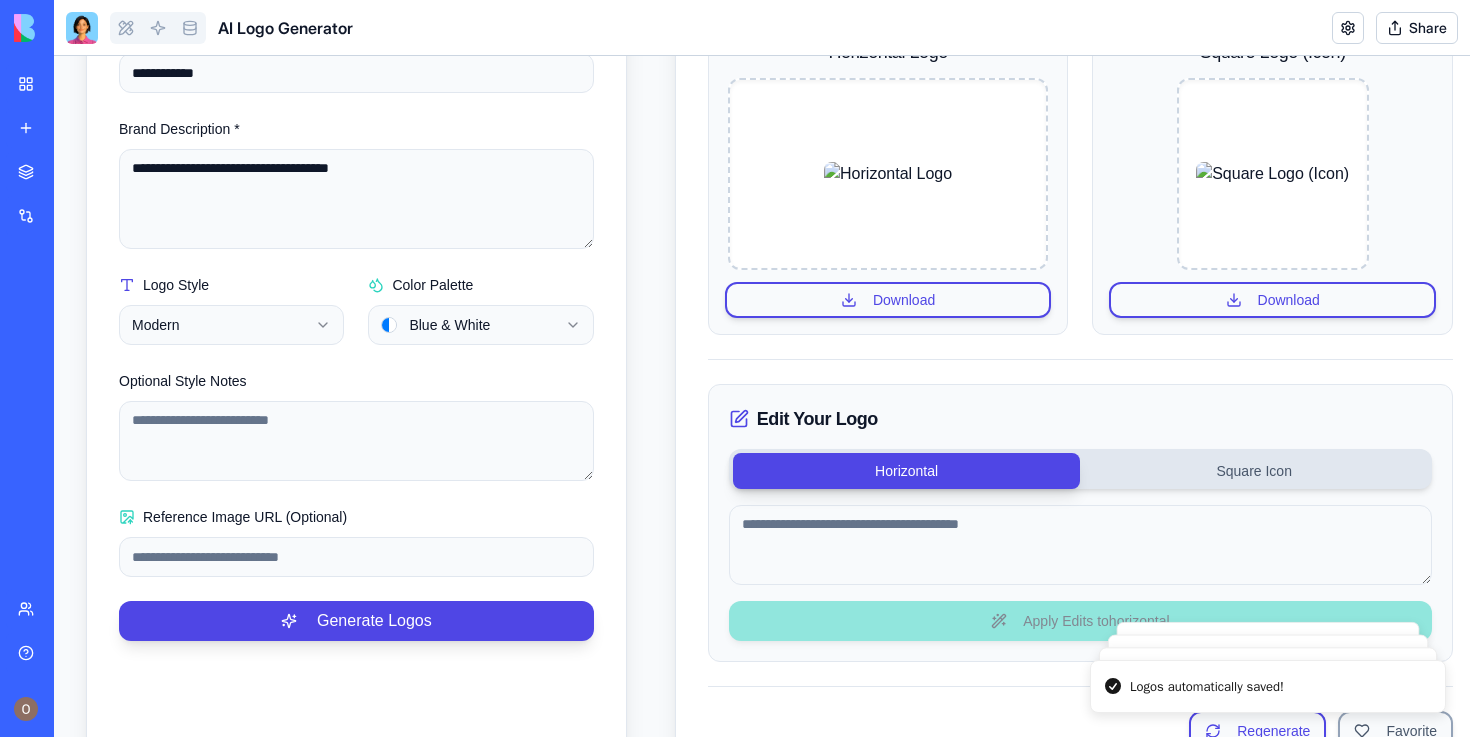 scroll, scrollTop: 337, scrollLeft: 0, axis: vertical 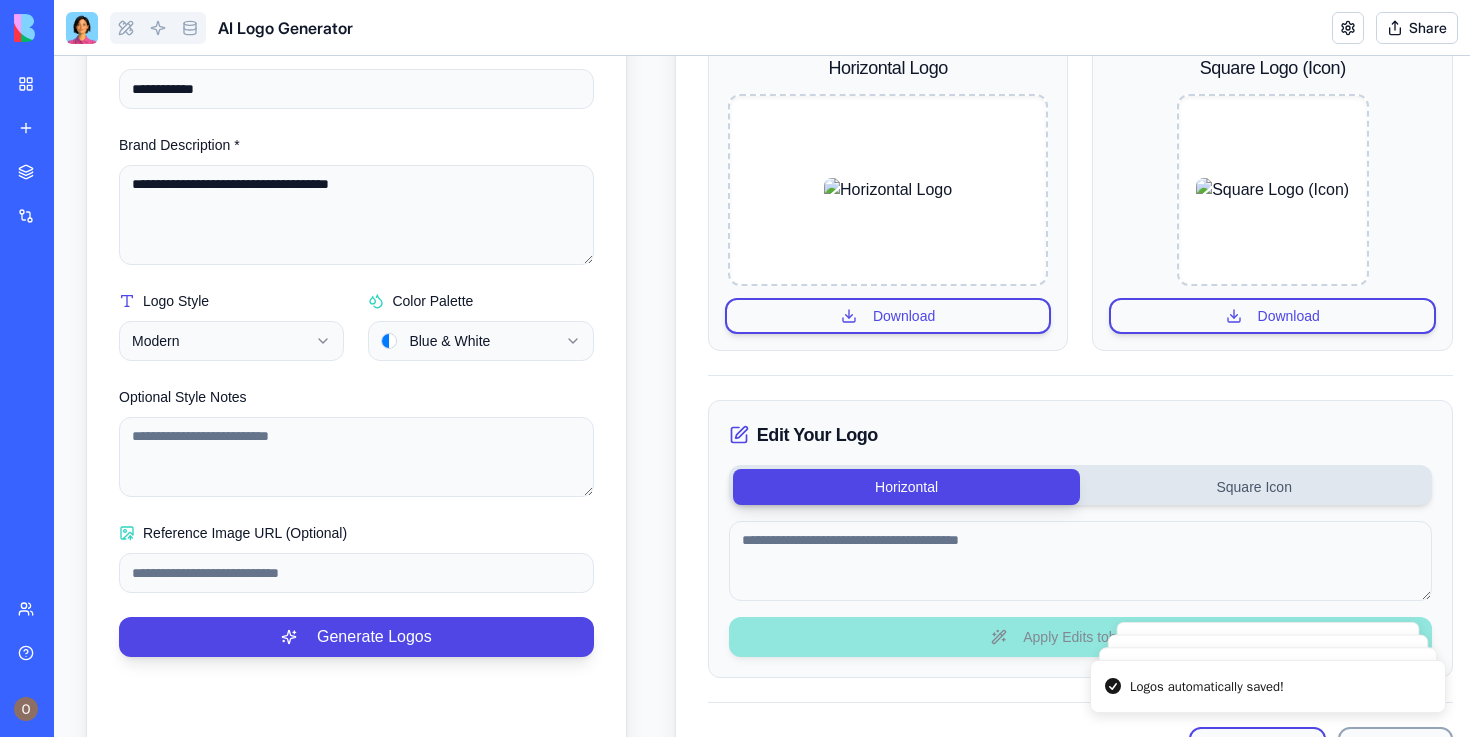click on "Square Icon" at bounding box center (1254, 487) 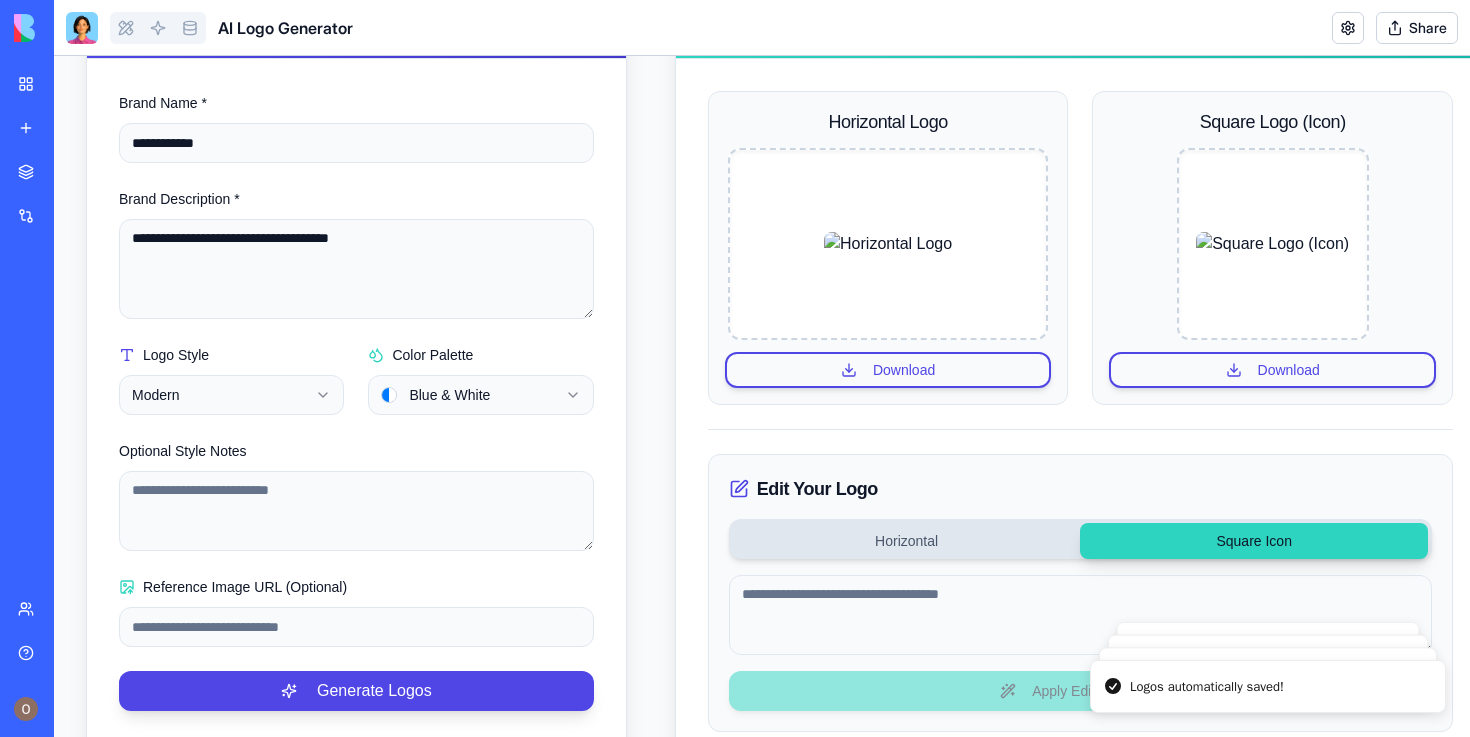 scroll, scrollTop: 221, scrollLeft: 0, axis: vertical 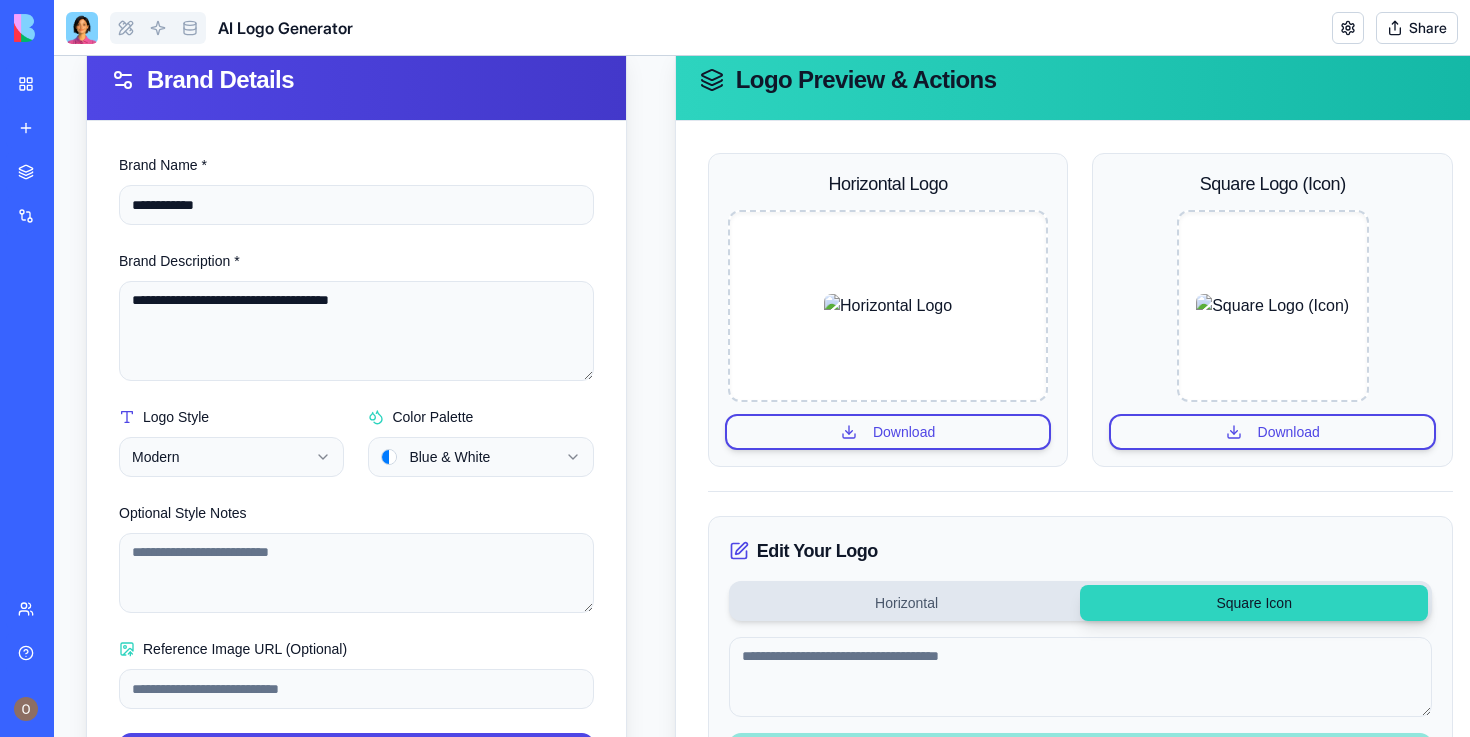 click on "Edit Your Logo Horizontal Square Icon Apply Edits to  square" at bounding box center (1080, 655) 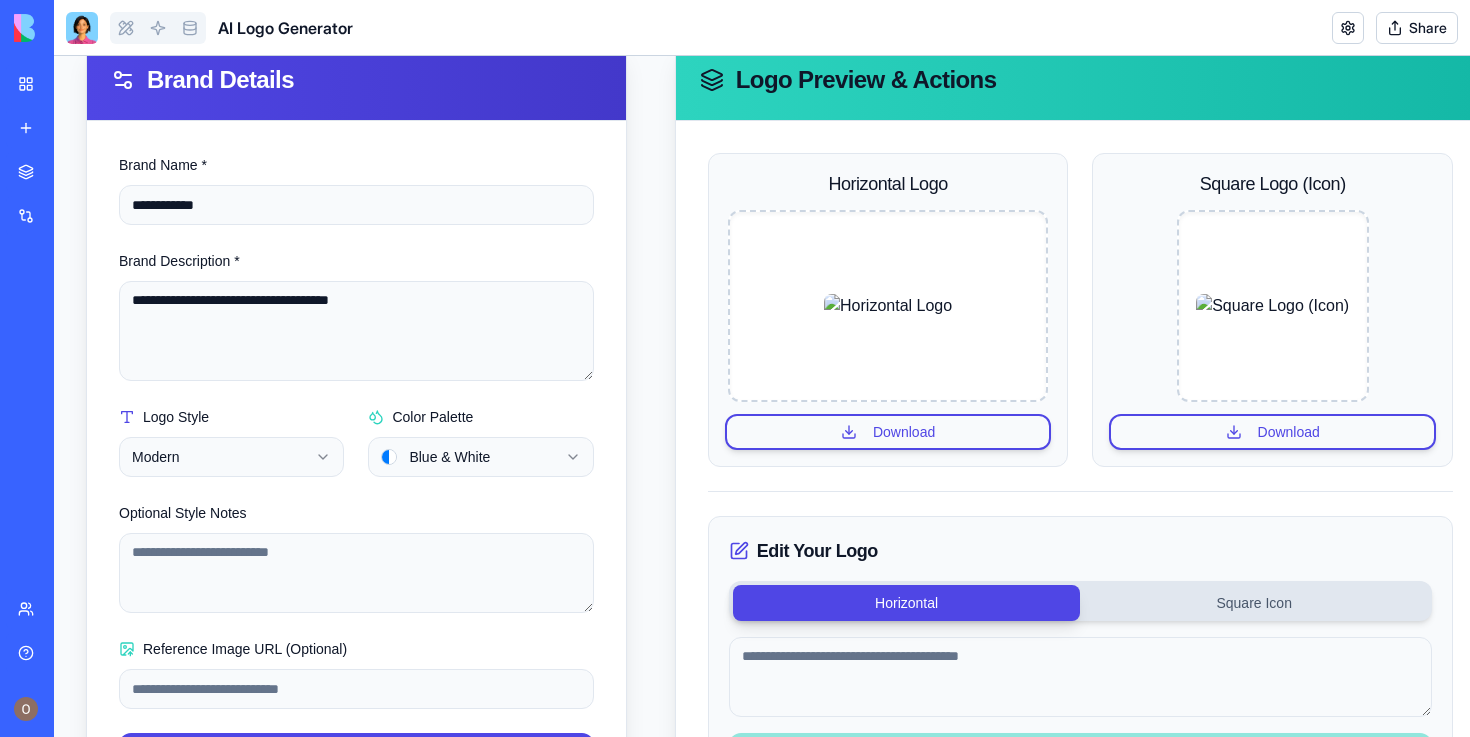 click on "Horizontal" at bounding box center [907, 603] 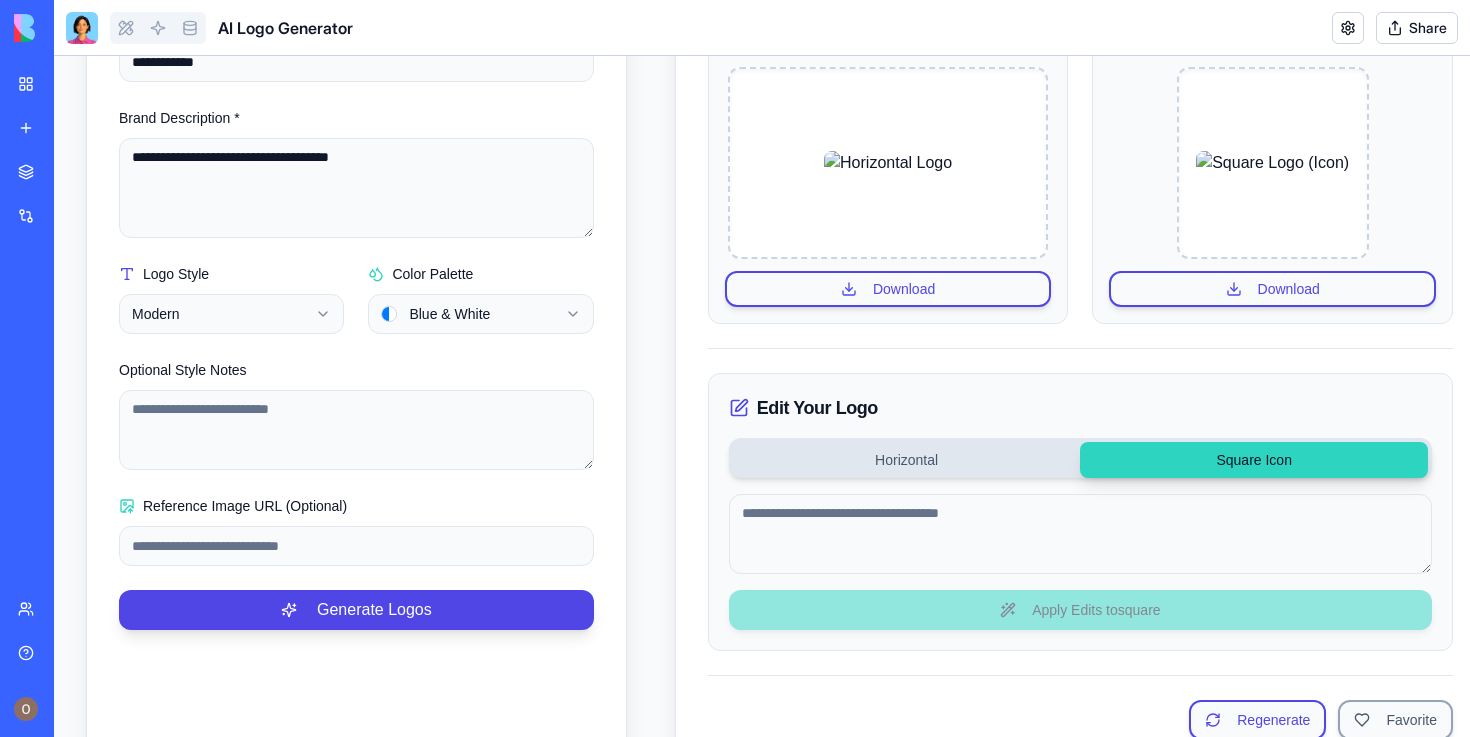 scroll, scrollTop: 302, scrollLeft: 0, axis: vertical 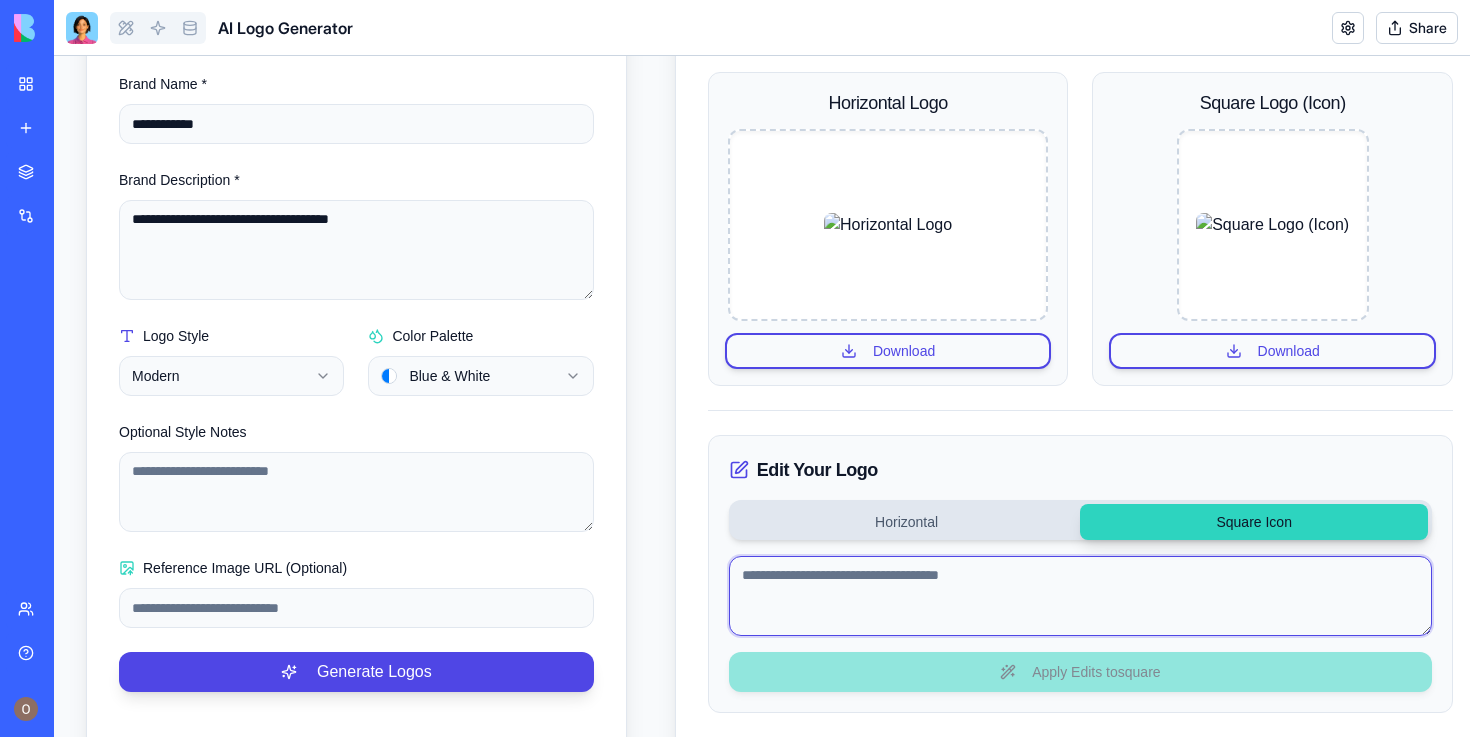 click at bounding box center [1080, 596] 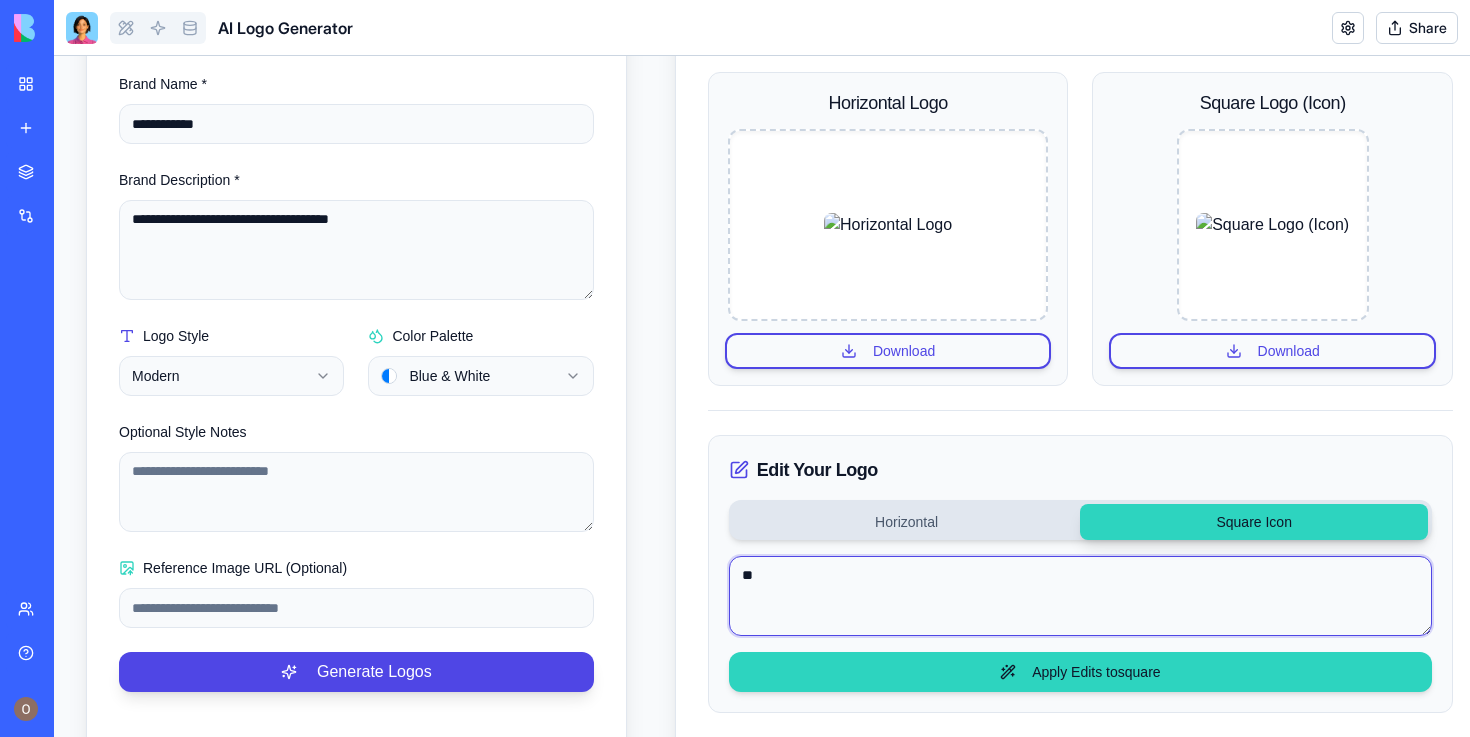 type on "*" 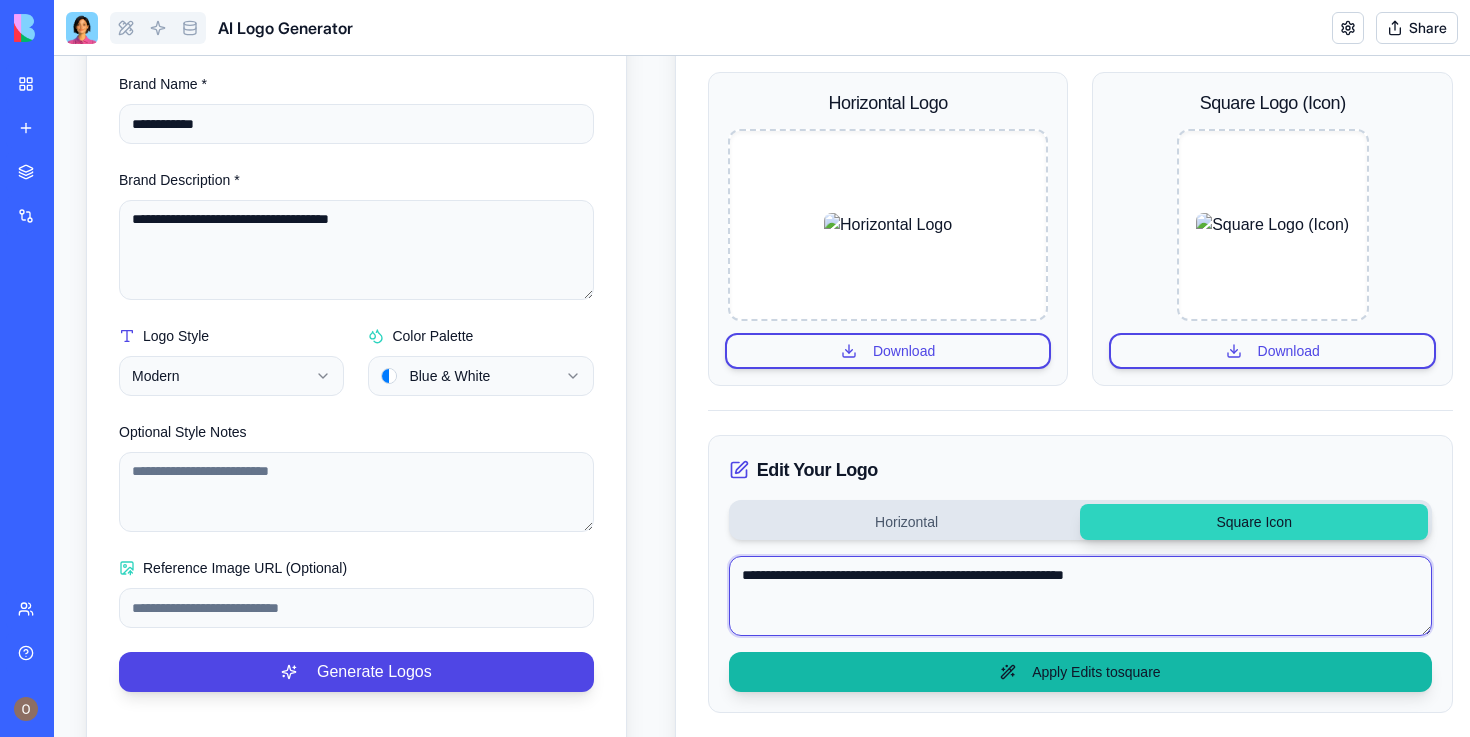 type on "**********" 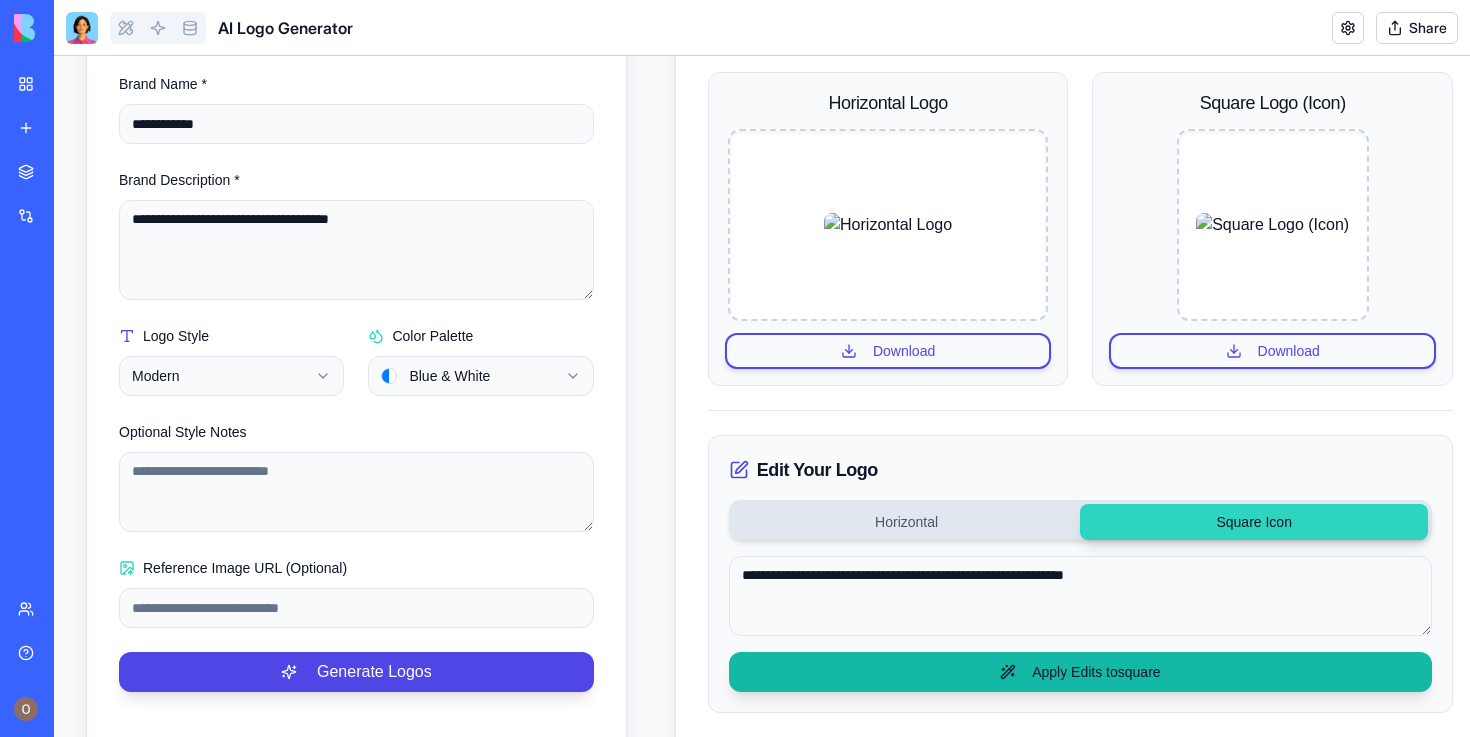 click on "Apply Edits to  square" at bounding box center (1080, 672) 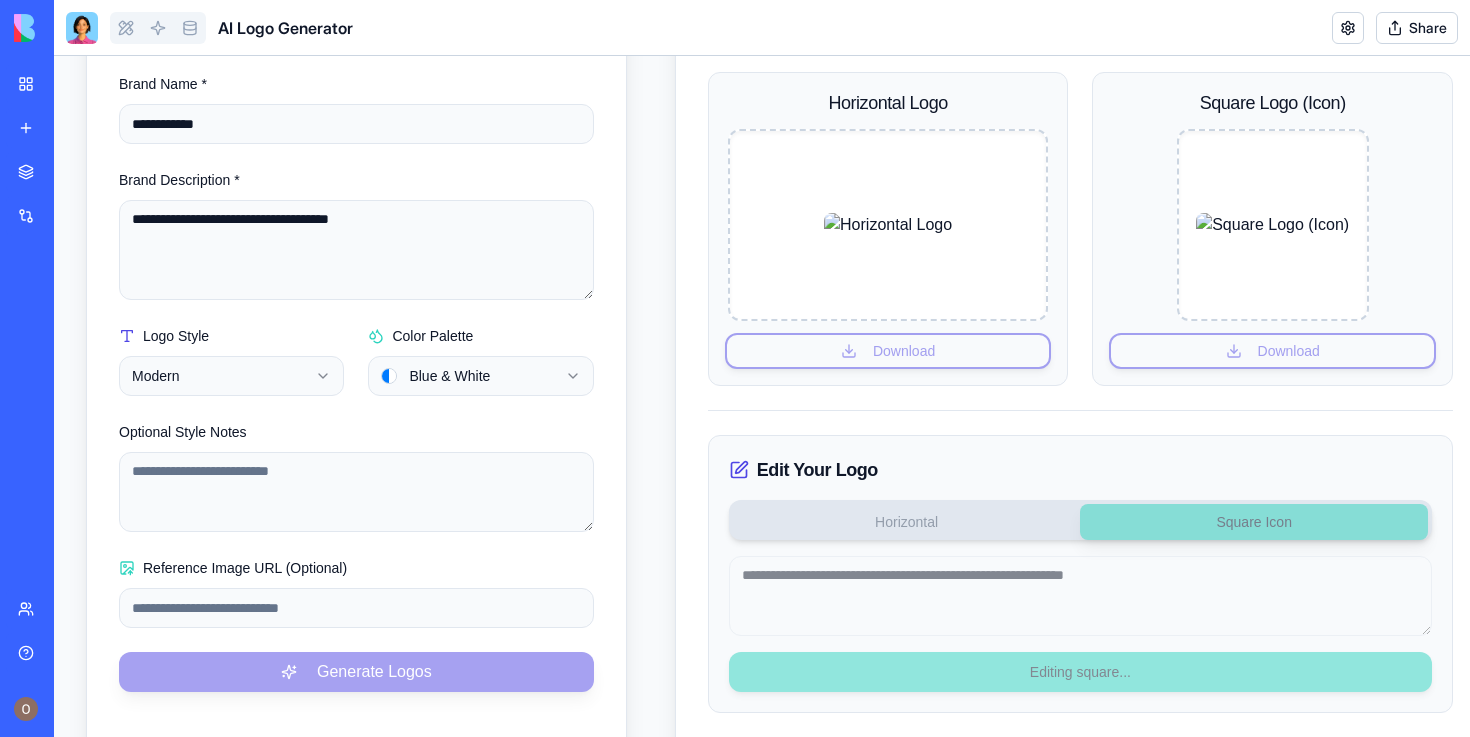 type 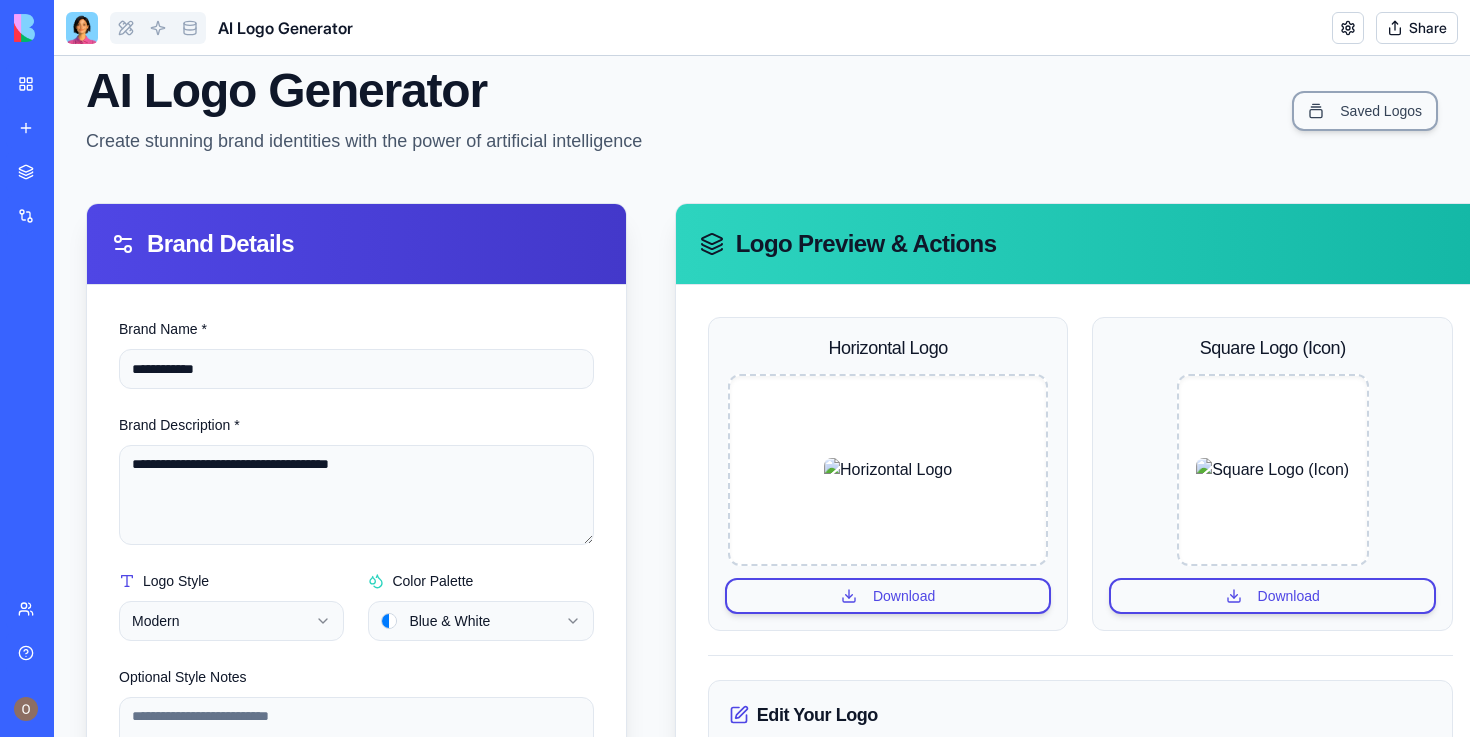 scroll, scrollTop: 79, scrollLeft: 0, axis: vertical 